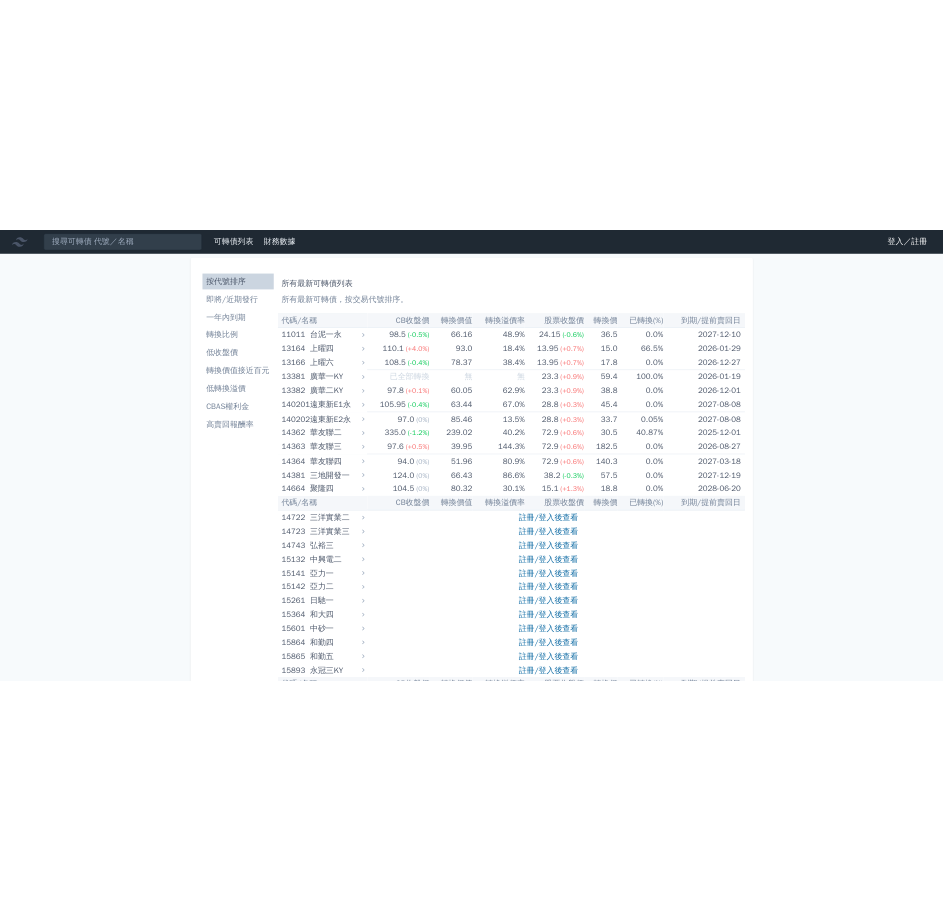 scroll, scrollTop: 0, scrollLeft: 0, axis: both 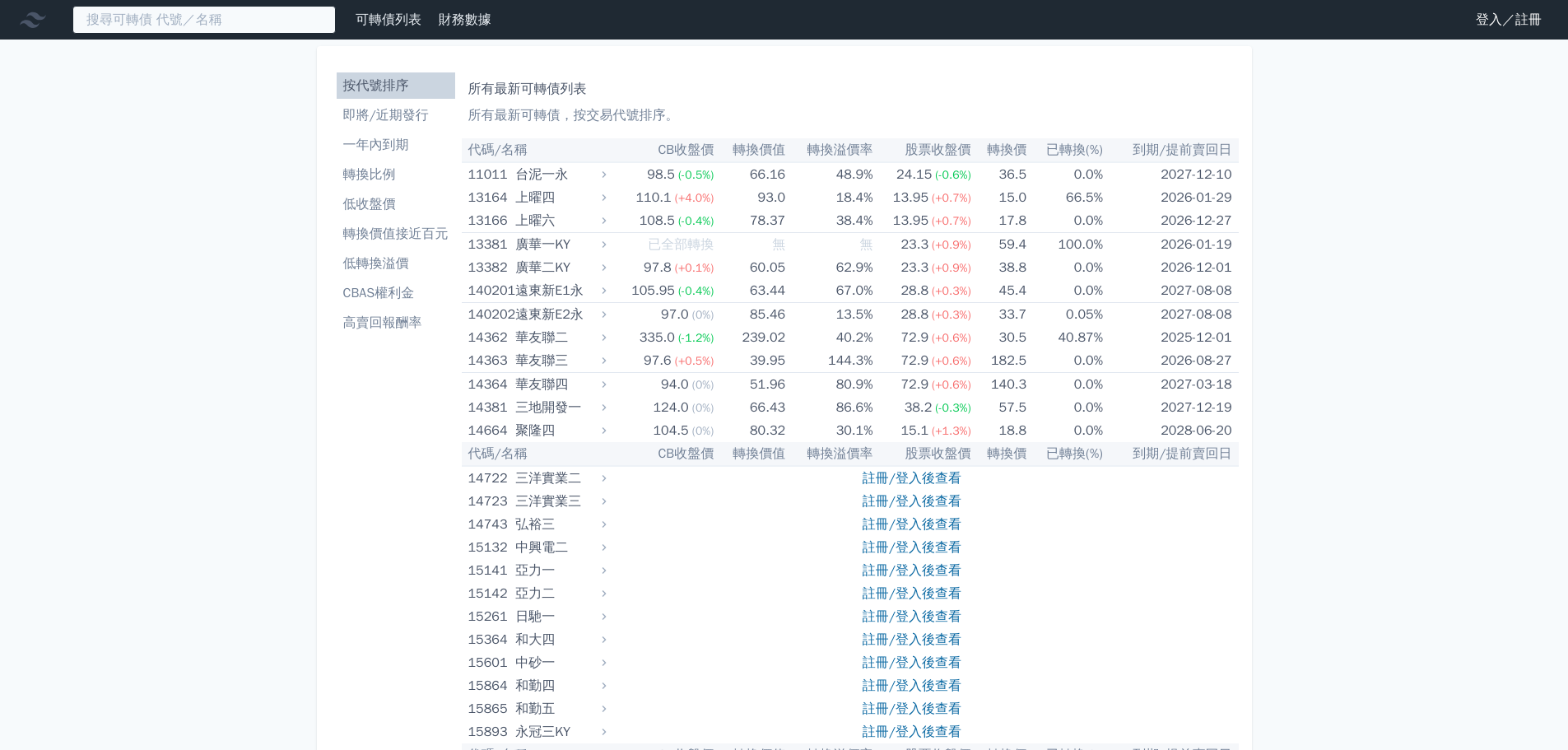 click at bounding box center (204, 20) 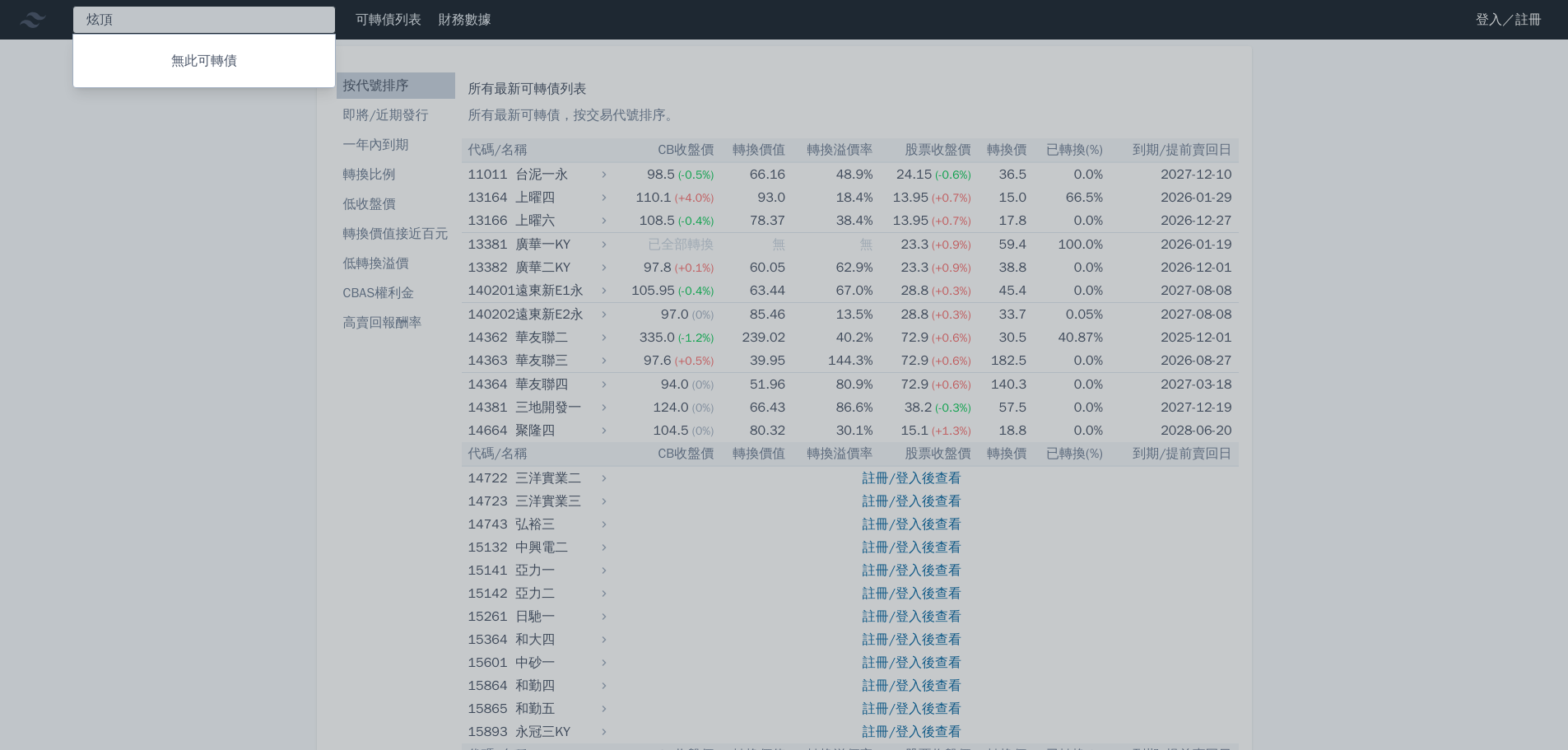type on "炫" 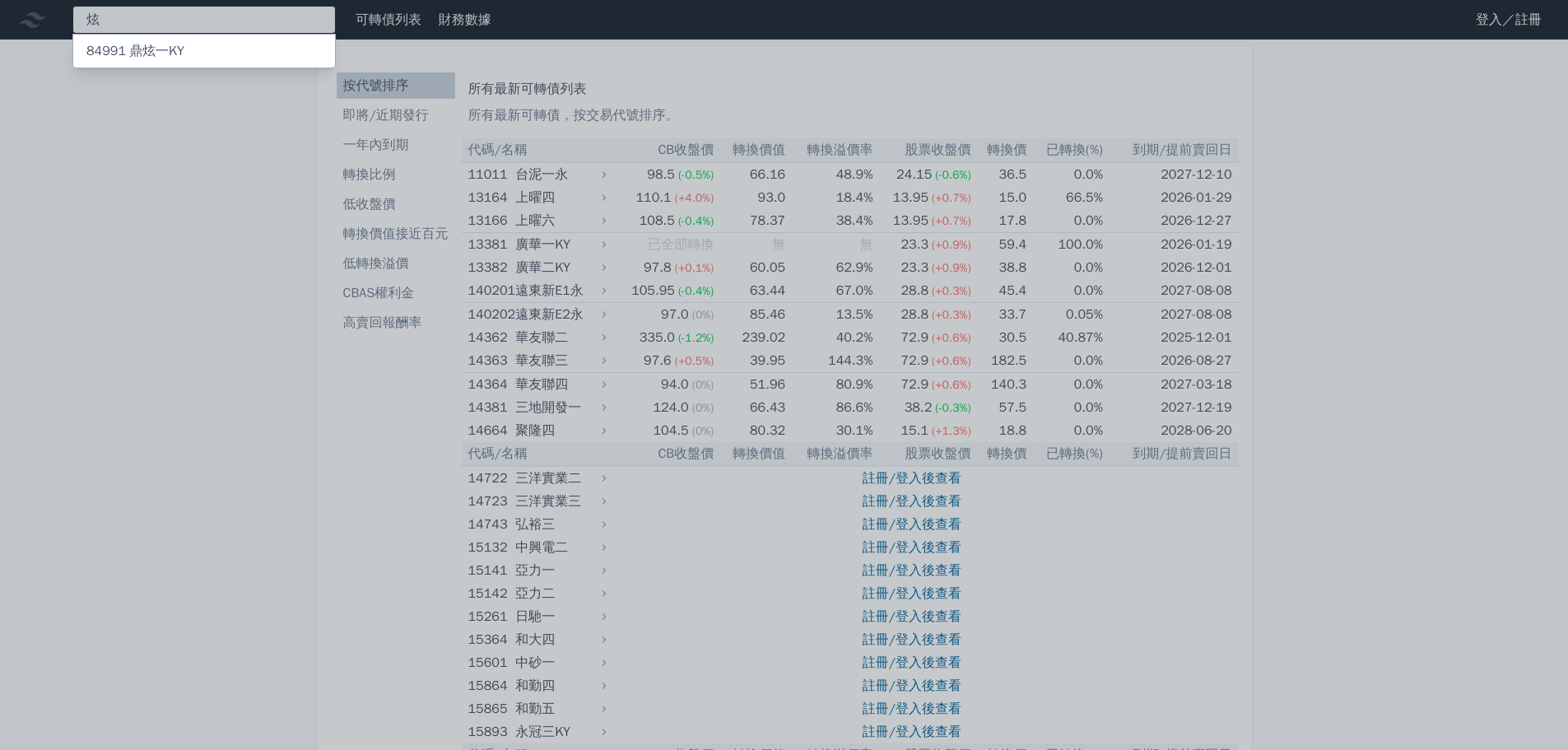 type on "炫" 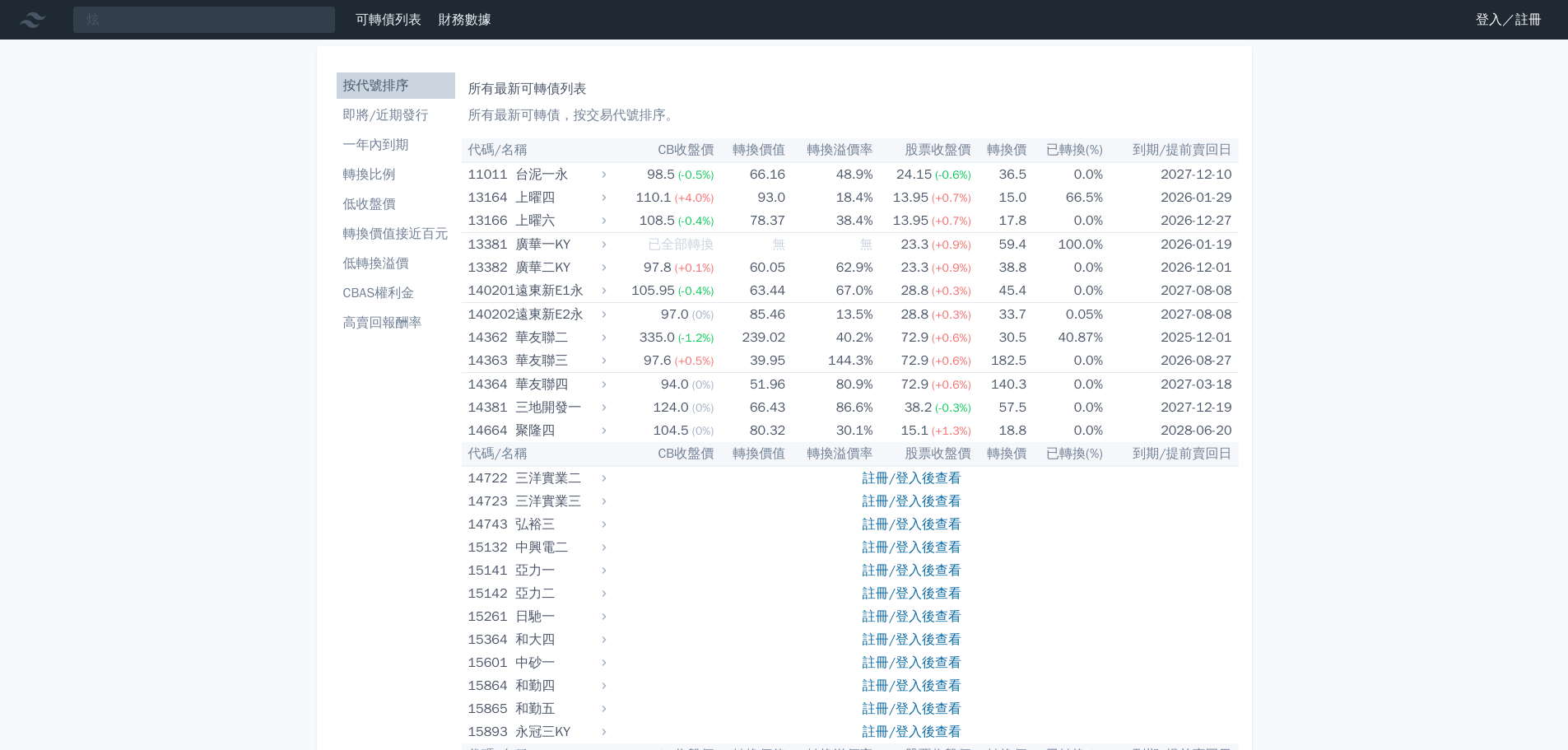 click on "炫
可轉債列表
財務數據
可轉債列表
財務數據
登入／註冊
登入／註冊
按代號排序
即將/近期發行
一年內到期
轉換比例
低收盤價
轉換價值接近百元
低轉換溢價" at bounding box center [784, 5055] 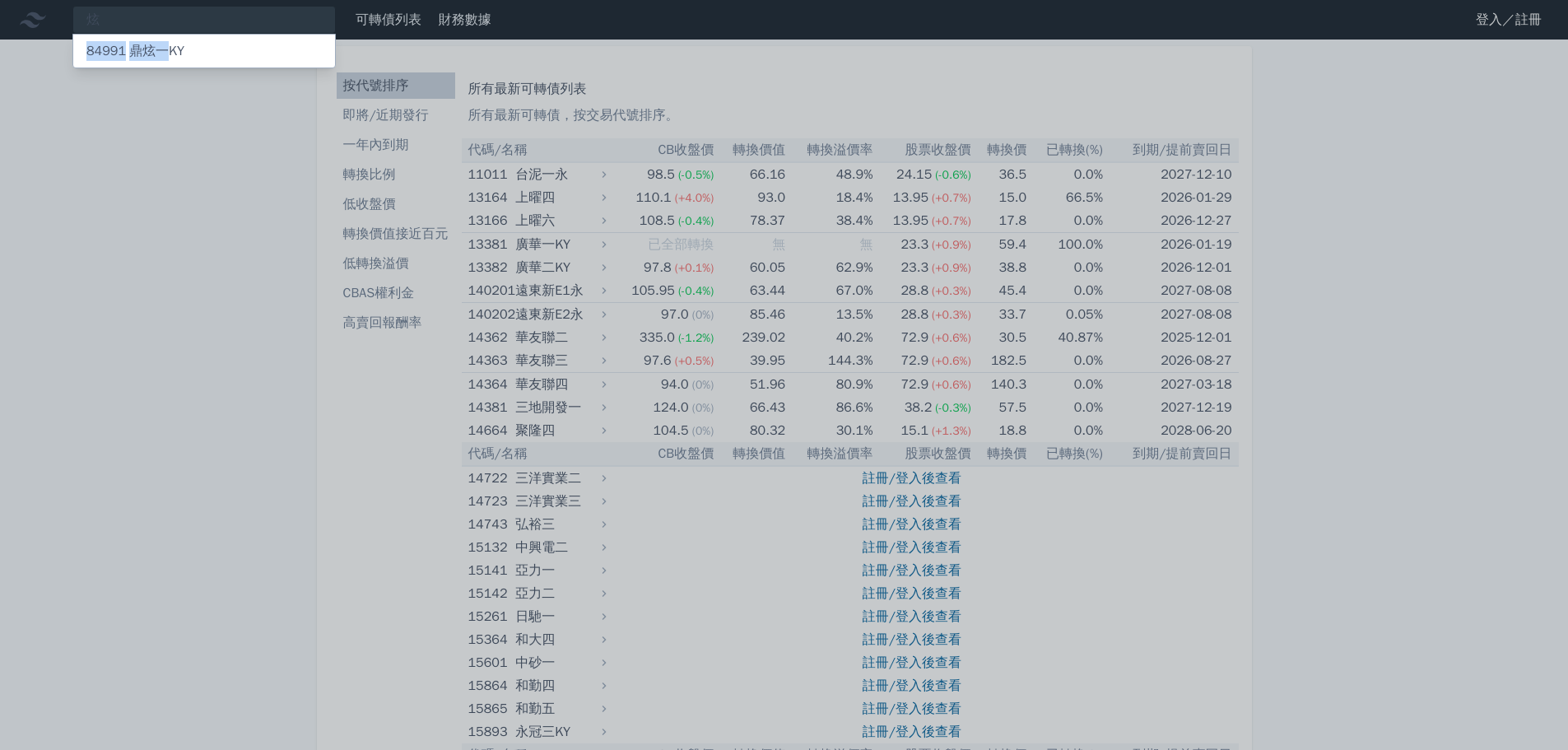 click on "84991 鼎炫一KY" at bounding box center (135, 51) 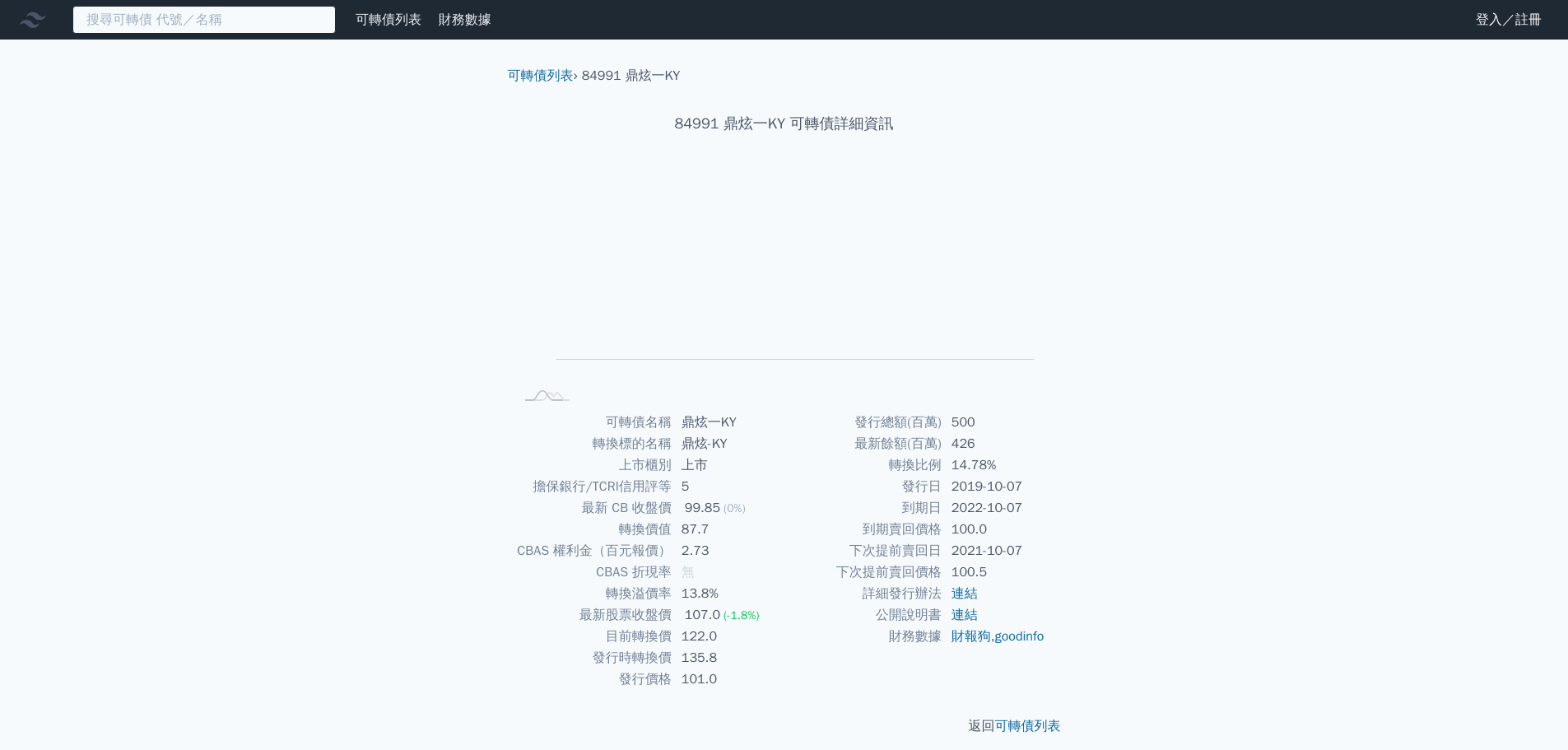 click at bounding box center (204, 20) 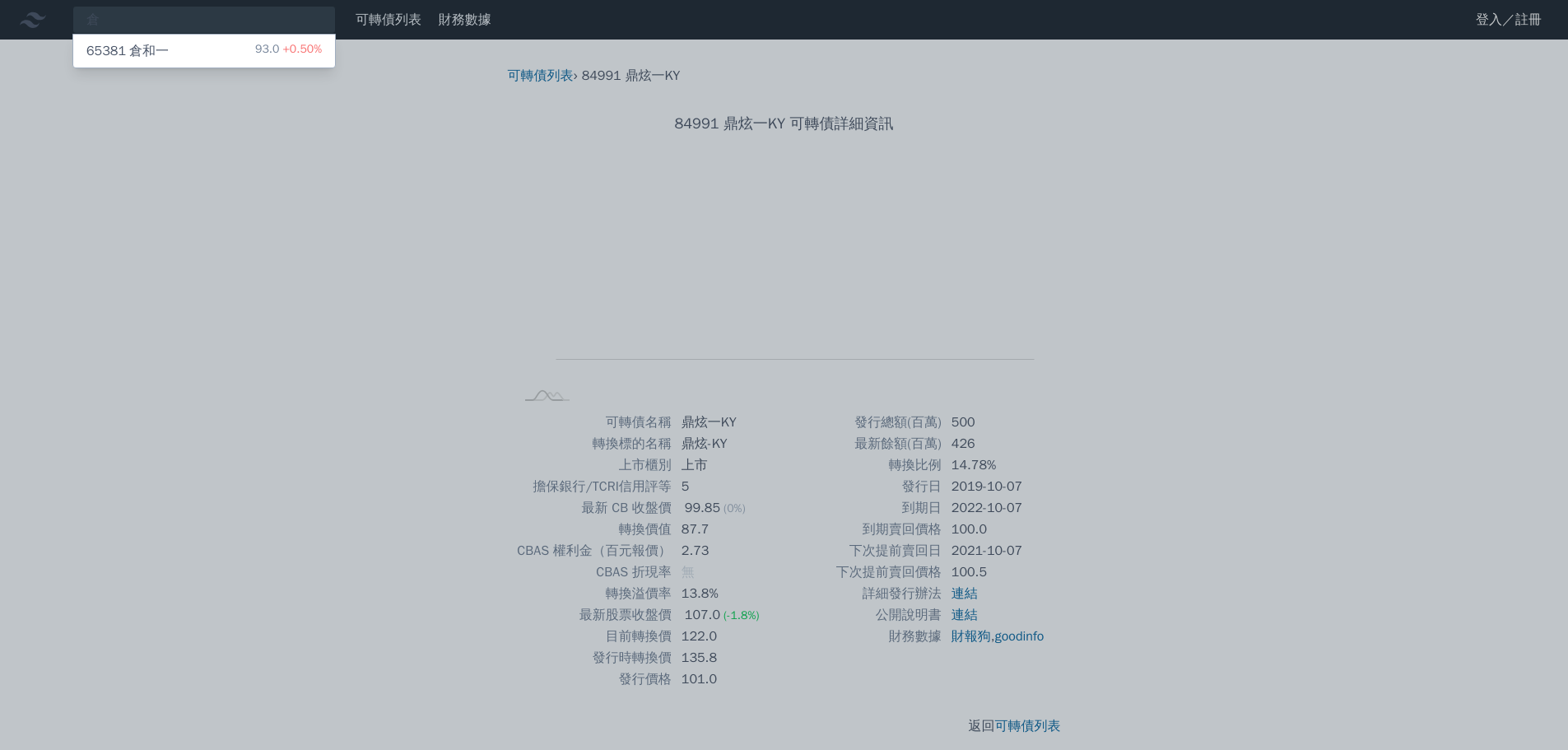 click at bounding box center (784, 375) 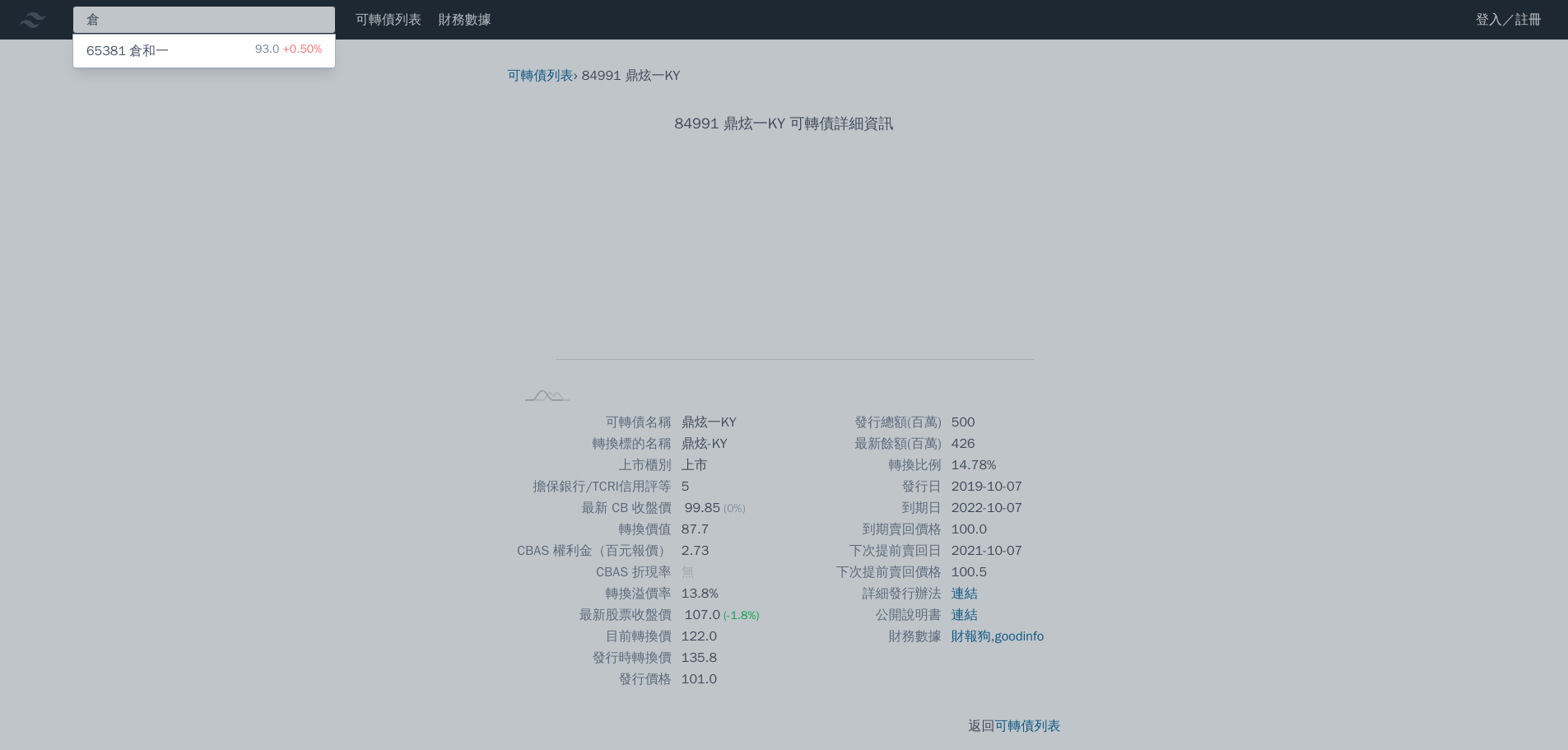 click on "[NUMBER] [NAME]" at bounding box center (204, 20) 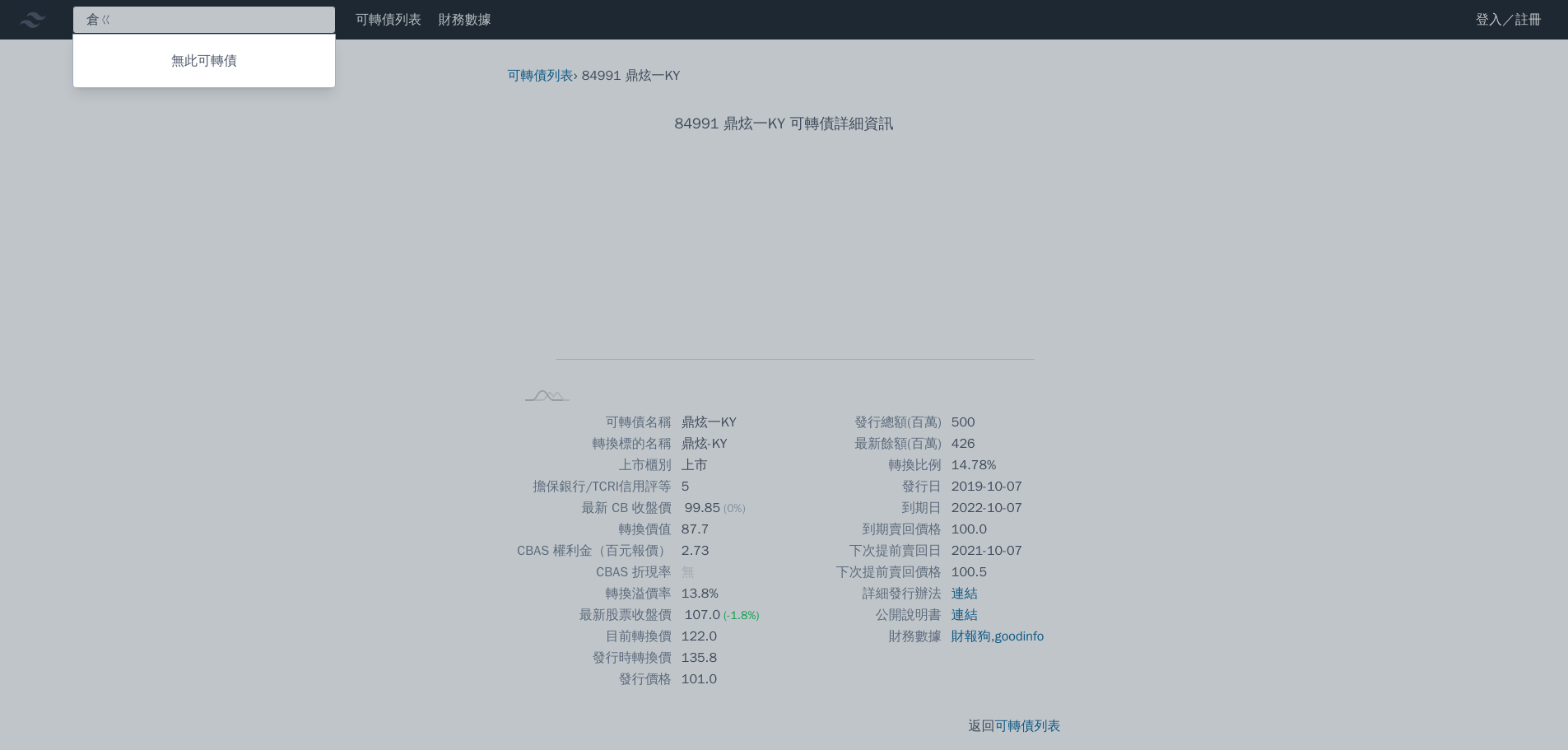 type on "倉" 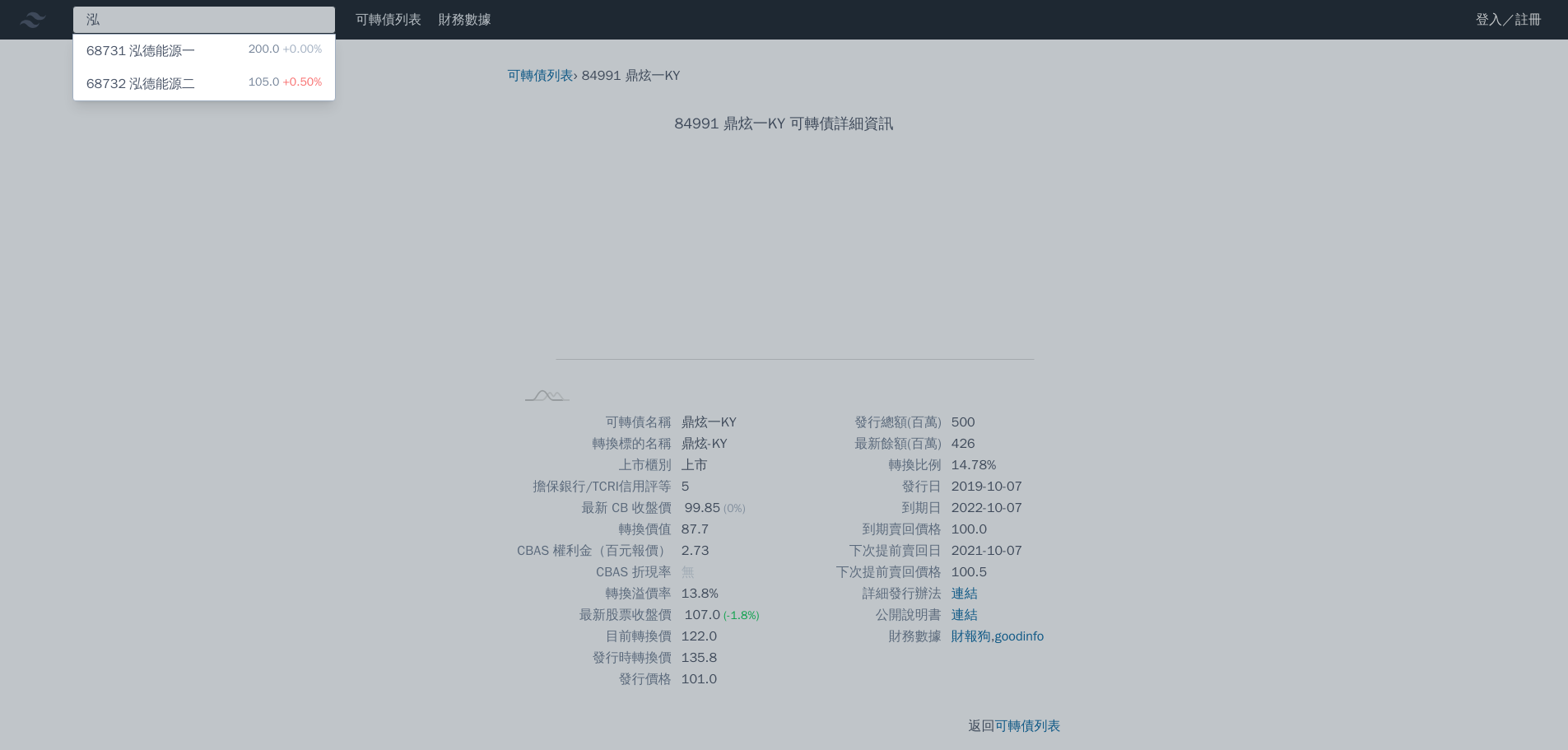 type on "泓" 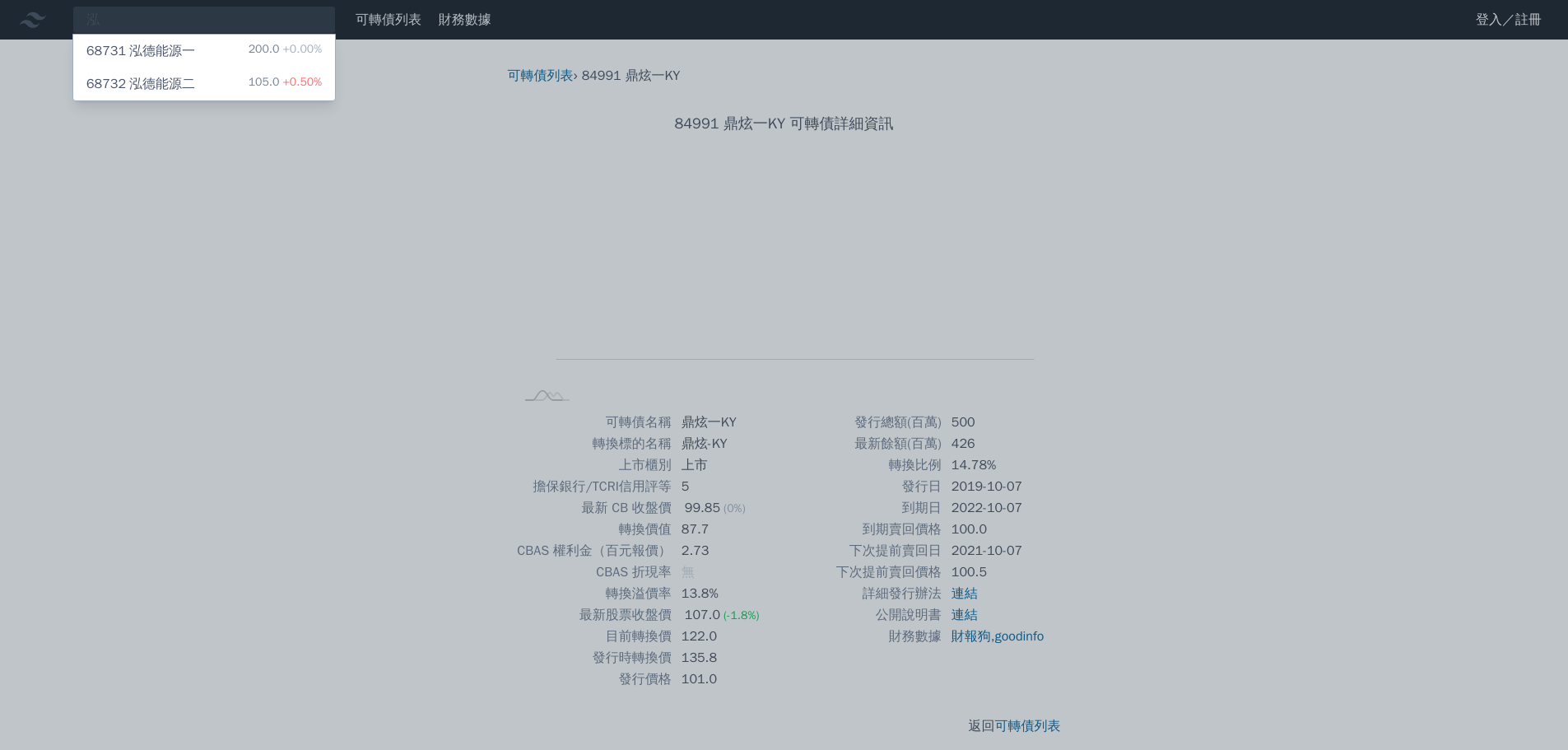 click at bounding box center (784, 375) 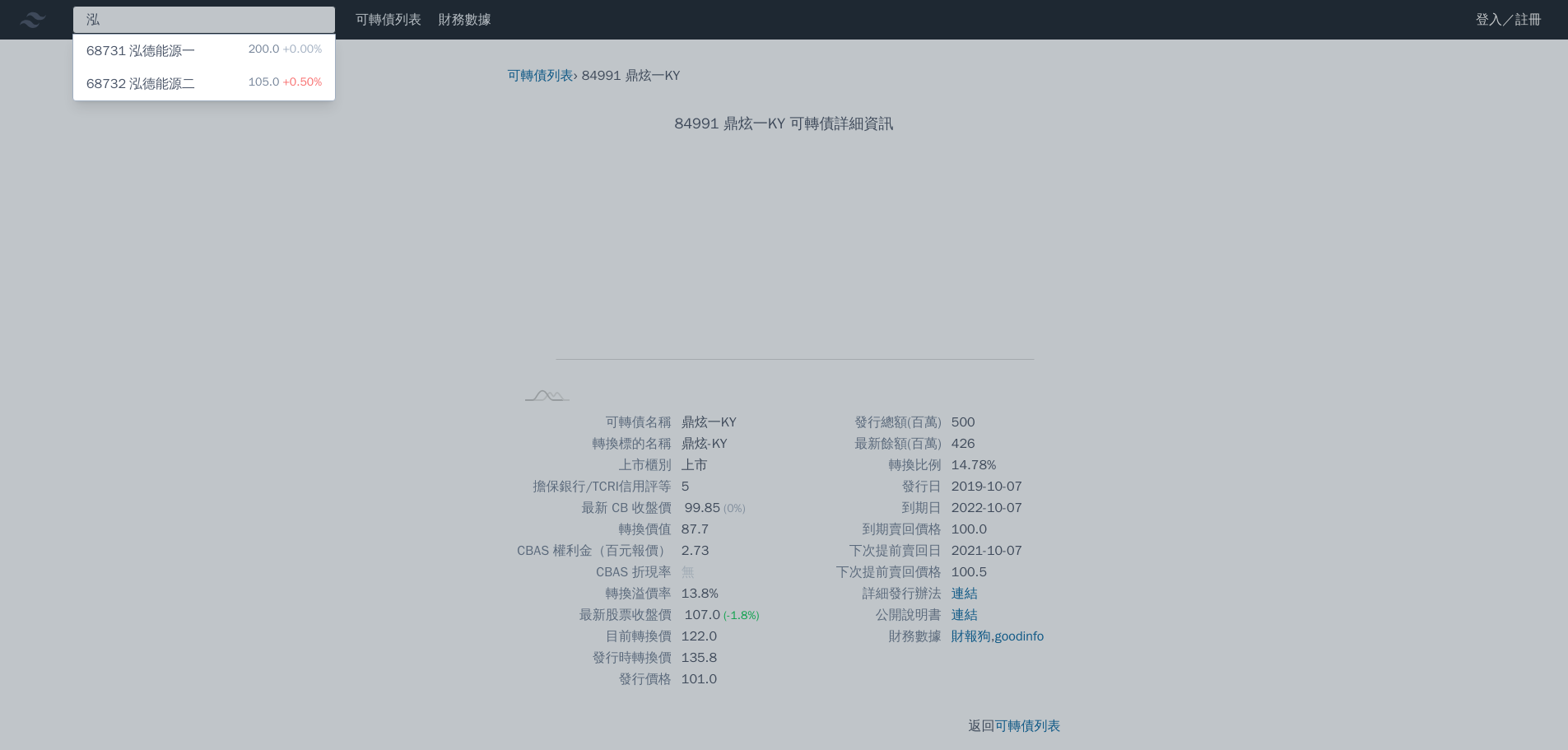 click on "[NUMBER] [NAME]" at bounding box center (204, 20) 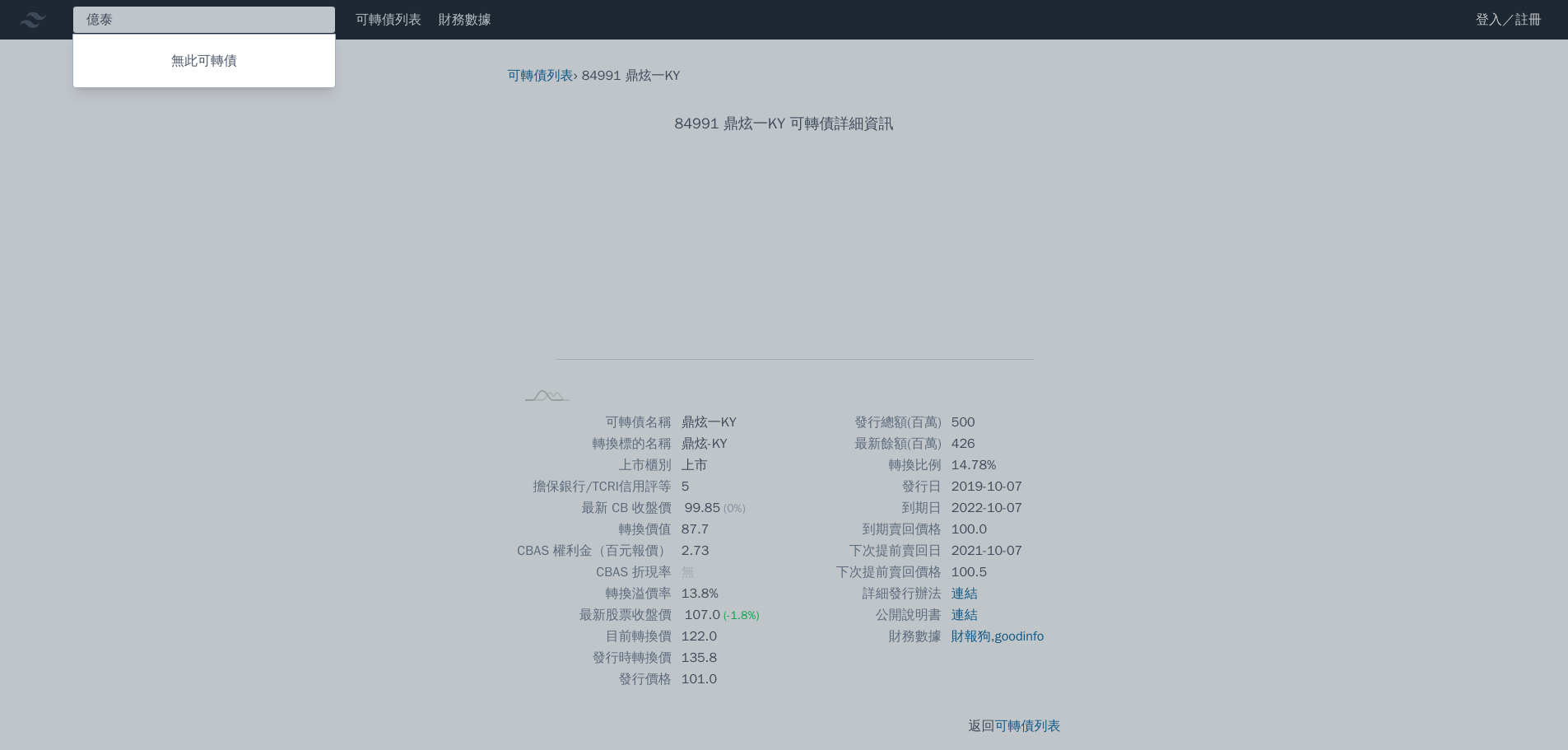 type on "億" 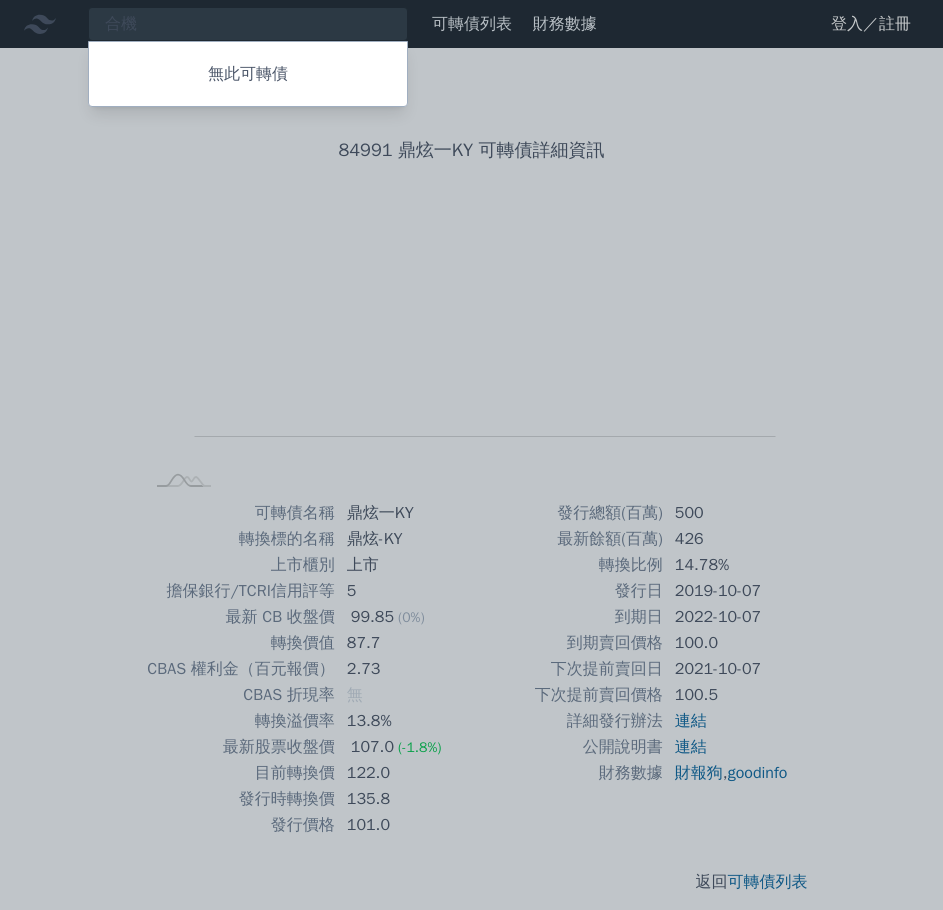 click at bounding box center [471, 455] 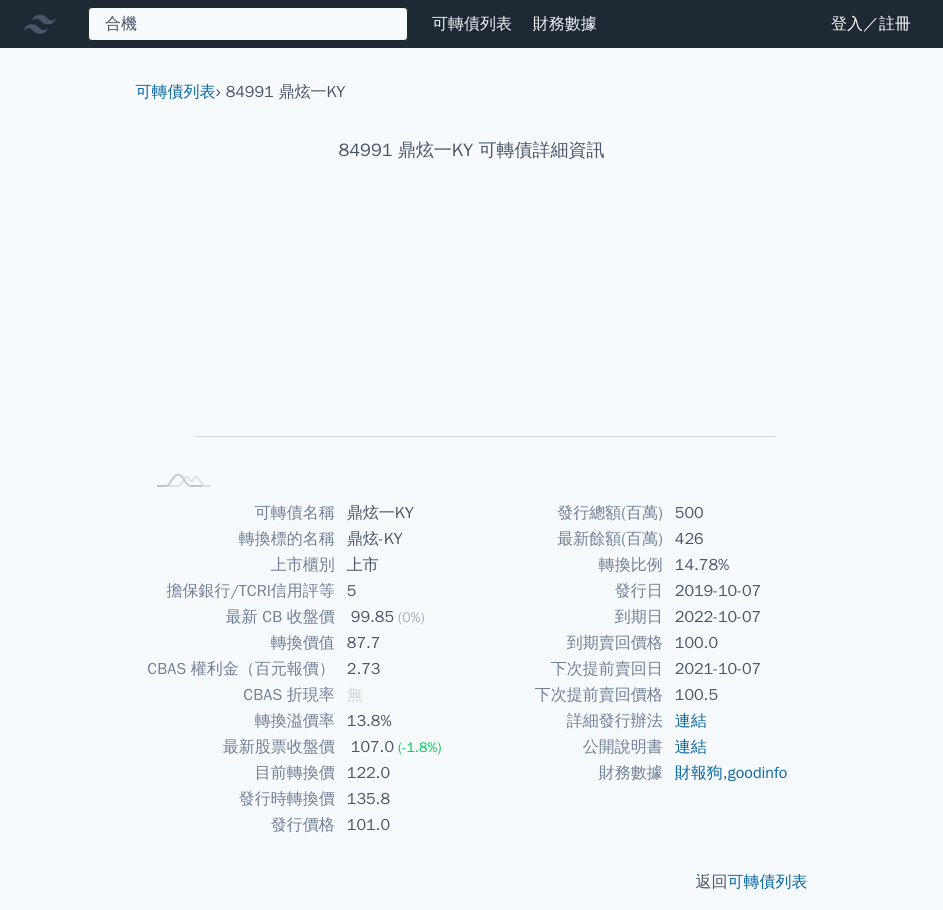 click on "合機
無此可轉債" at bounding box center (248, 24) 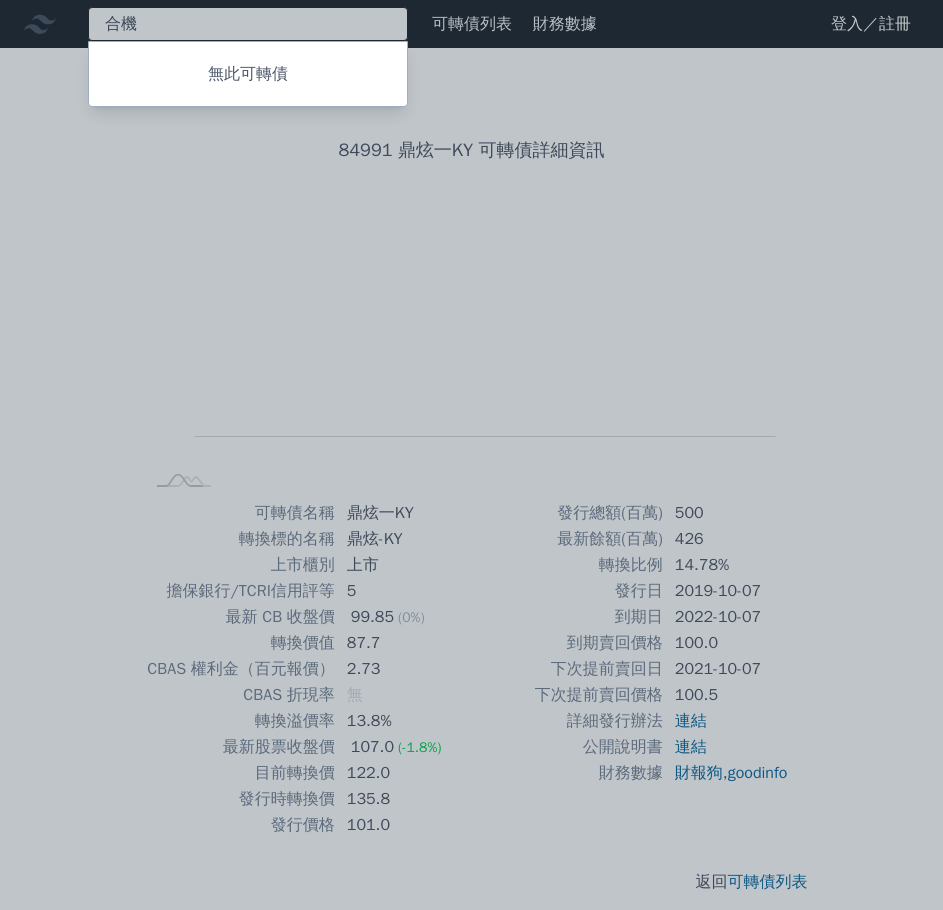 type on "合" 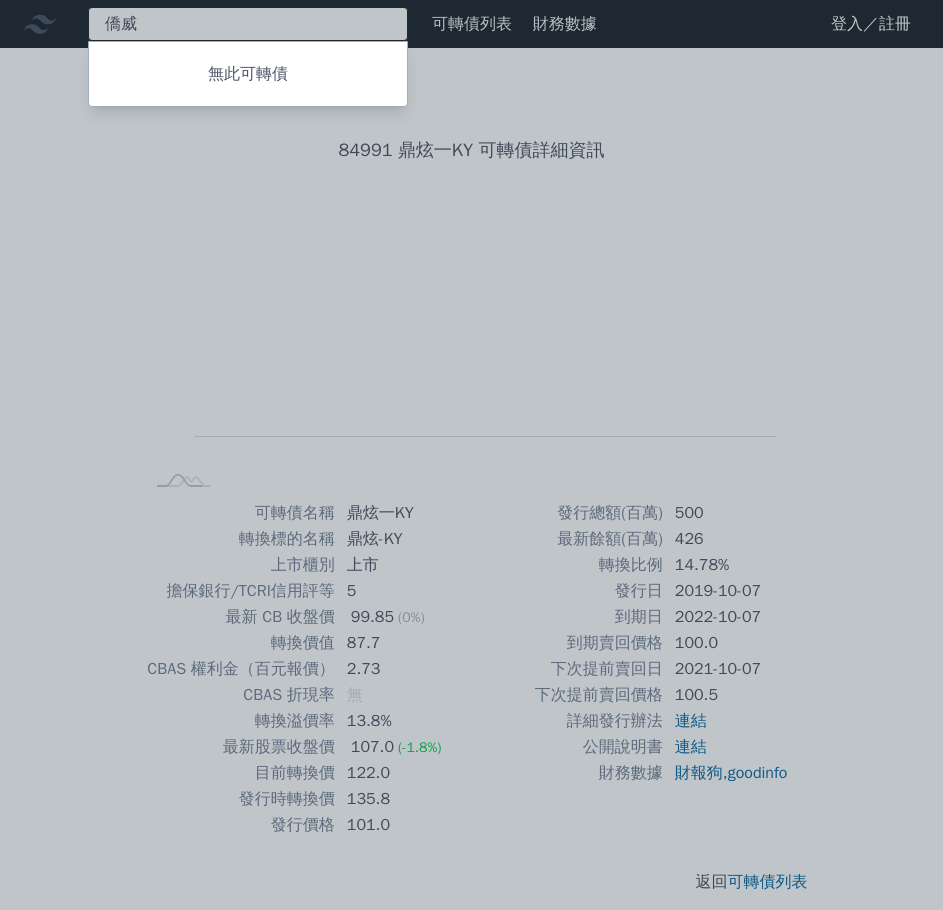 type on "僑" 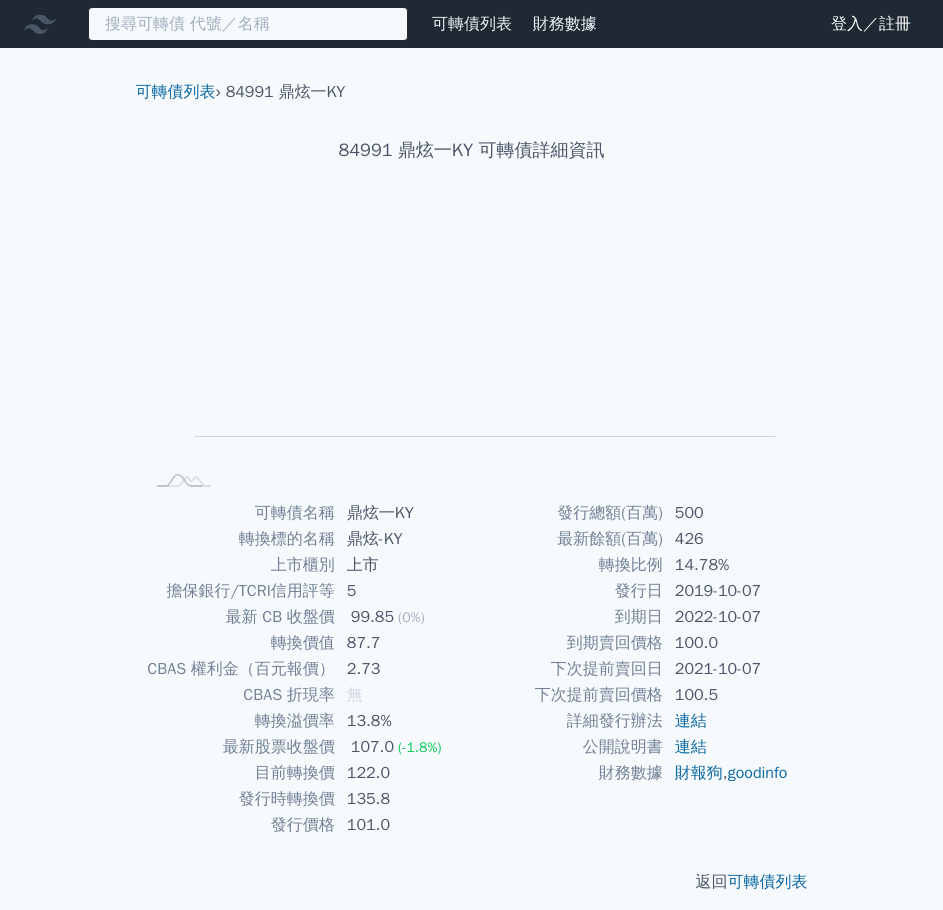 type on "d" 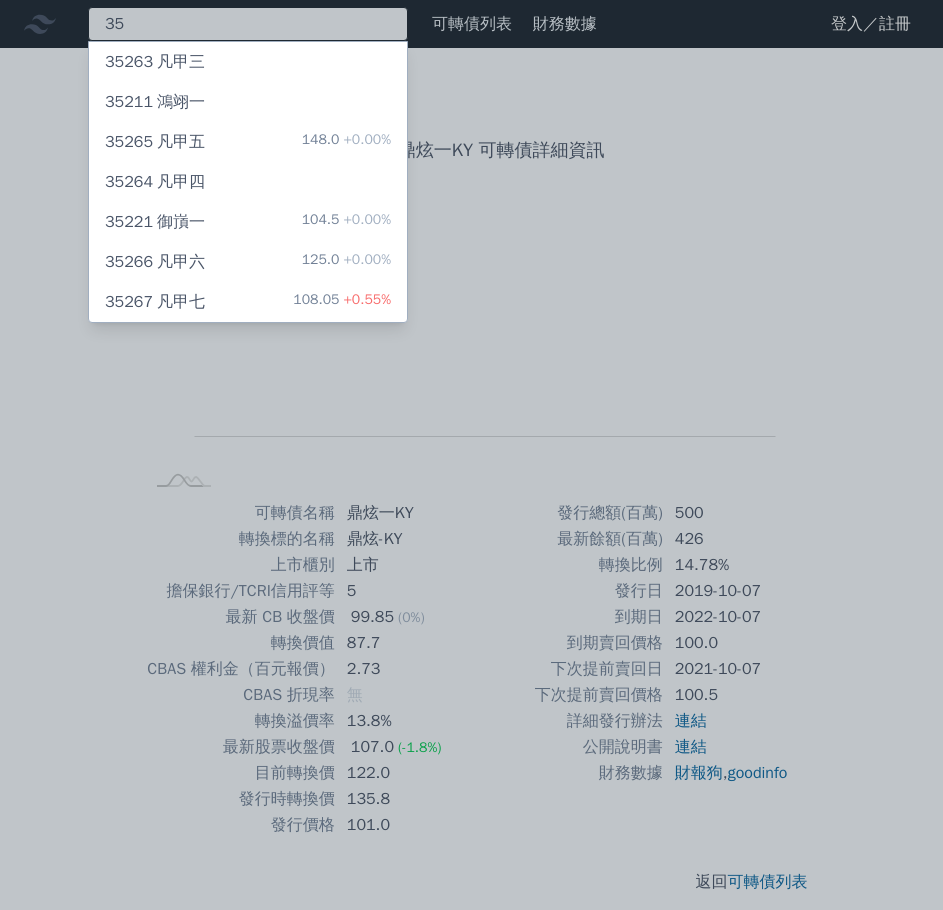 type on "3" 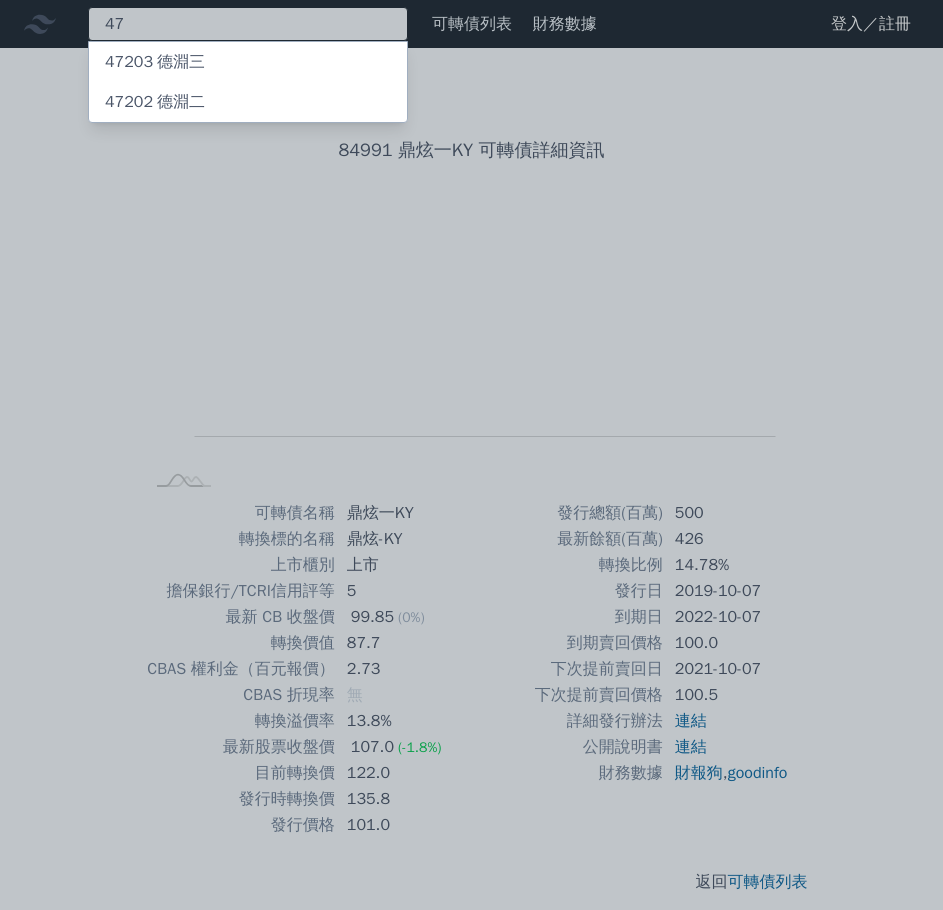 type on "4" 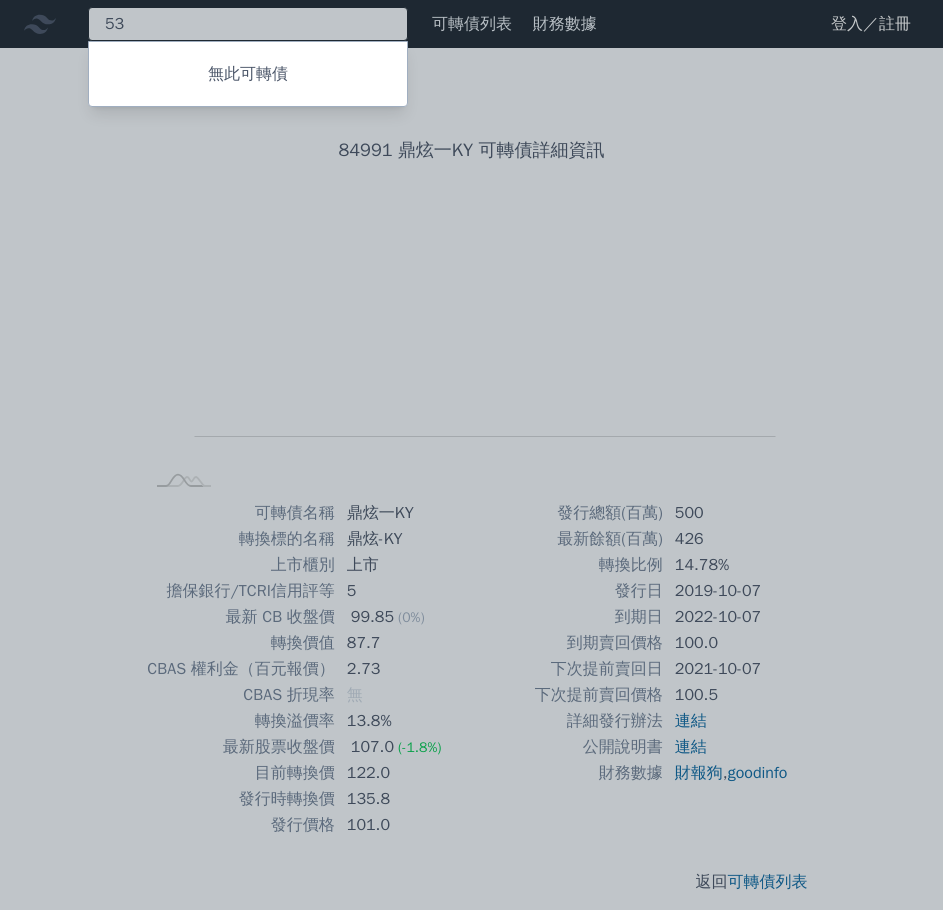 type on "5" 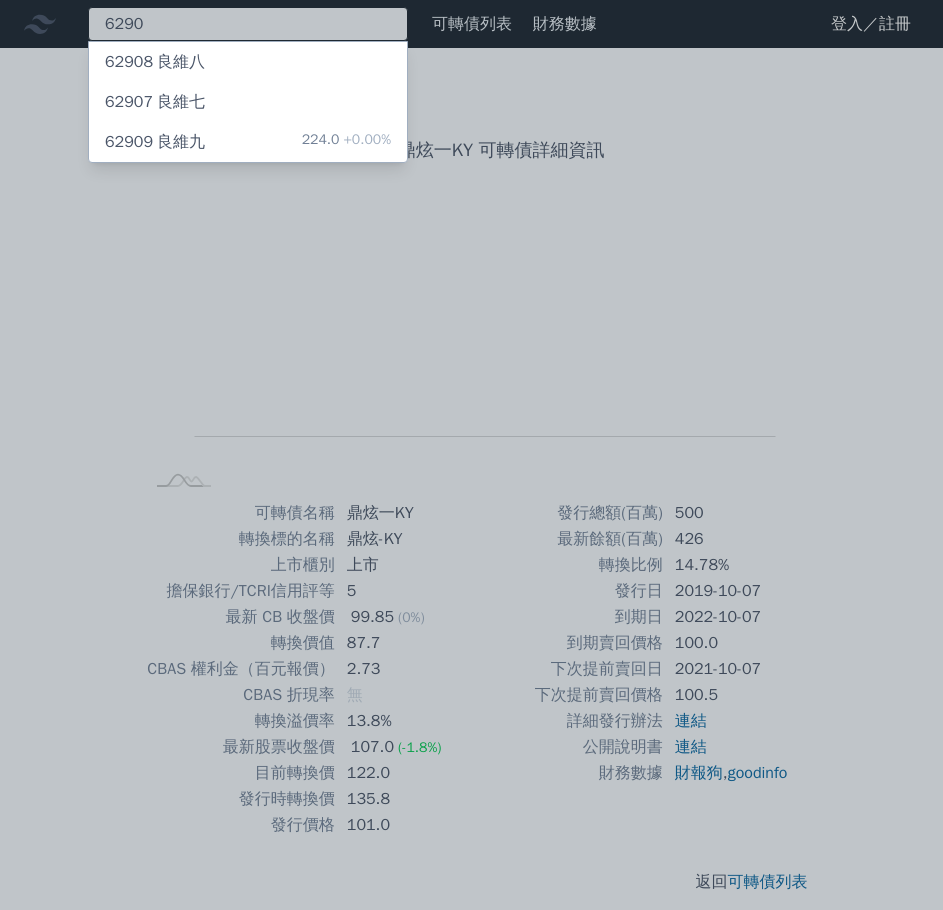 type on "6290" 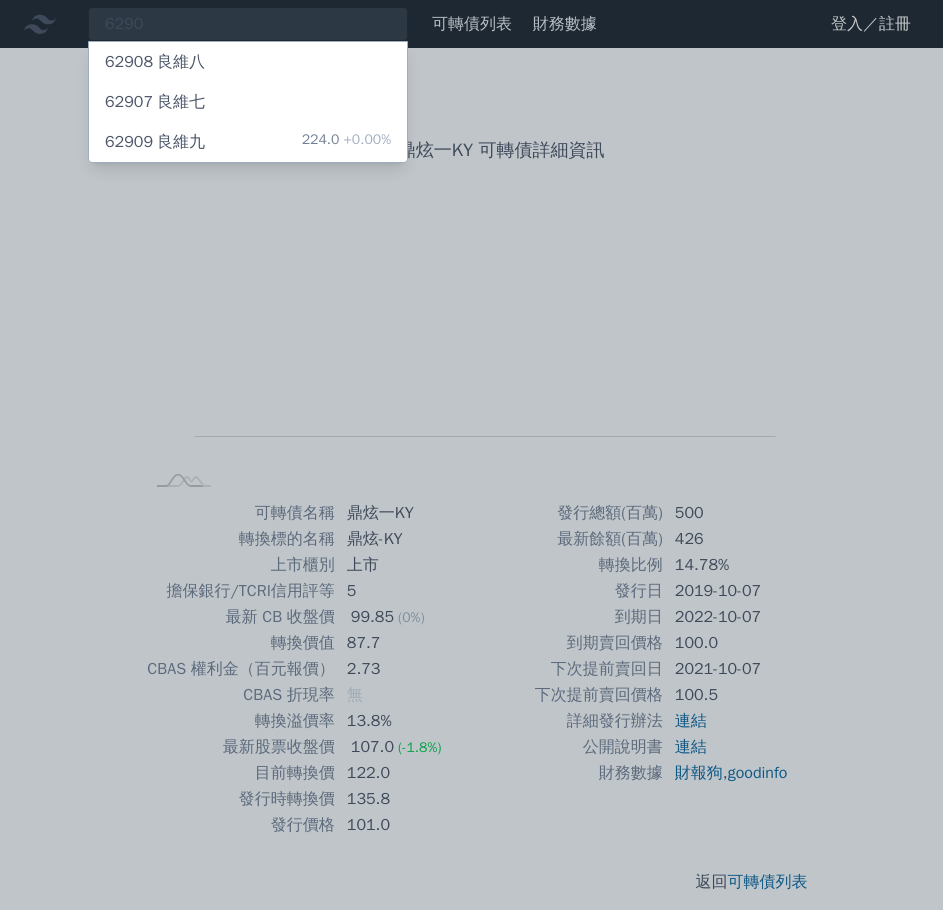 click at bounding box center [471, 455] 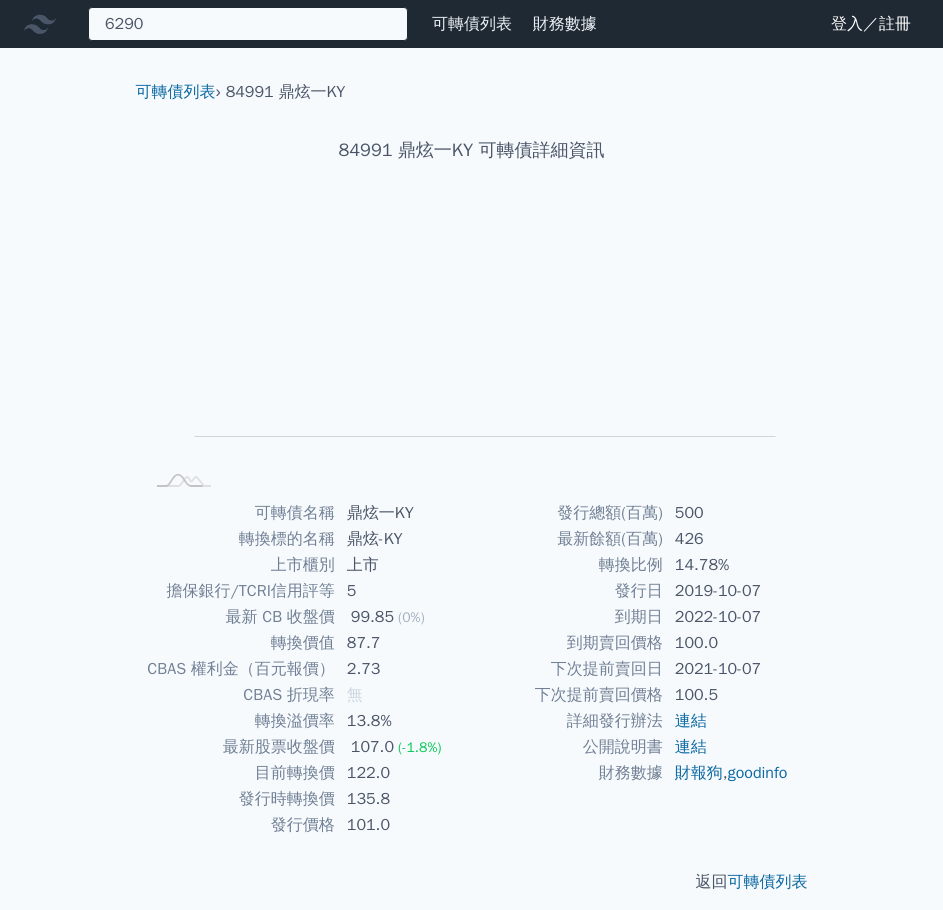 click on "6290
62908 良維八
62907 良維七
62909 良維九
224.0 +0.00%" at bounding box center [248, 24] 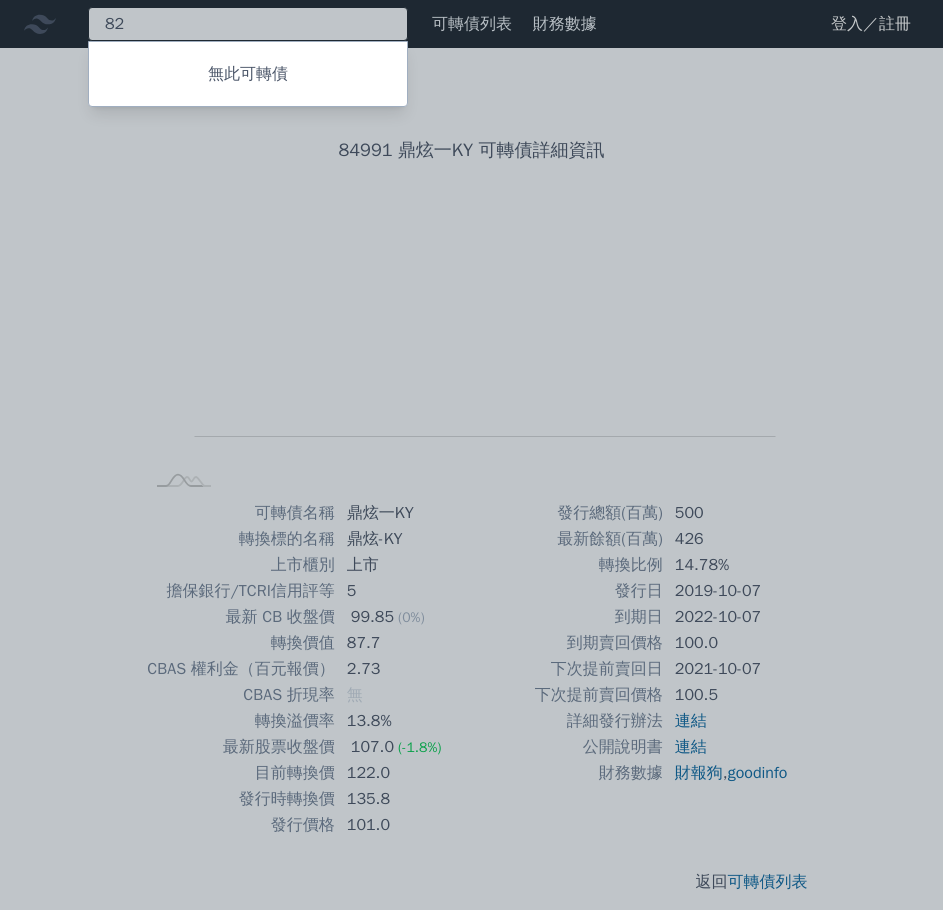 type on "8" 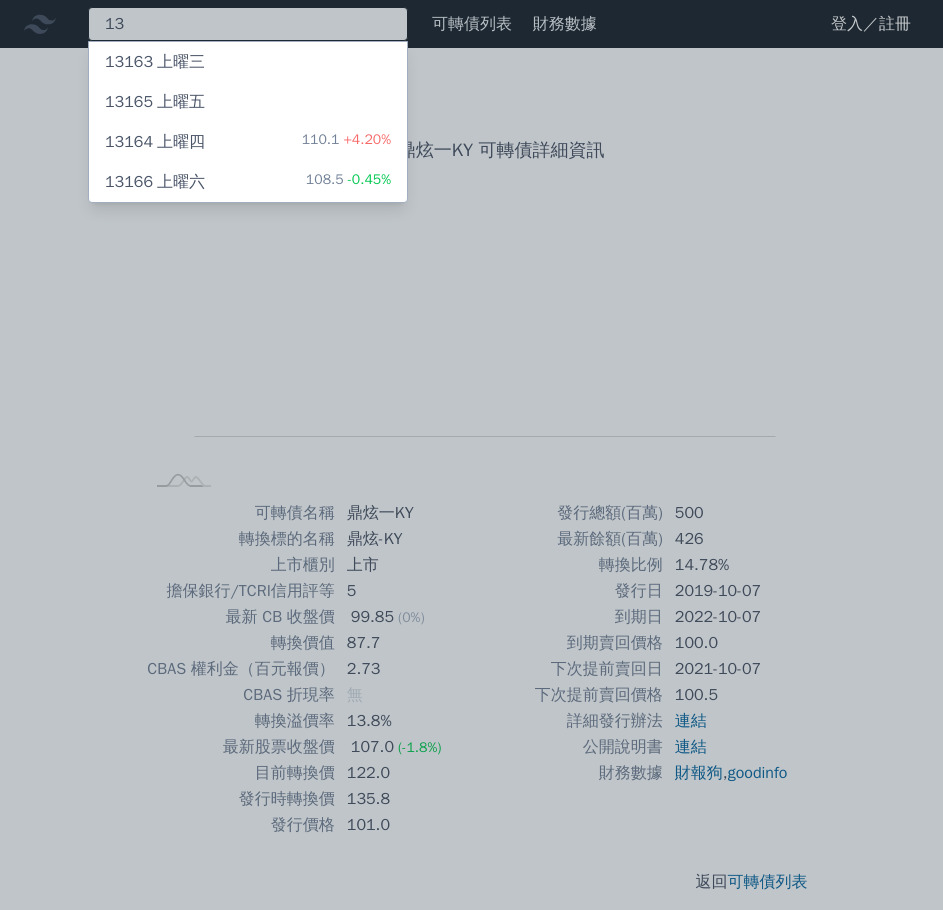 type on "1" 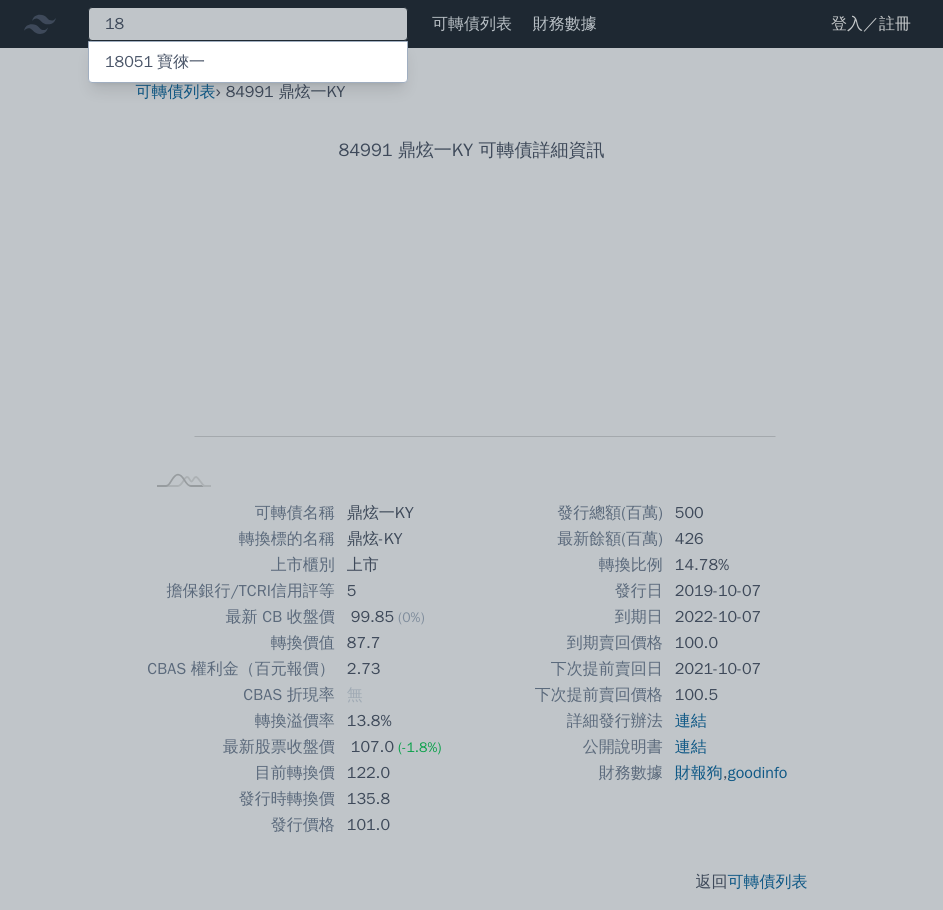 type on "1" 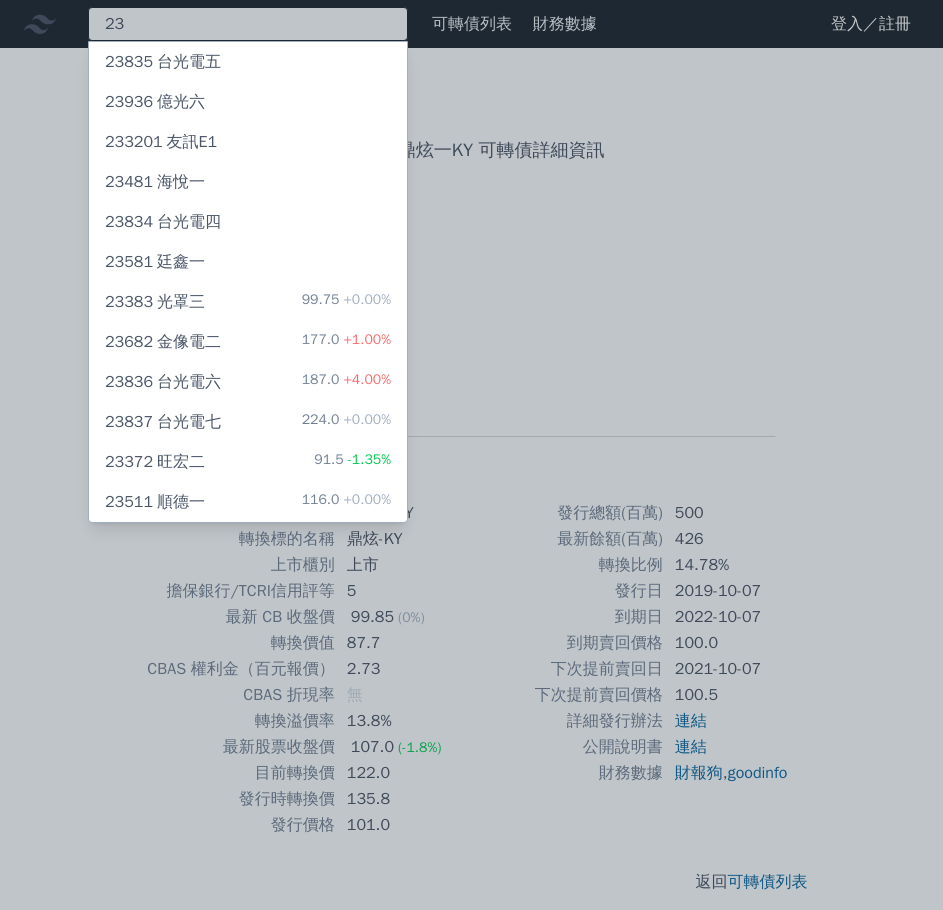 type on "2" 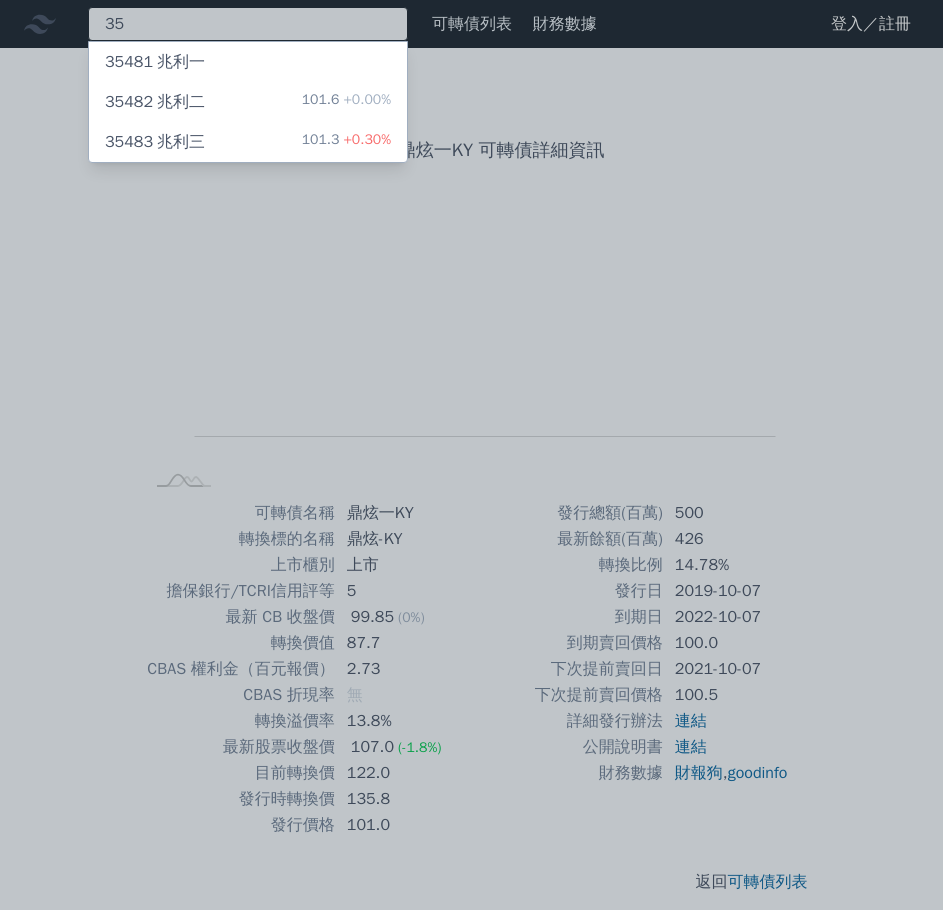 type on "3" 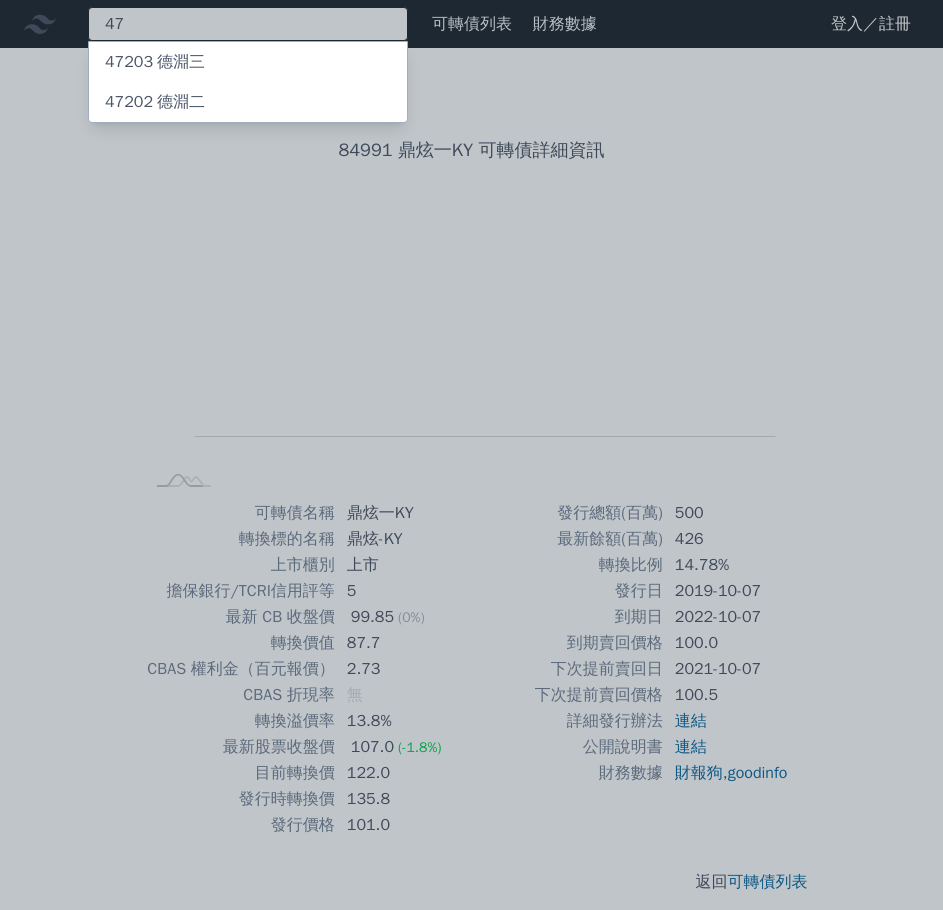 type on "4" 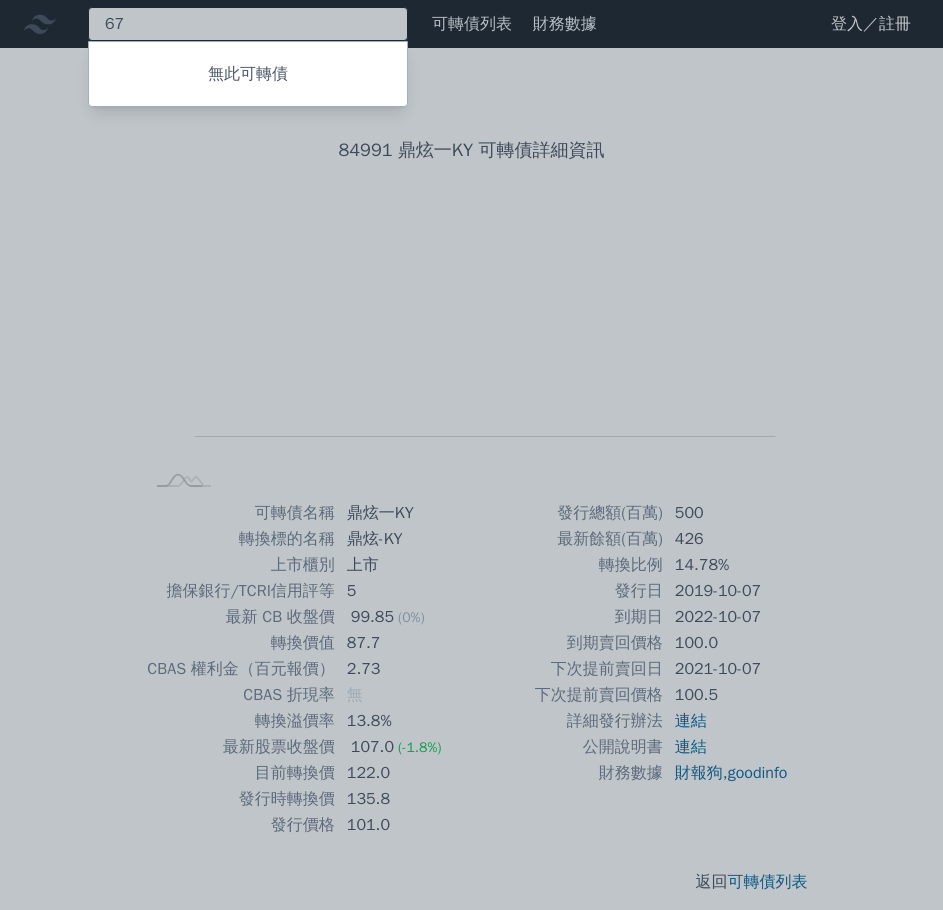 type on "6" 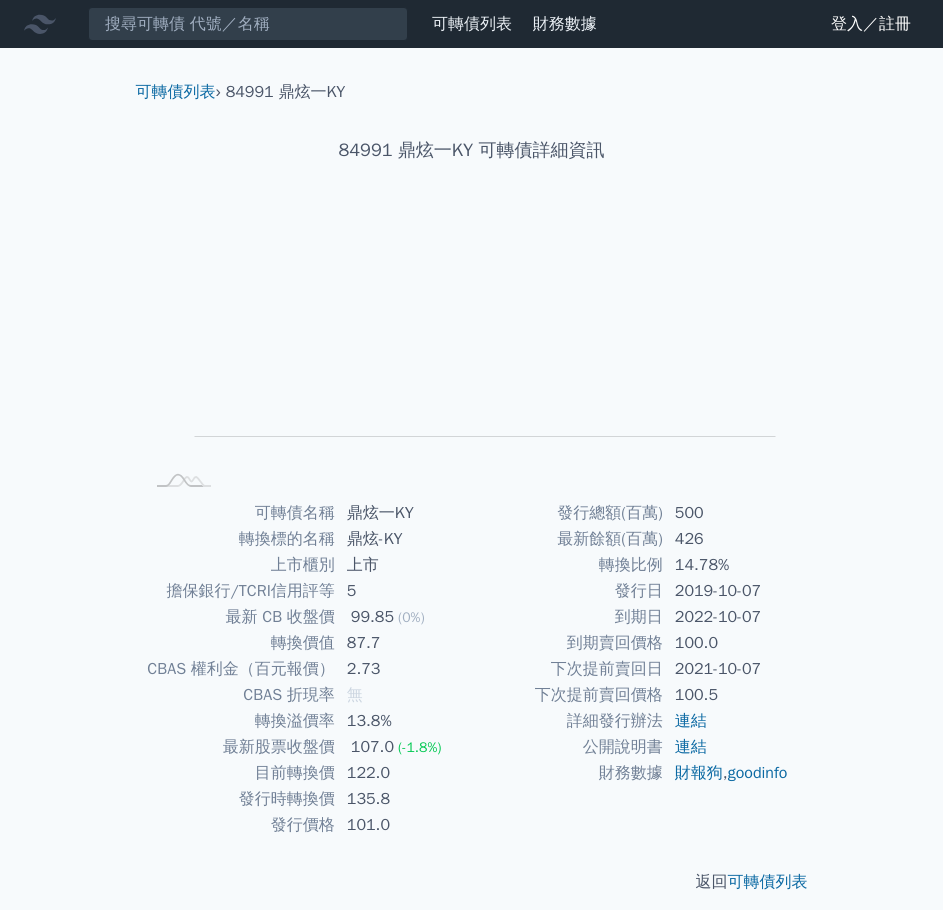 drag, startPoint x: 232, startPoint y: 51, endPoint x: 240, endPoint y: 43, distance: 11.313708 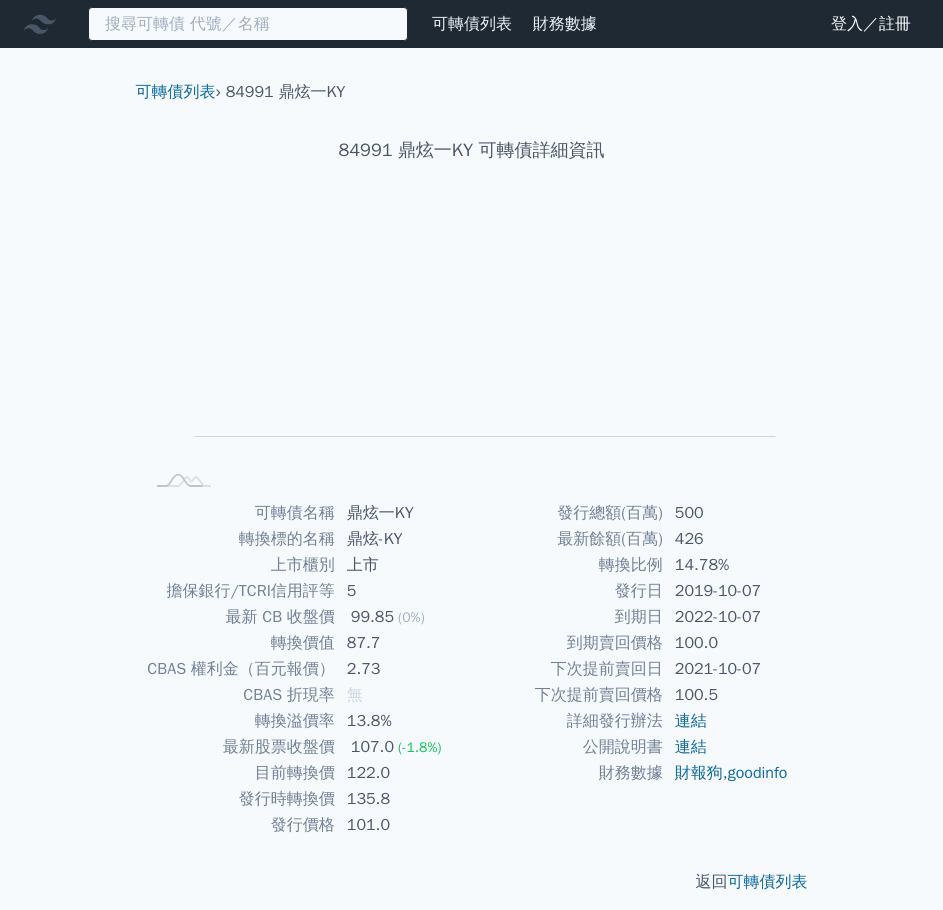 click at bounding box center [248, 24] 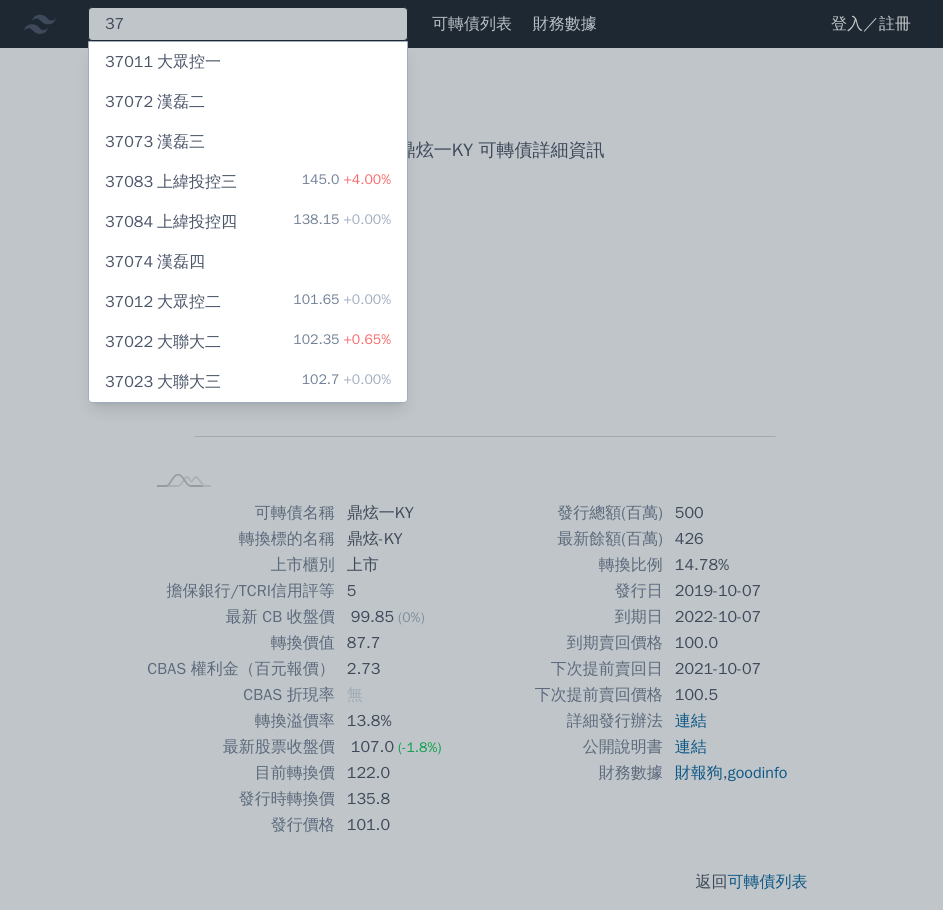 type on "3" 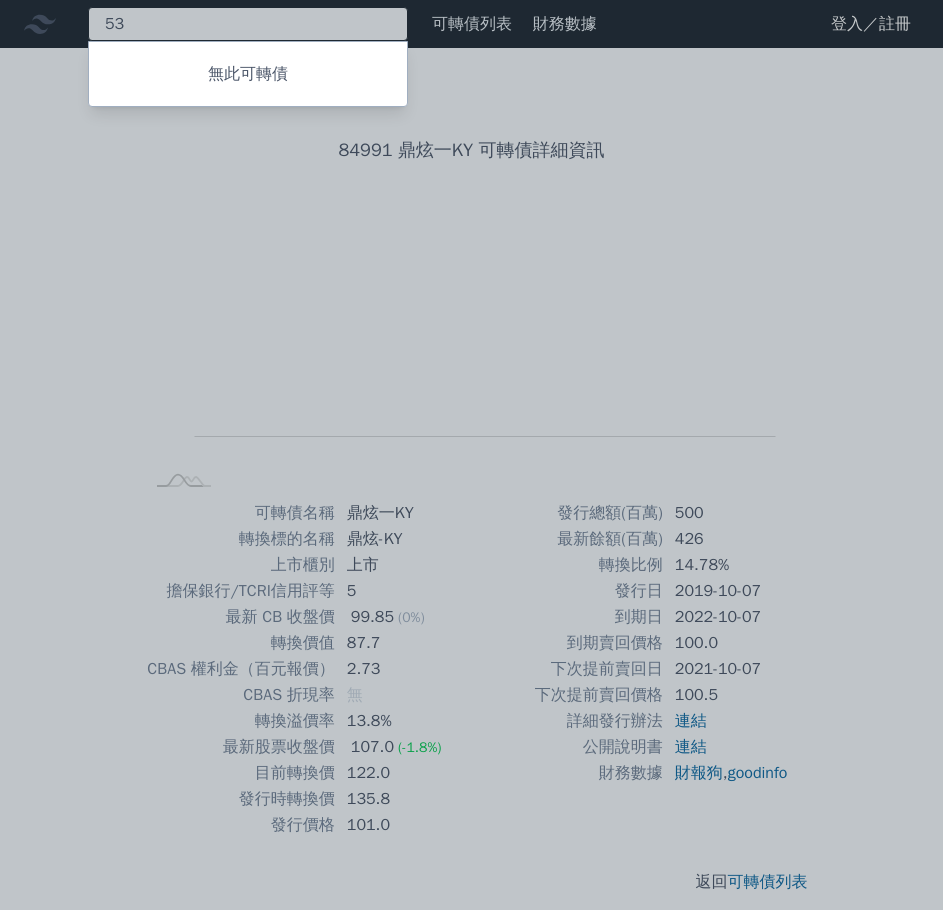 type on "5" 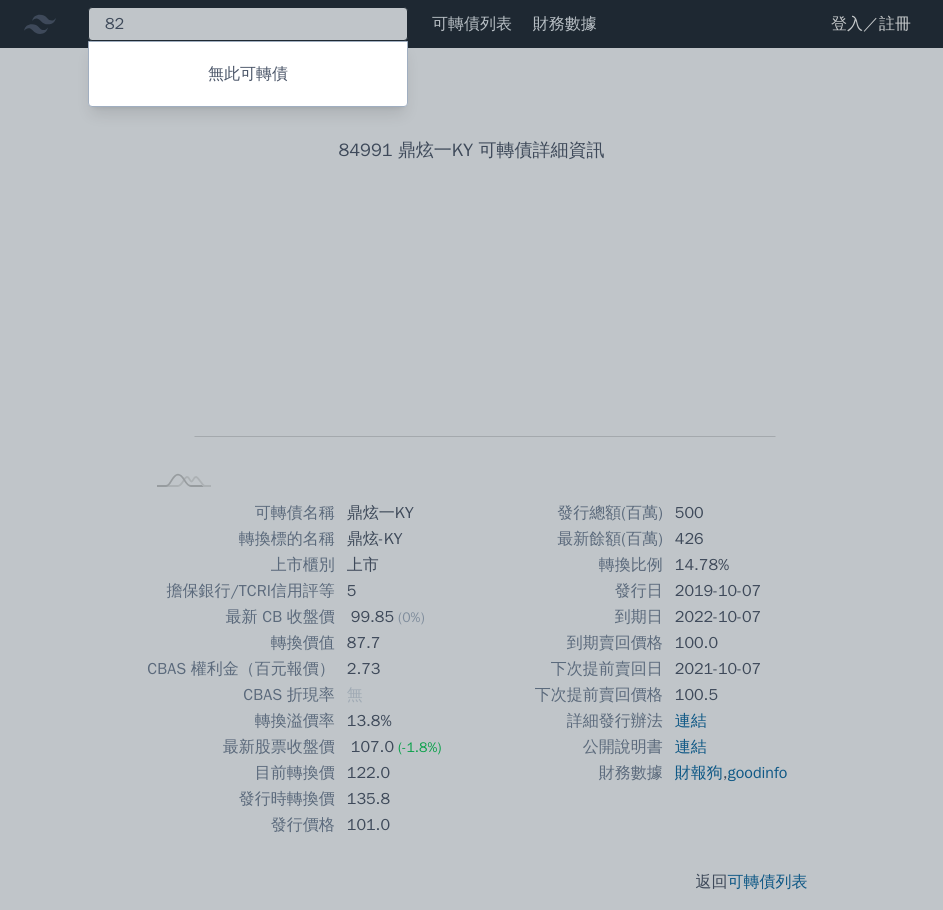 type on "8" 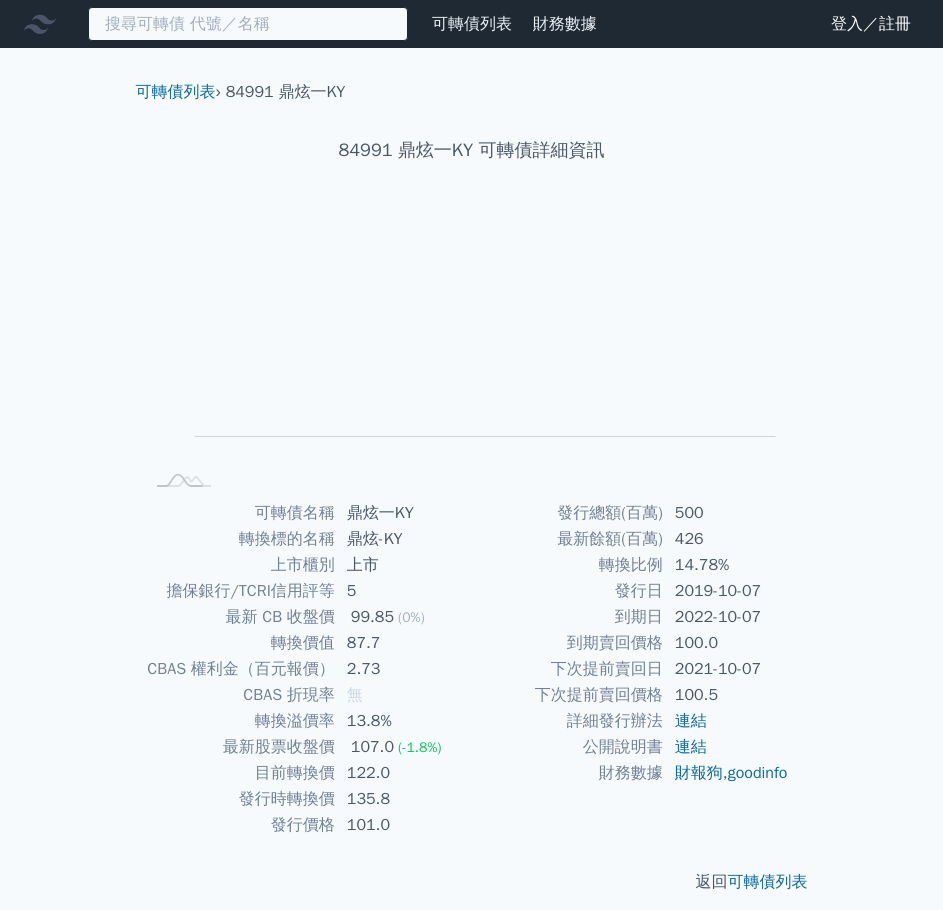 click at bounding box center (248, 24) 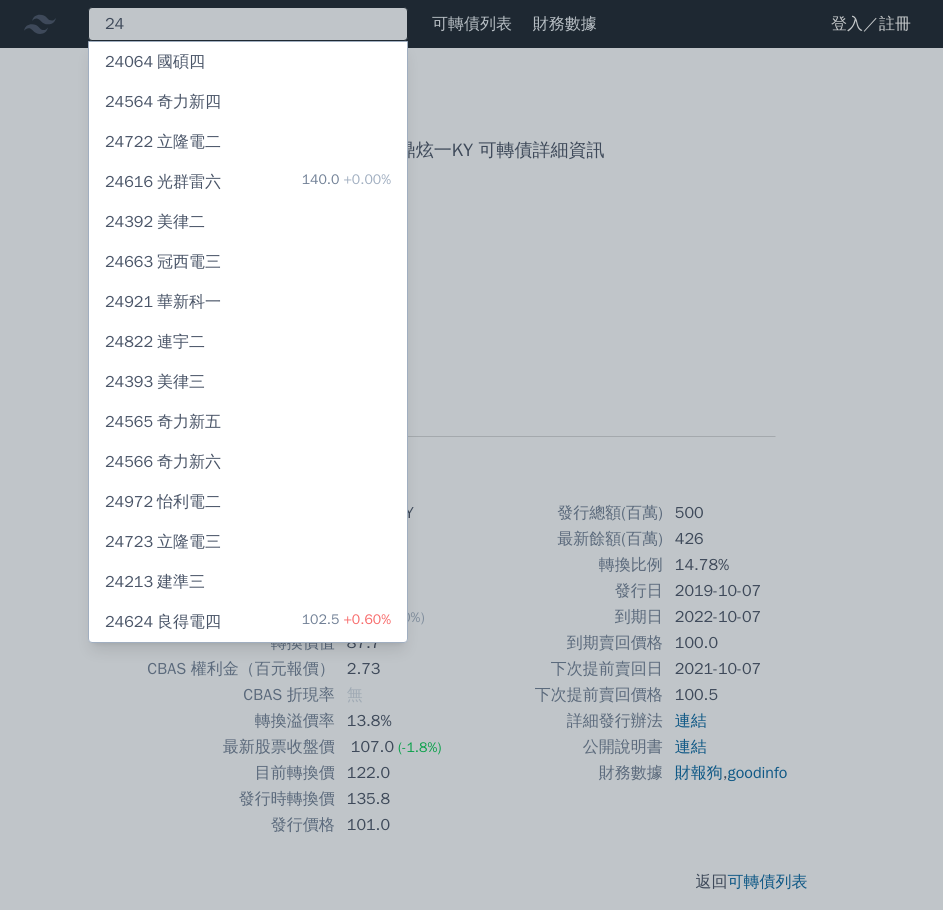type on "2" 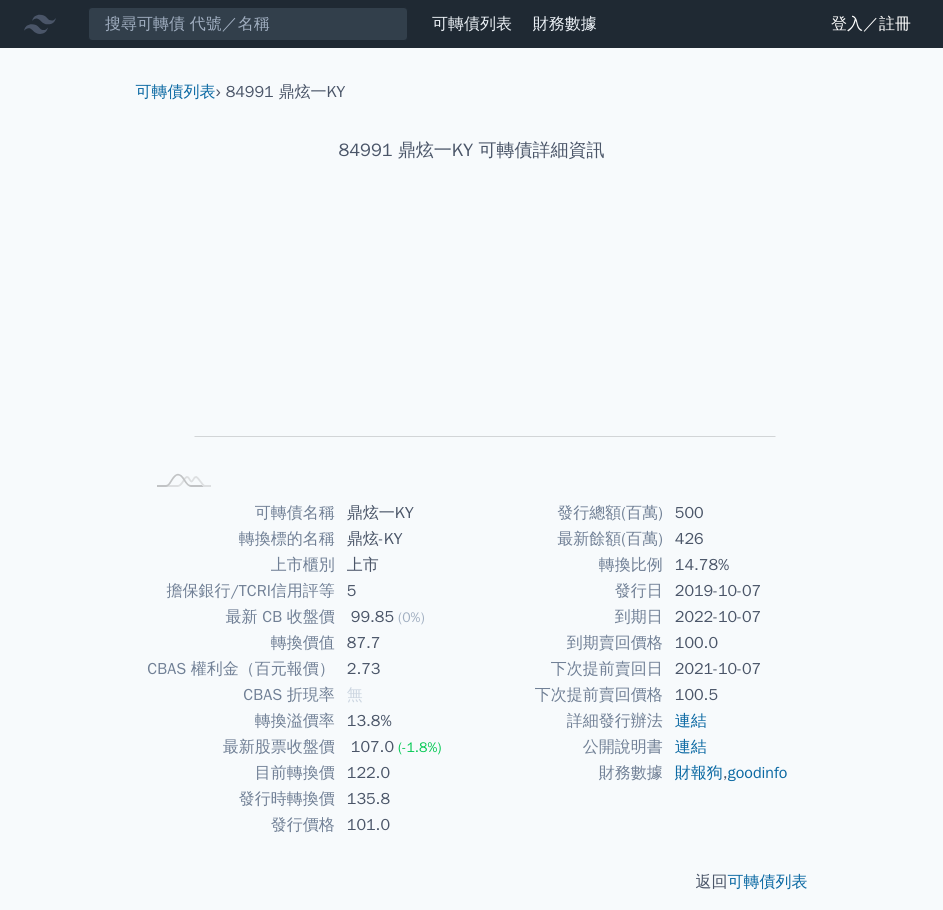 click on "84991 鼎炫一KY 可轉債詳細資訊" at bounding box center [472, 150] 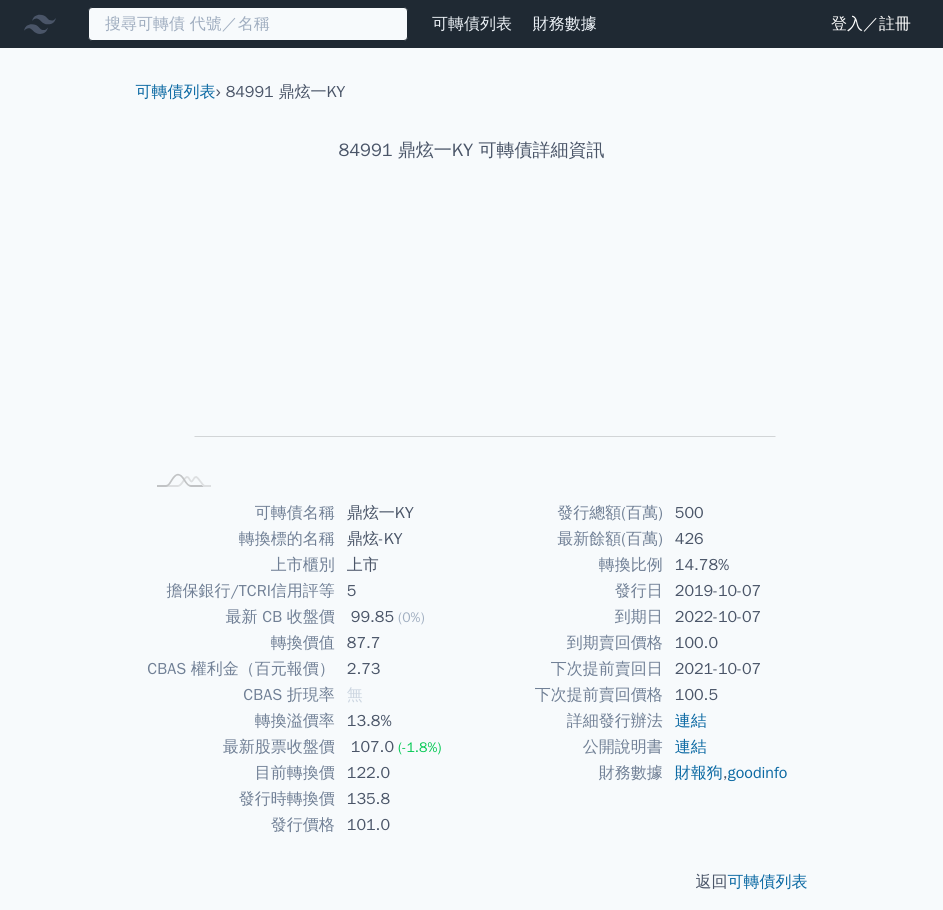 click at bounding box center (248, 24) 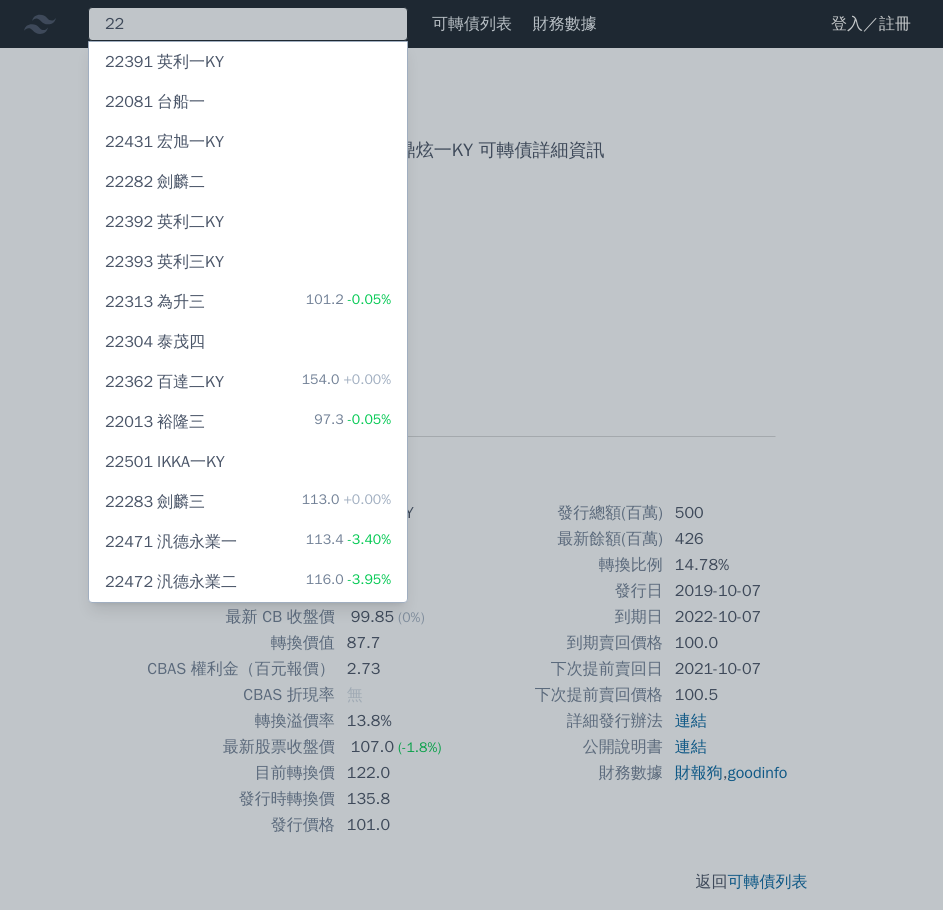 type on "2" 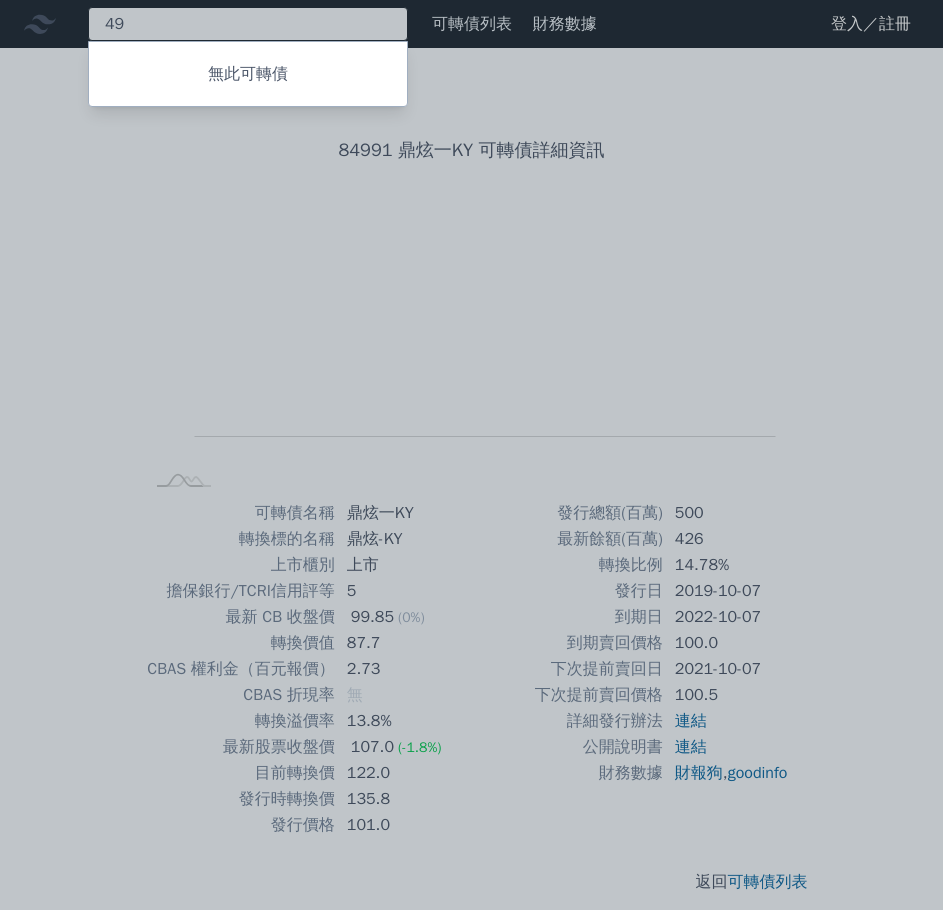 type on "4" 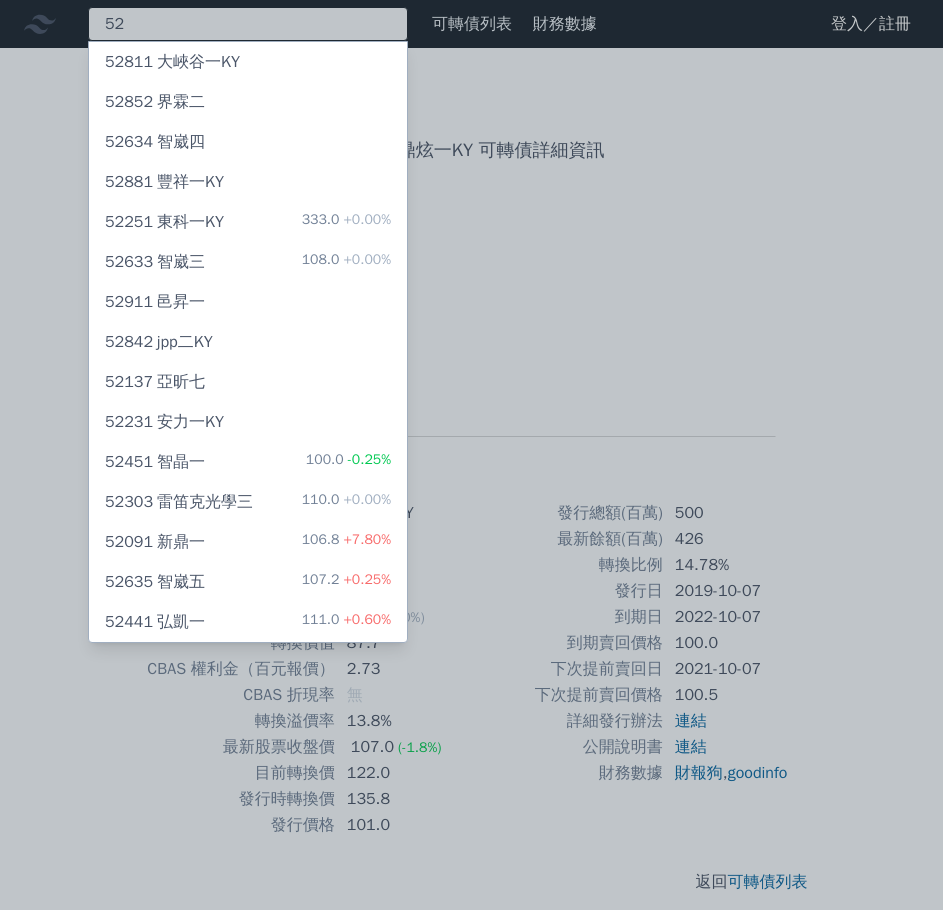 type on "5" 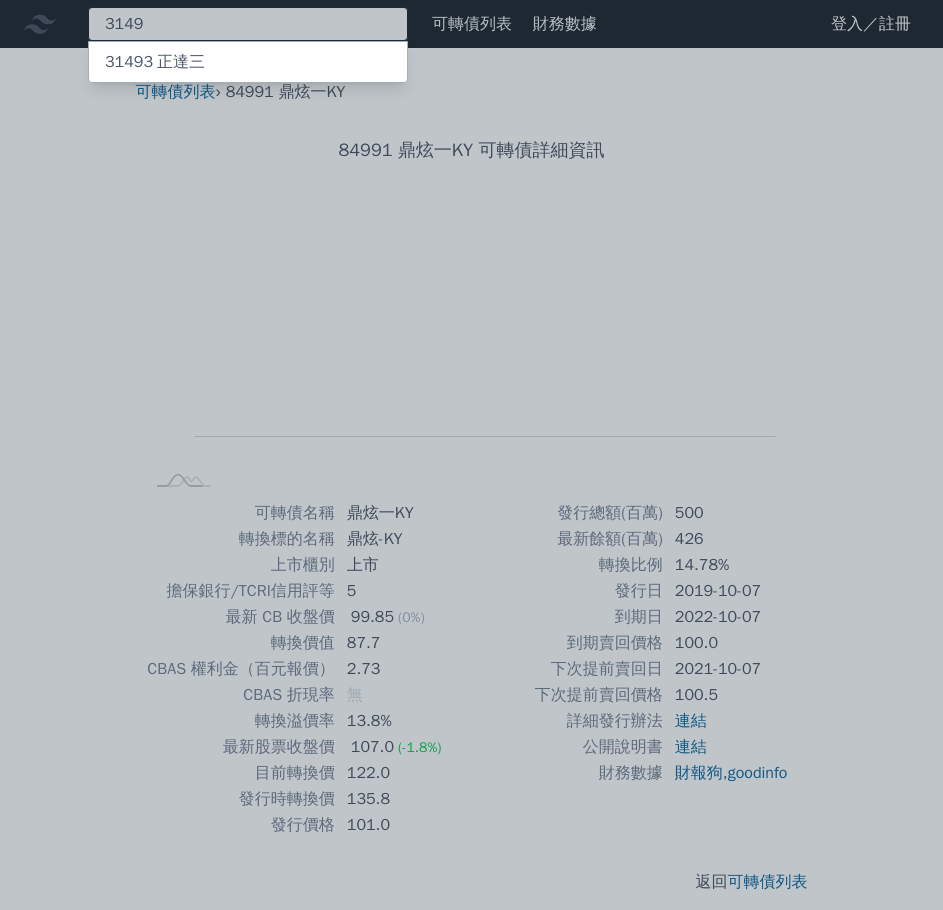 type on "3149" 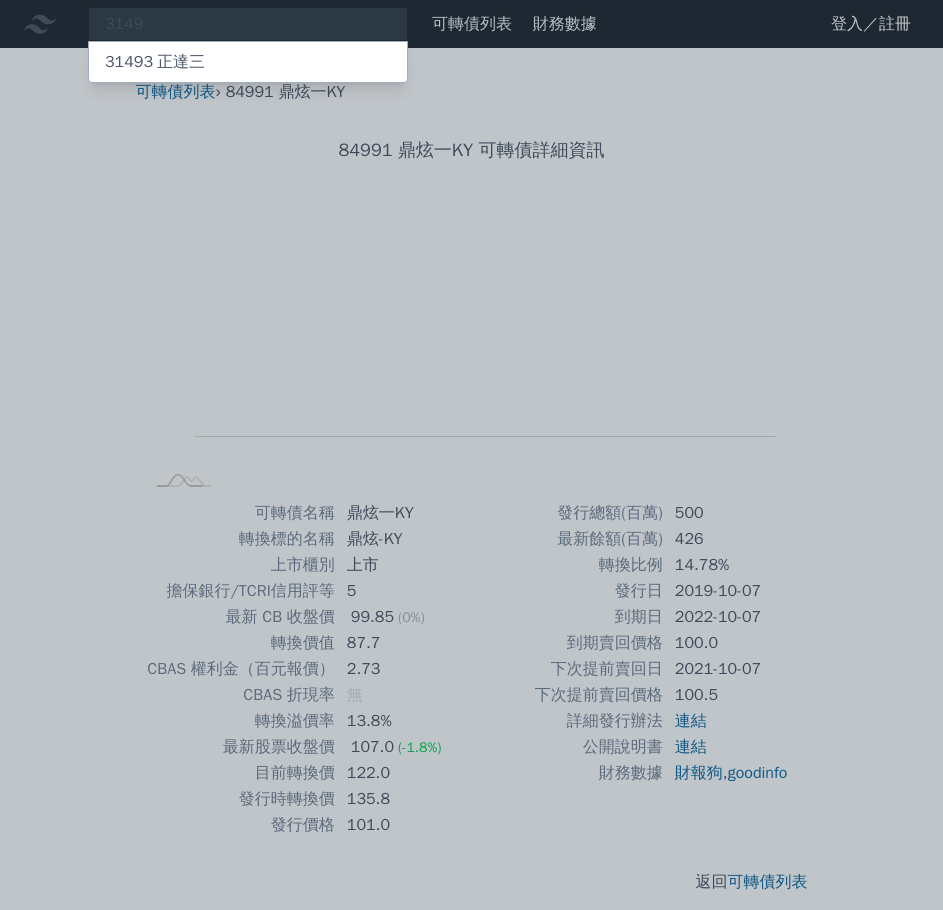 click on "31493 正達三" at bounding box center [248, 62] 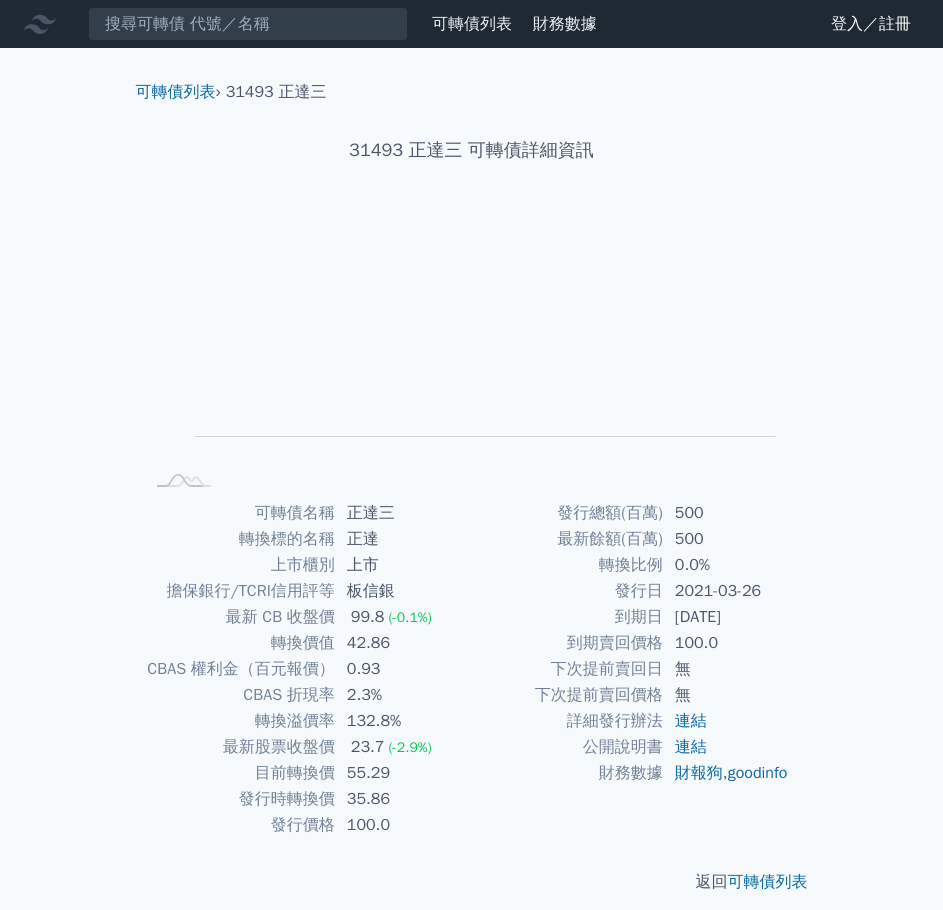 drag, startPoint x: 608, startPoint y: 616, endPoint x: 776, endPoint y: 614, distance: 168.0119 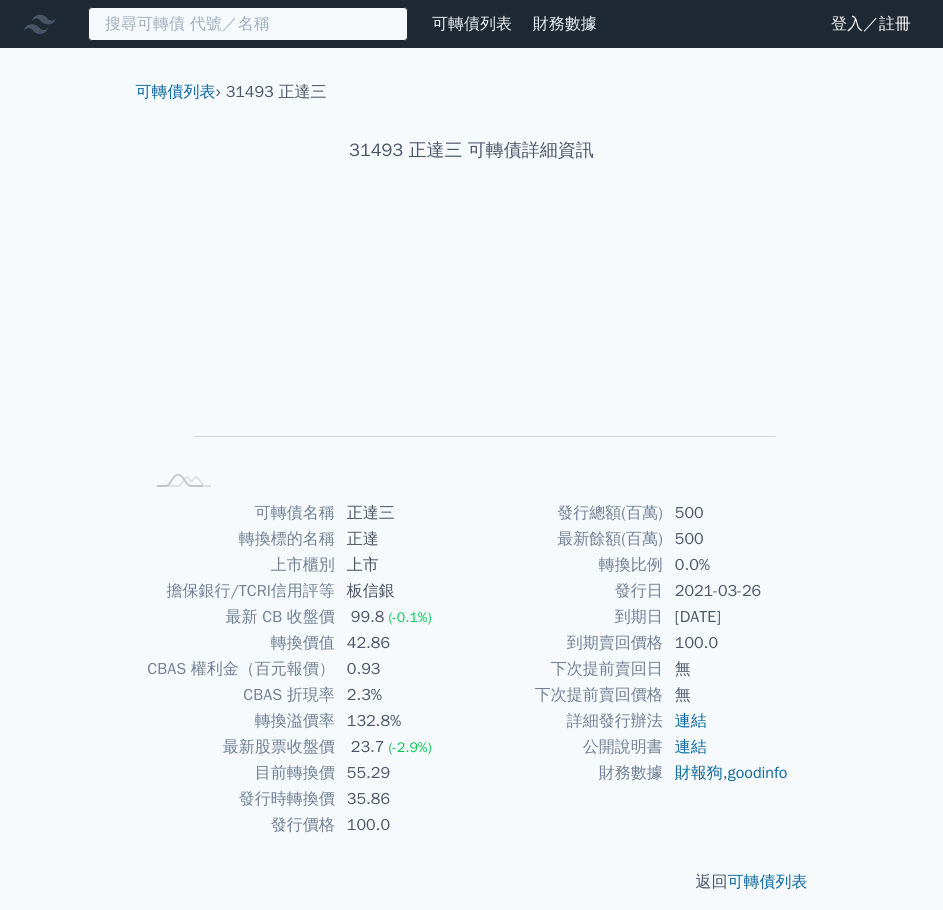 click at bounding box center [248, 24] 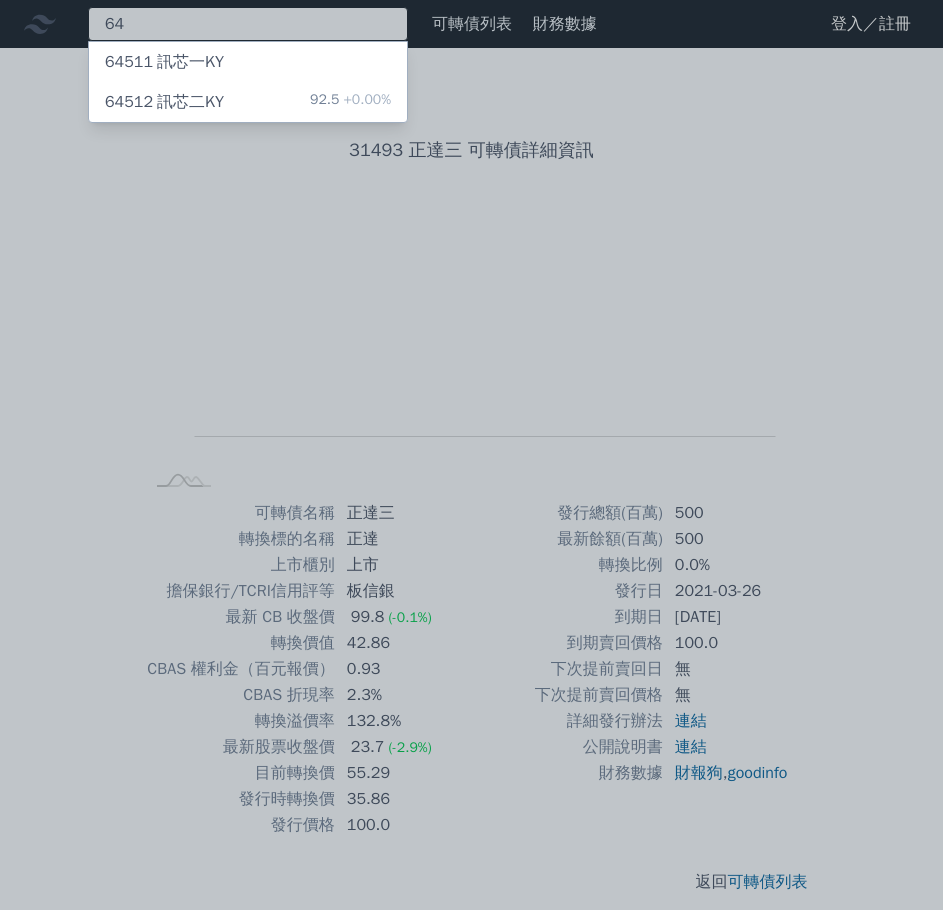 type on "6" 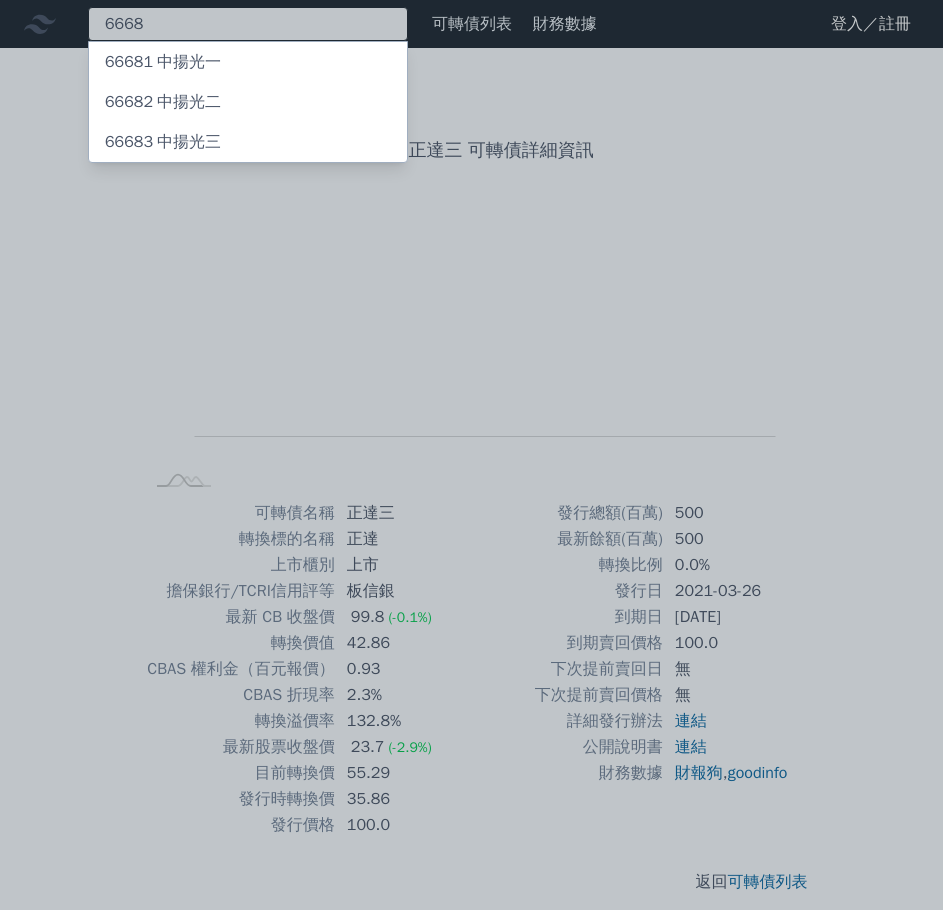 type on "6668" 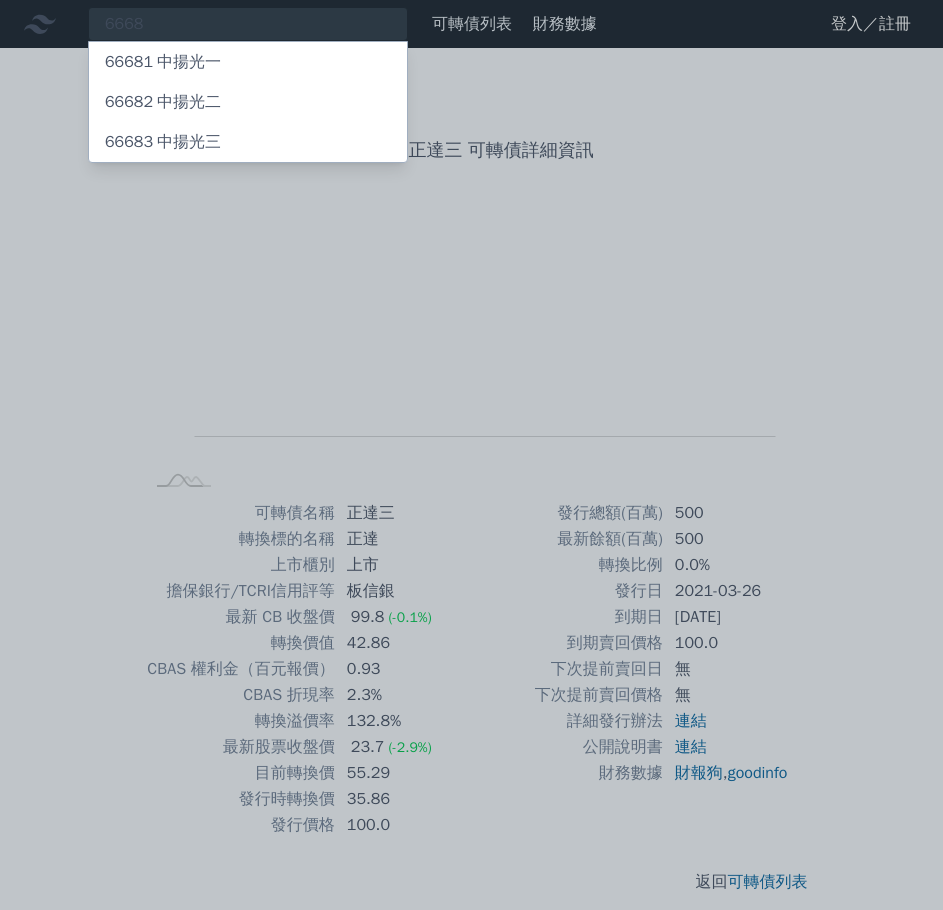 click on "66683 中揚光三" at bounding box center [248, 142] 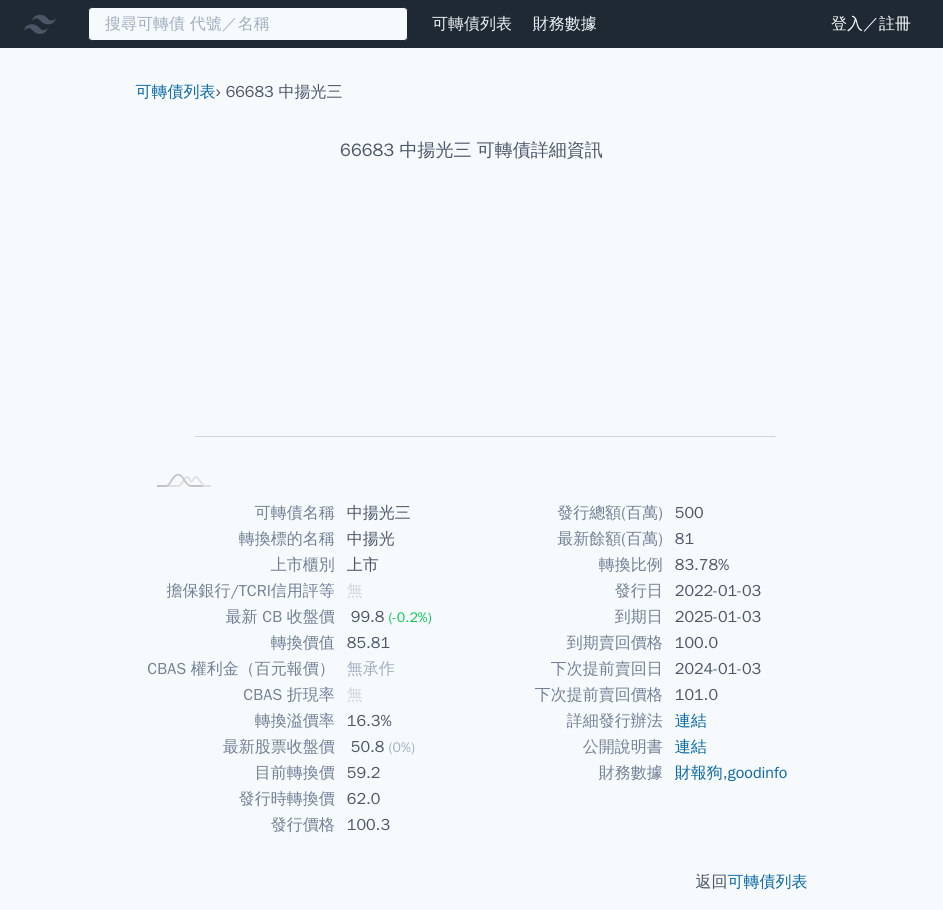 click at bounding box center (248, 24) 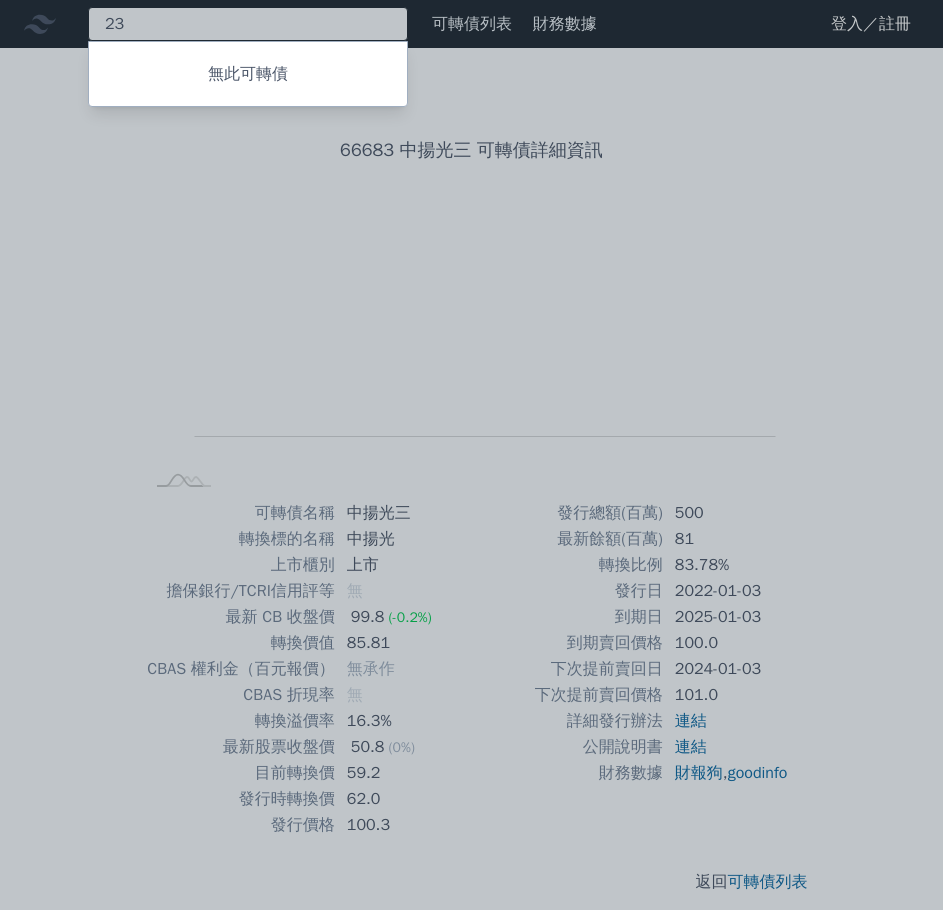 type on "2" 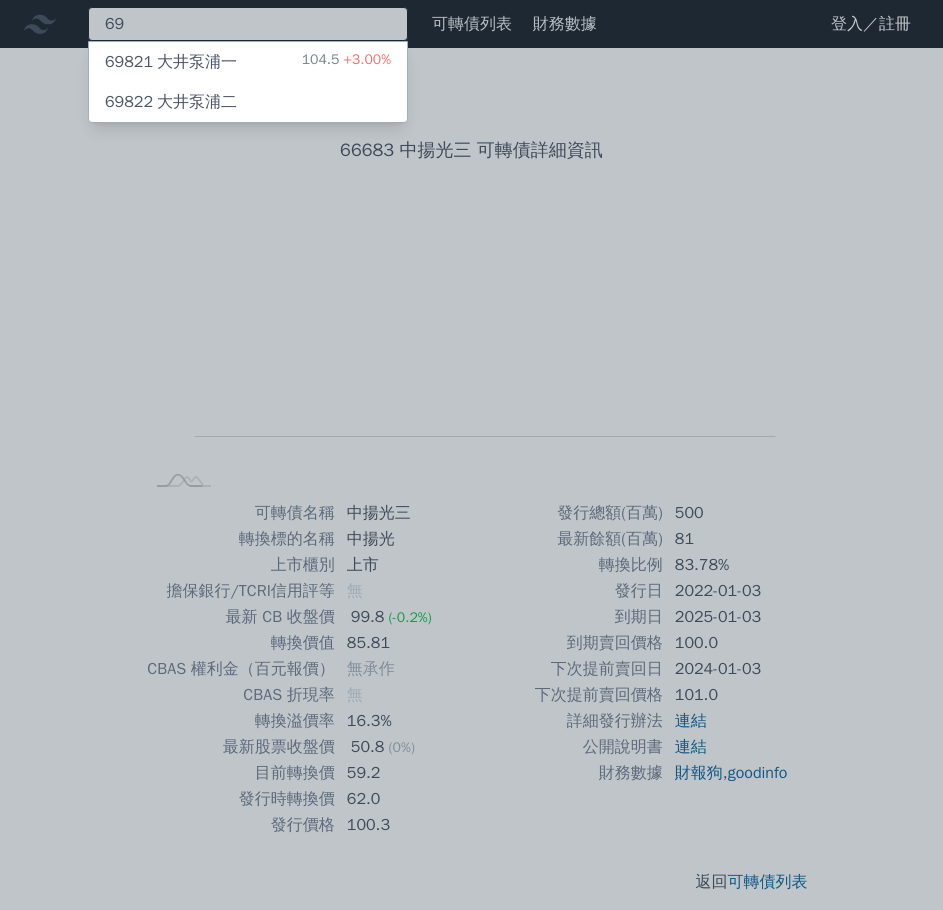 type on "6" 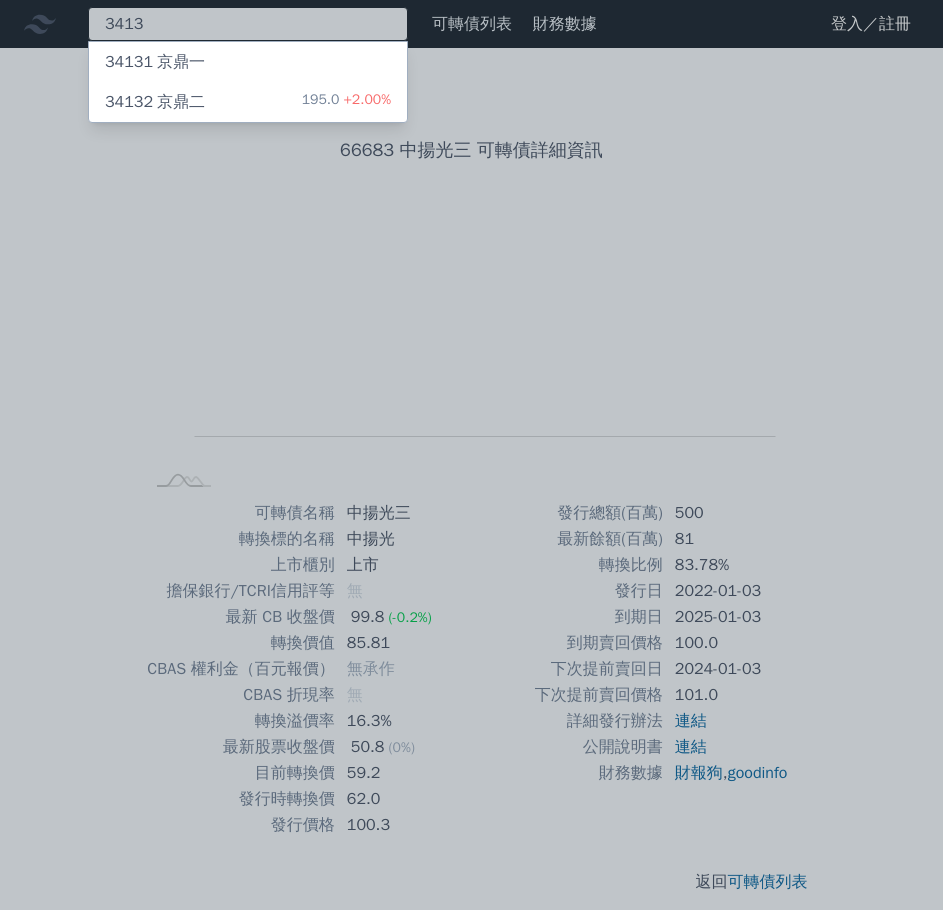 type on "3413" 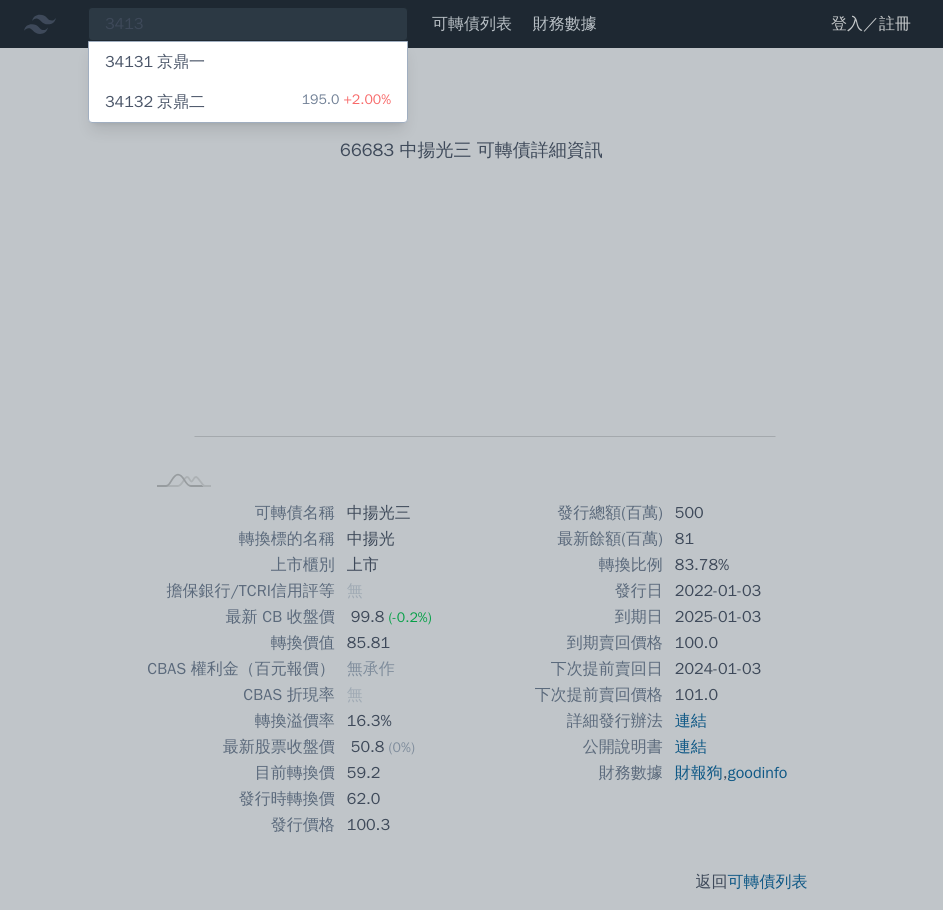 click on "34132 京鼎二
195.0 +2.00%" at bounding box center (248, 102) 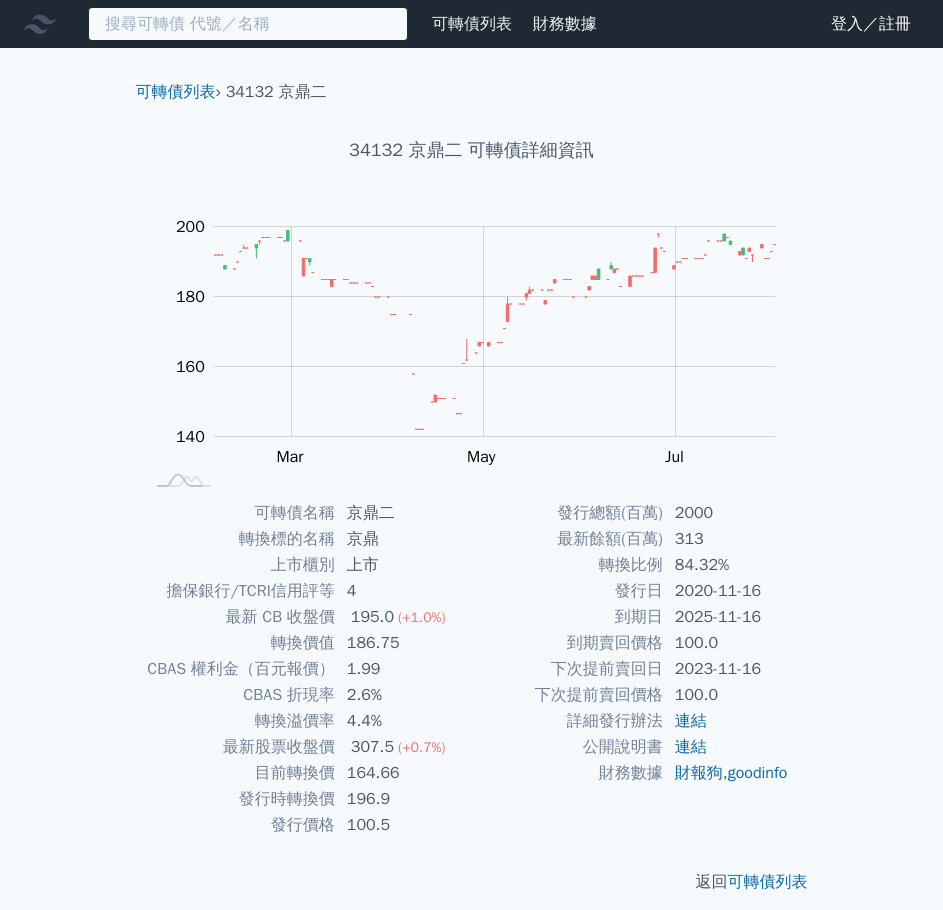 click at bounding box center (248, 24) 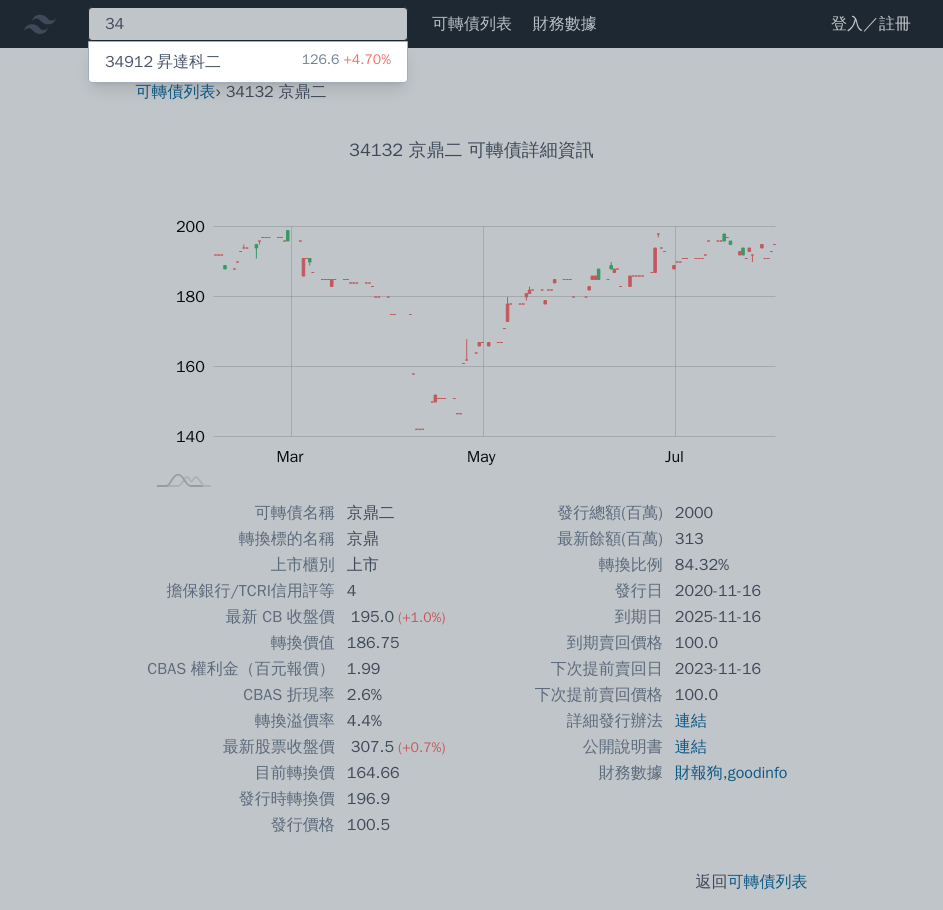 type on "3" 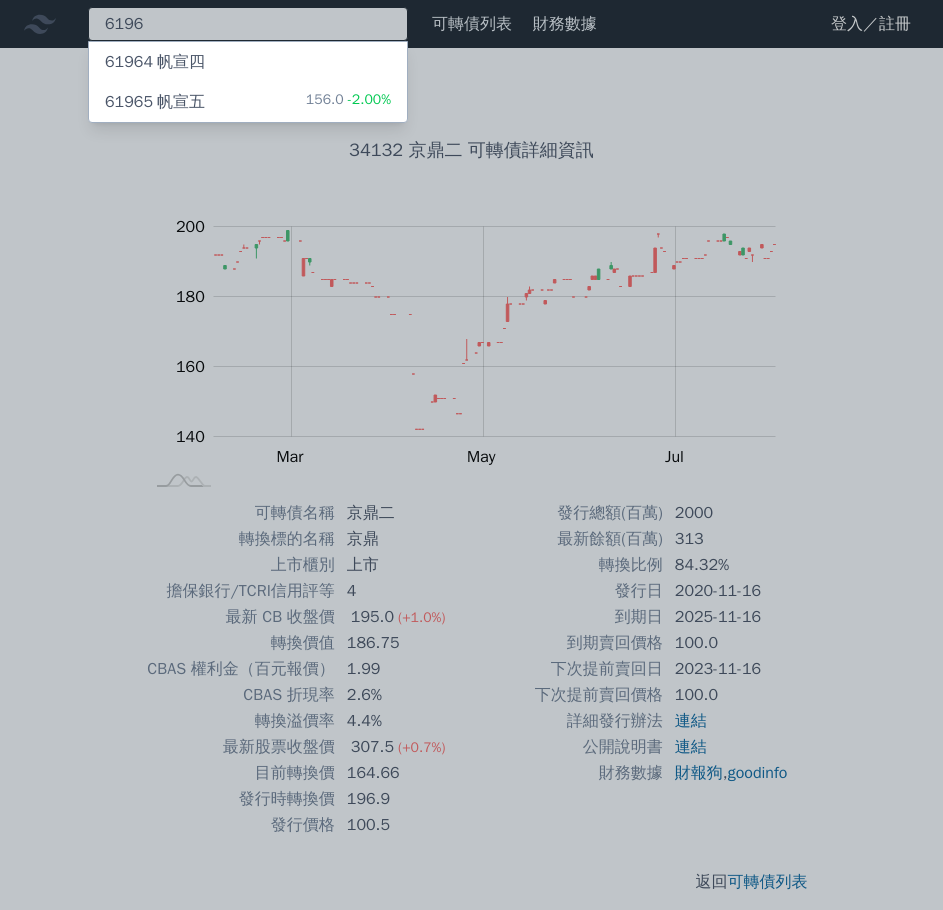 type on "6196" 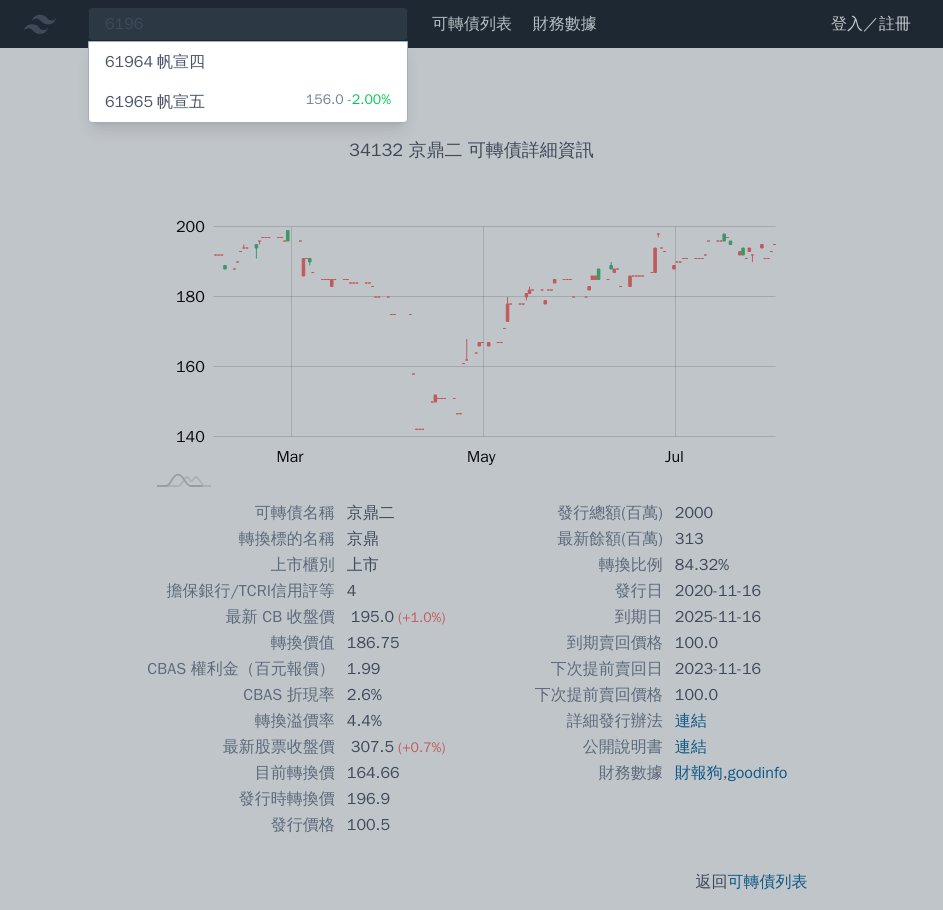 click on "61965 帆宣五" at bounding box center (155, 102) 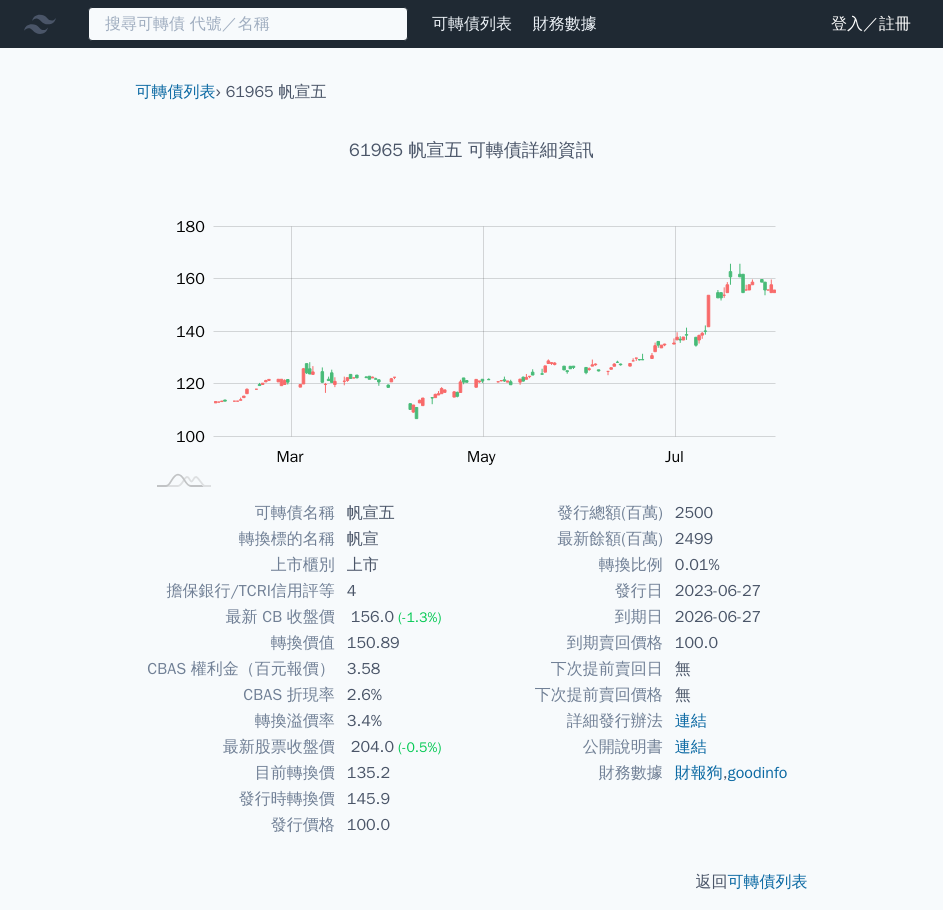 click at bounding box center [248, 24] 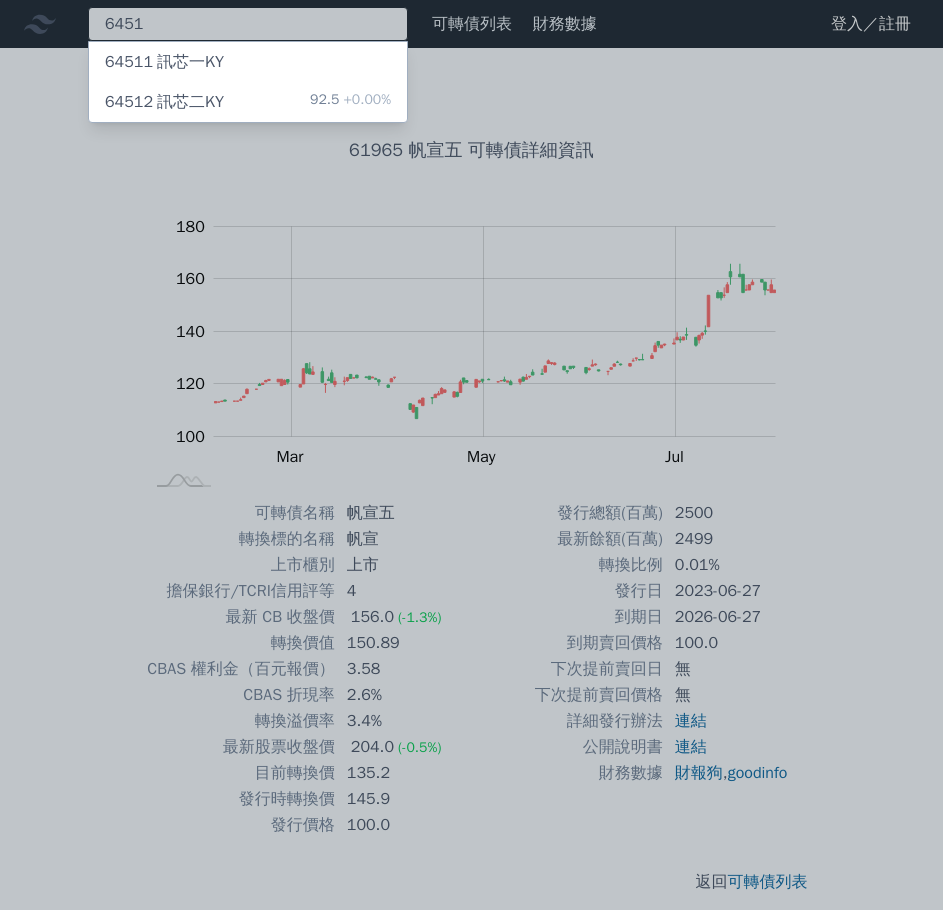 type on "6451" 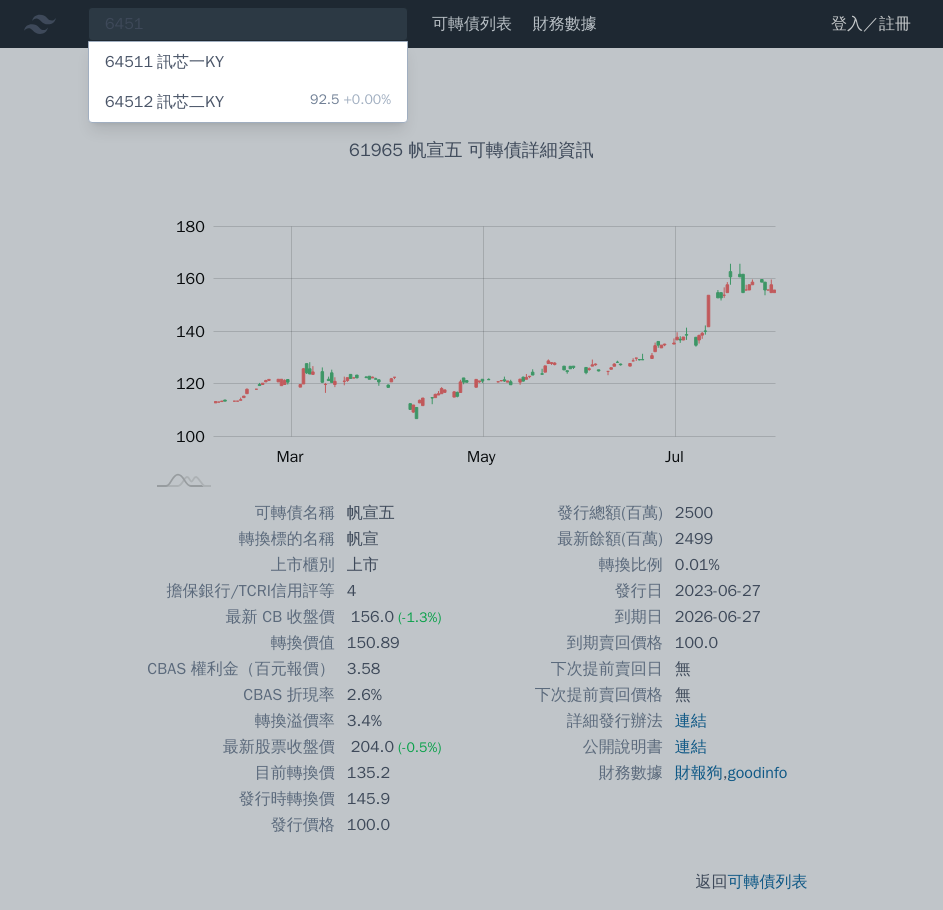 click on "64512 訊芯二KY
92.5 +0.00%" at bounding box center (248, 102) 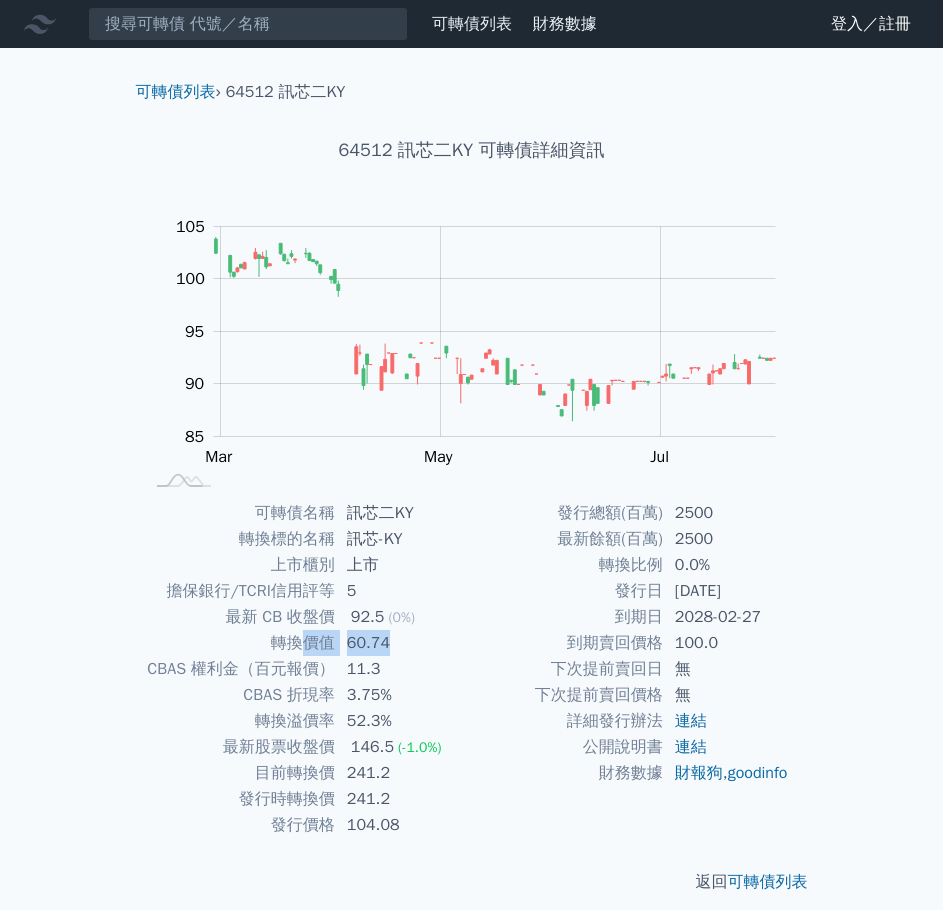 drag, startPoint x: 310, startPoint y: 635, endPoint x: 412, endPoint y: 645, distance: 102.48902 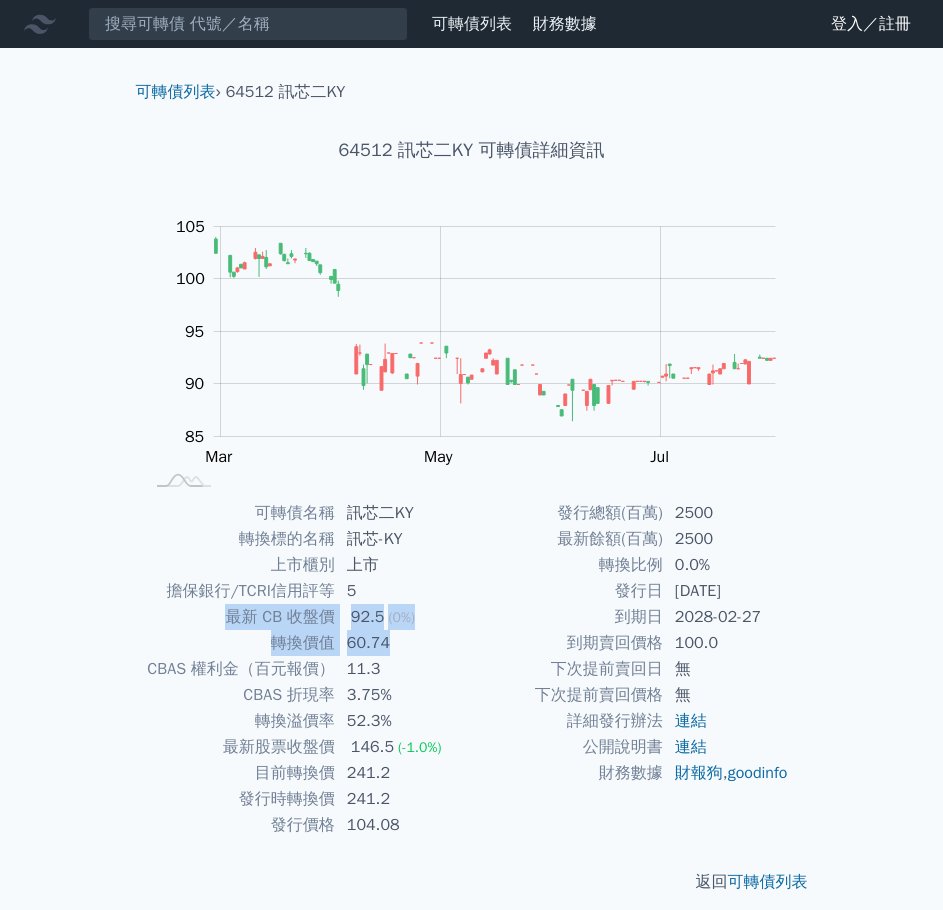drag, startPoint x: 241, startPoint y: 621, endPoint x: 413, endPoint y: 632, distance: 172.35138 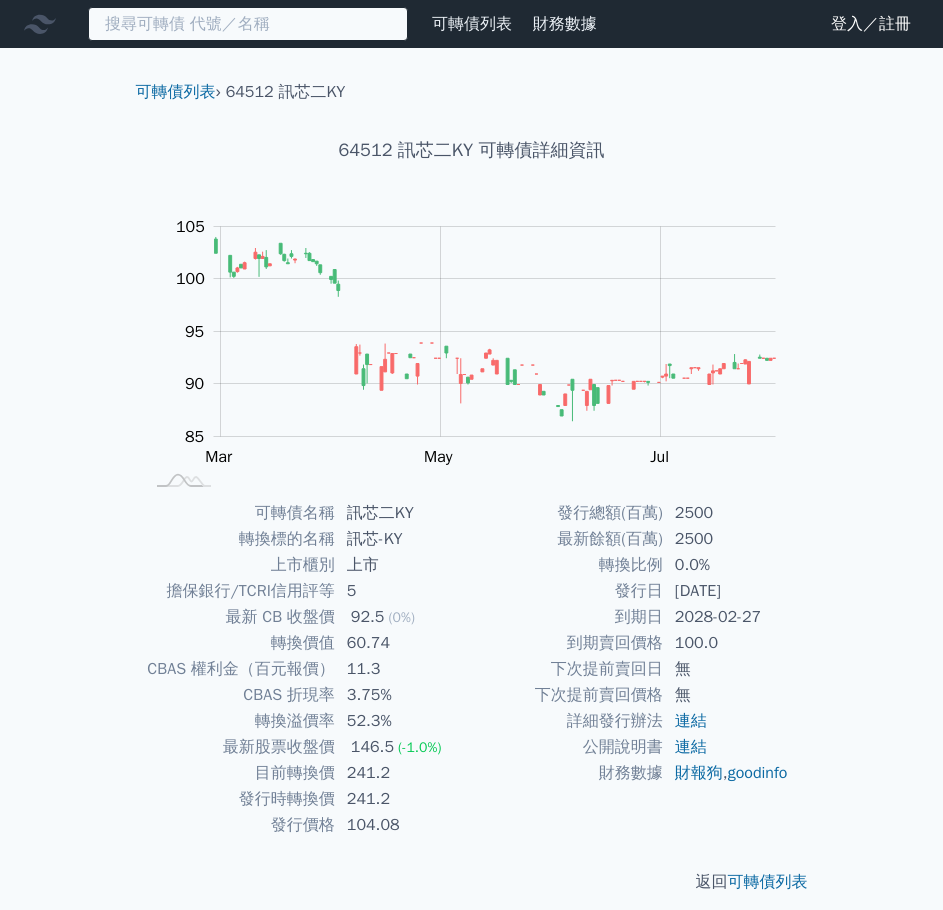 click at bounding box center (248, 24) 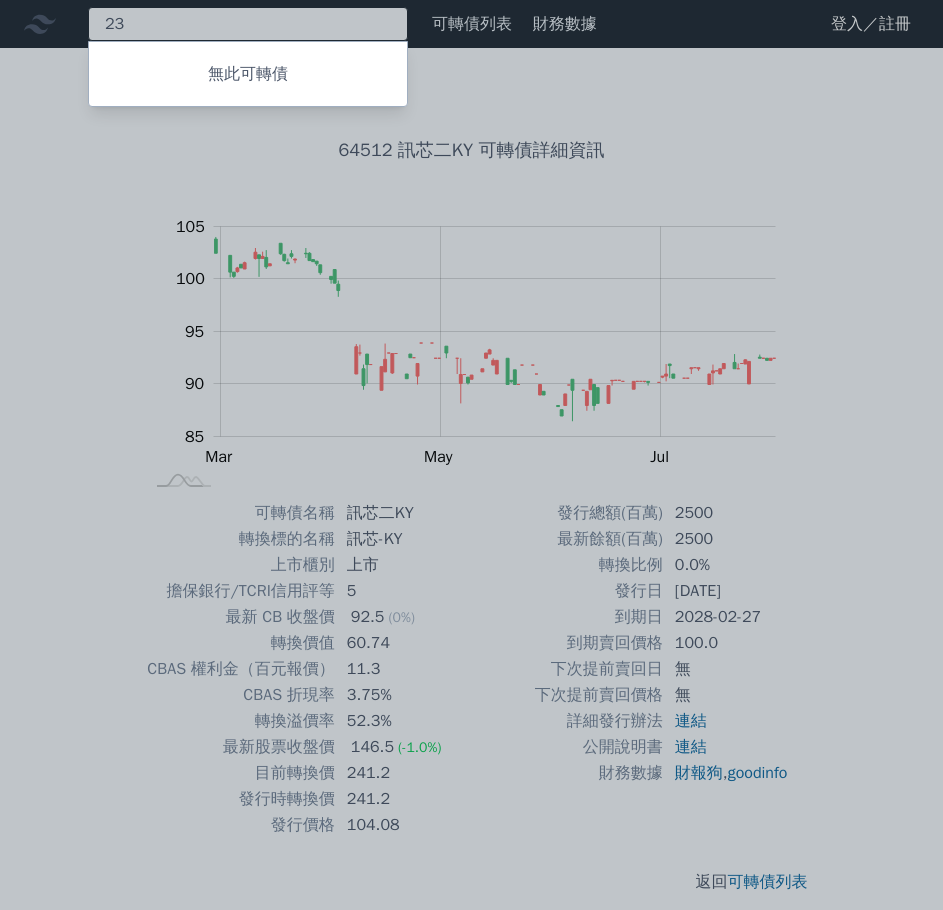 type on "2" 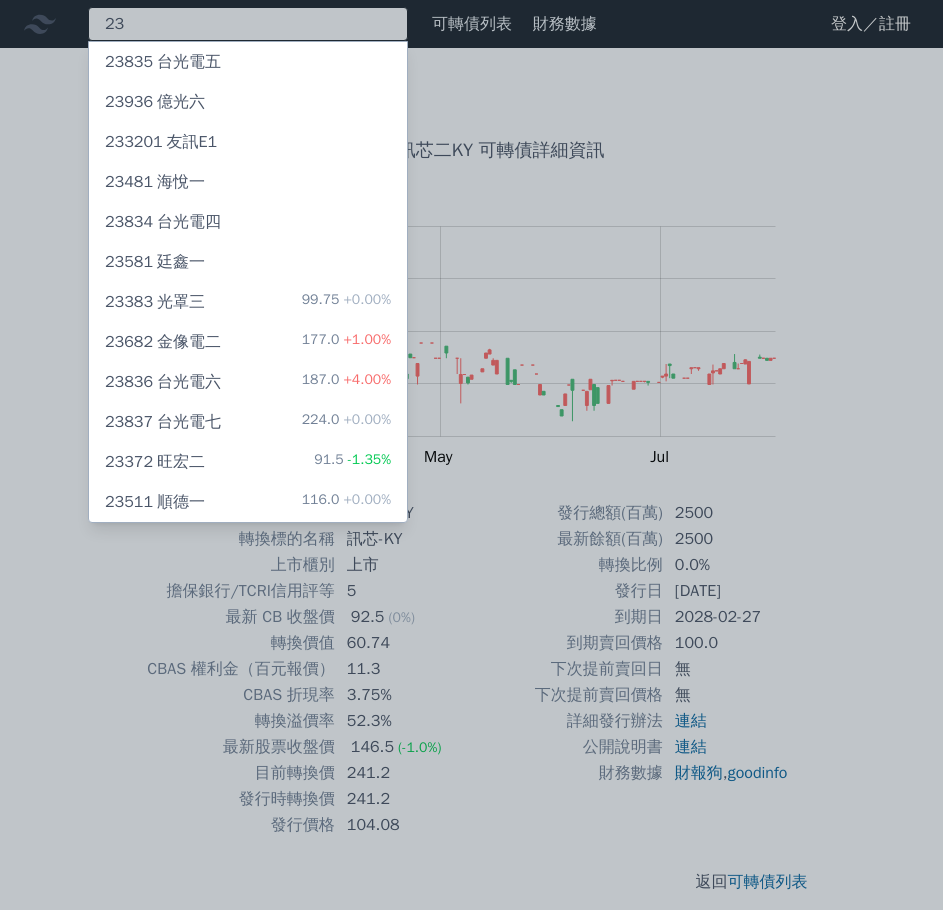 type on "2" 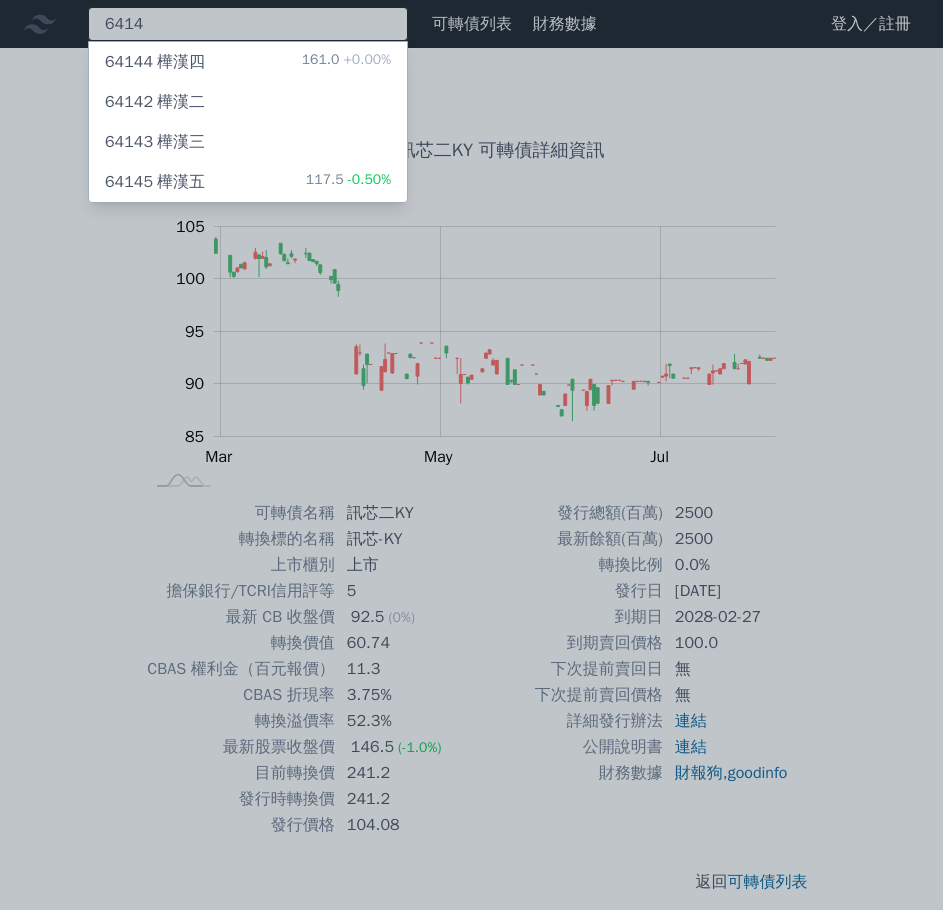type on "6414" 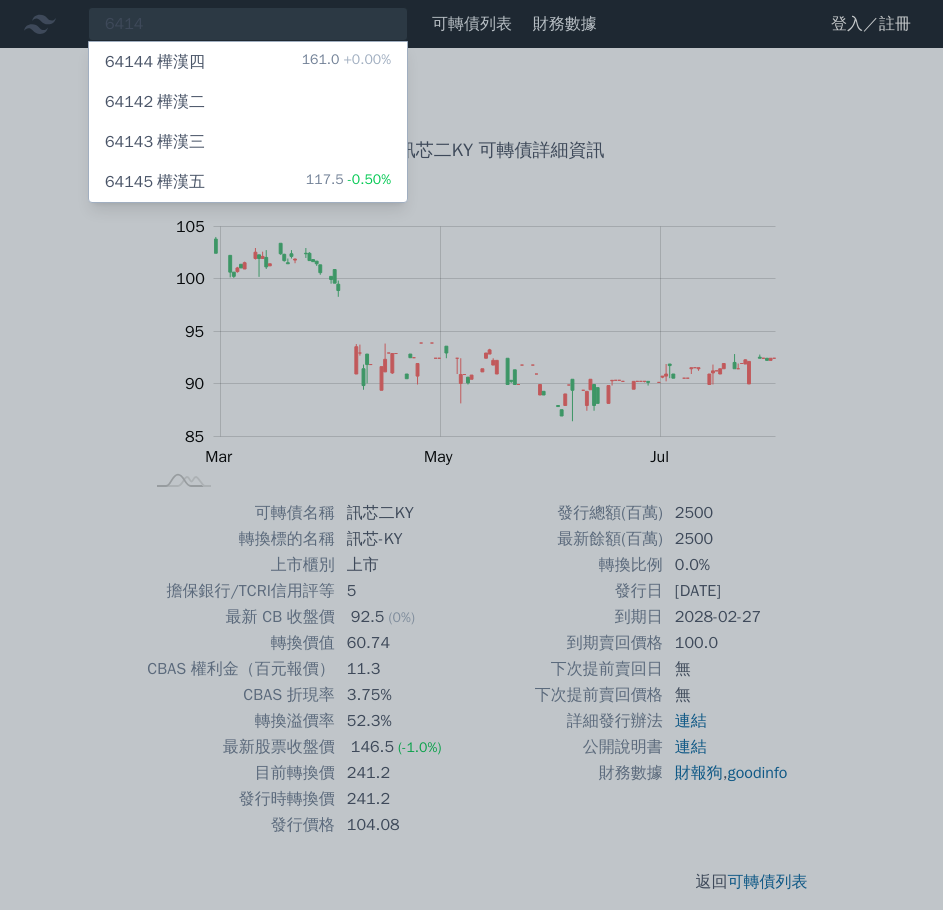 click on "64145 樺漢五
117.5 -0.50%" at bounding box center (248, 182) 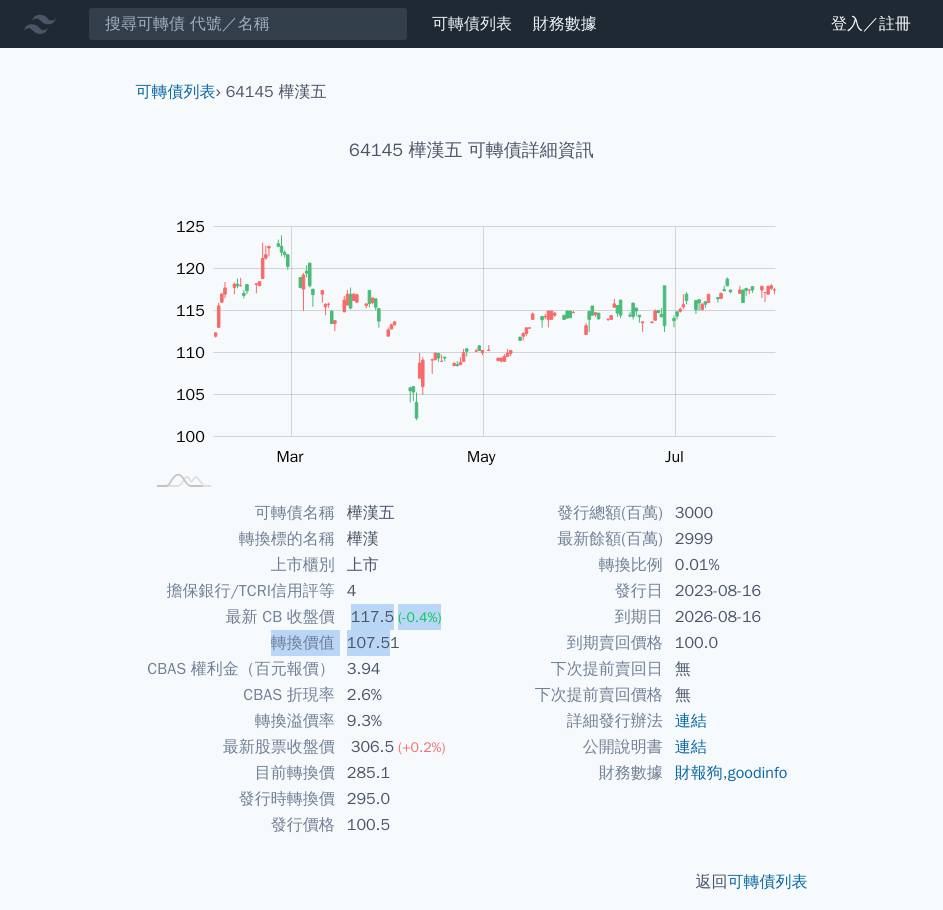 drag, startPoint x: 334, startPoint y: 622, endPoint x: 399, endPoint y: 635, distance: 66.287254 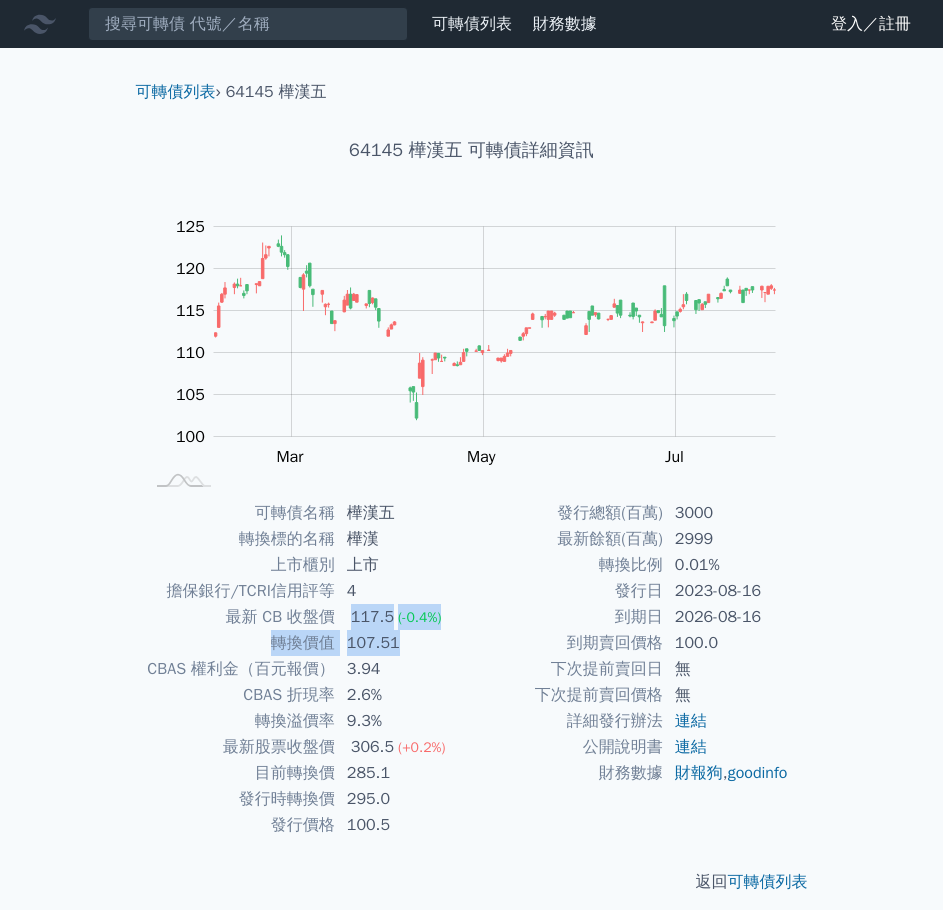 drag, startPoint x: 411, startPoint y: 638, endPoint x: 429, endPoint y: 635, distance: 18.248287 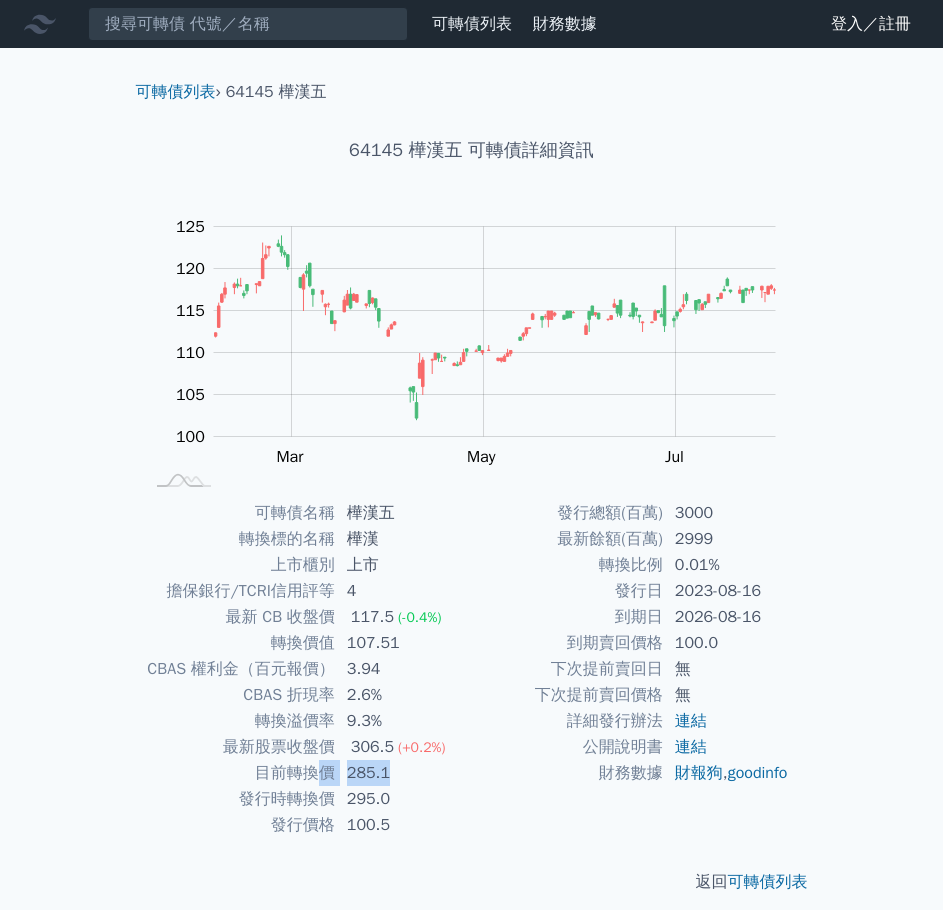drag, startPoint x: 325, startPoint y: 769, endPoint x: 392, endPoint y: 779, distance: 67.74216 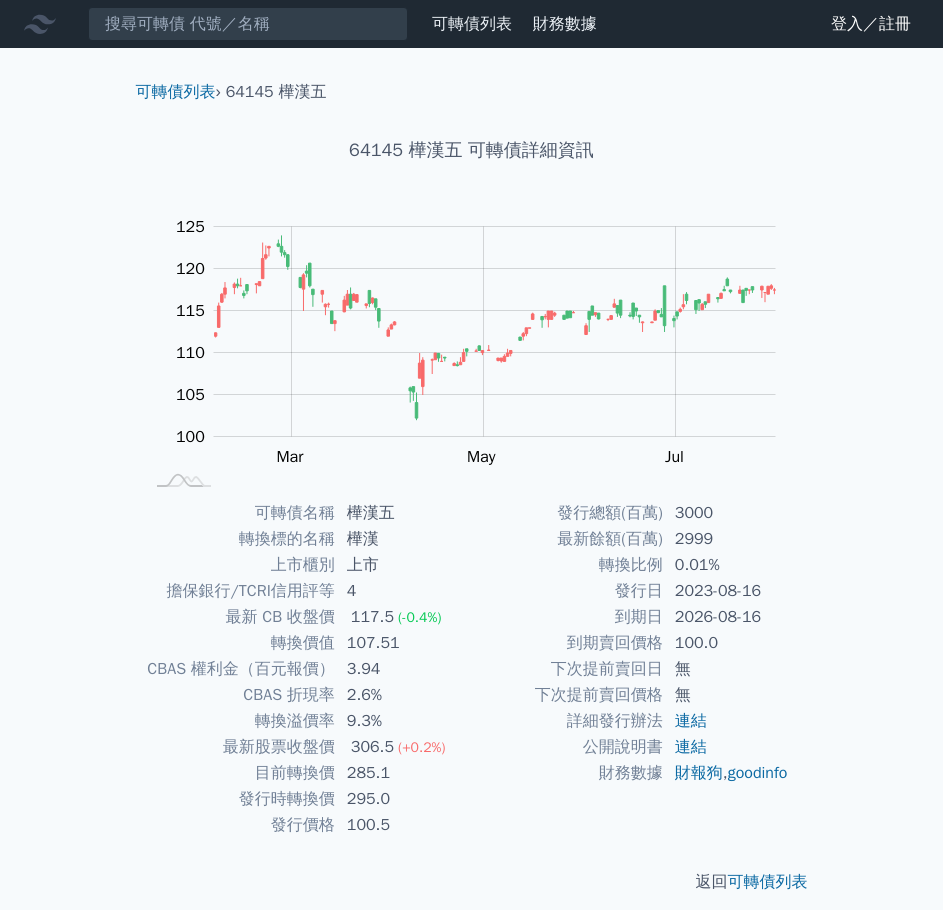 click on "295.0" at bounding box center [403, 799] 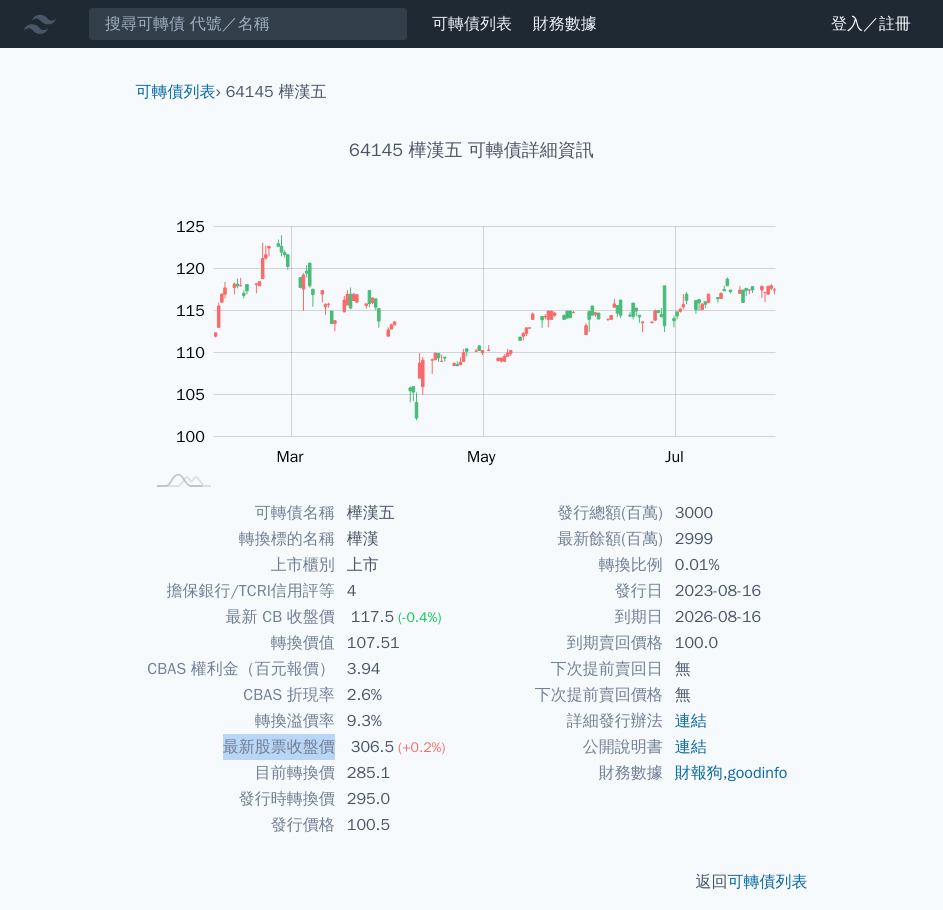drag, startPoint x: 407, startPoint y: 731, endPoint x: 455, endPoint y: 737, distance: 48.373547 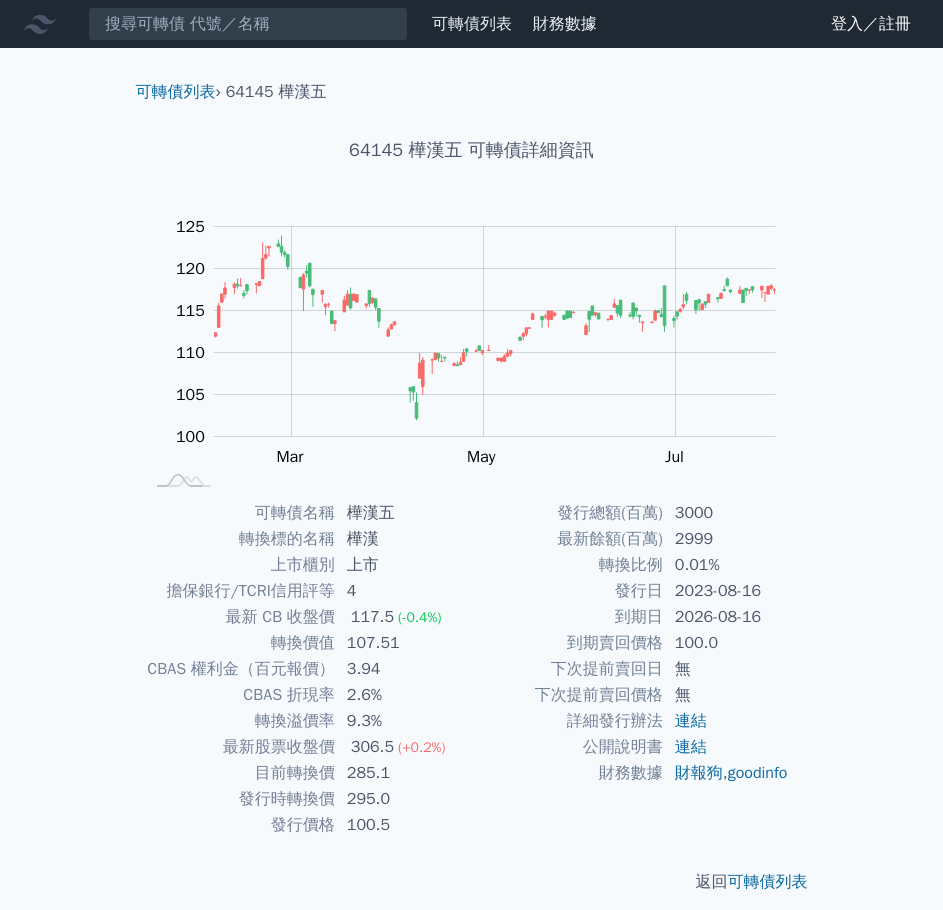 click on "285.1" at bounding box center [403, 773] 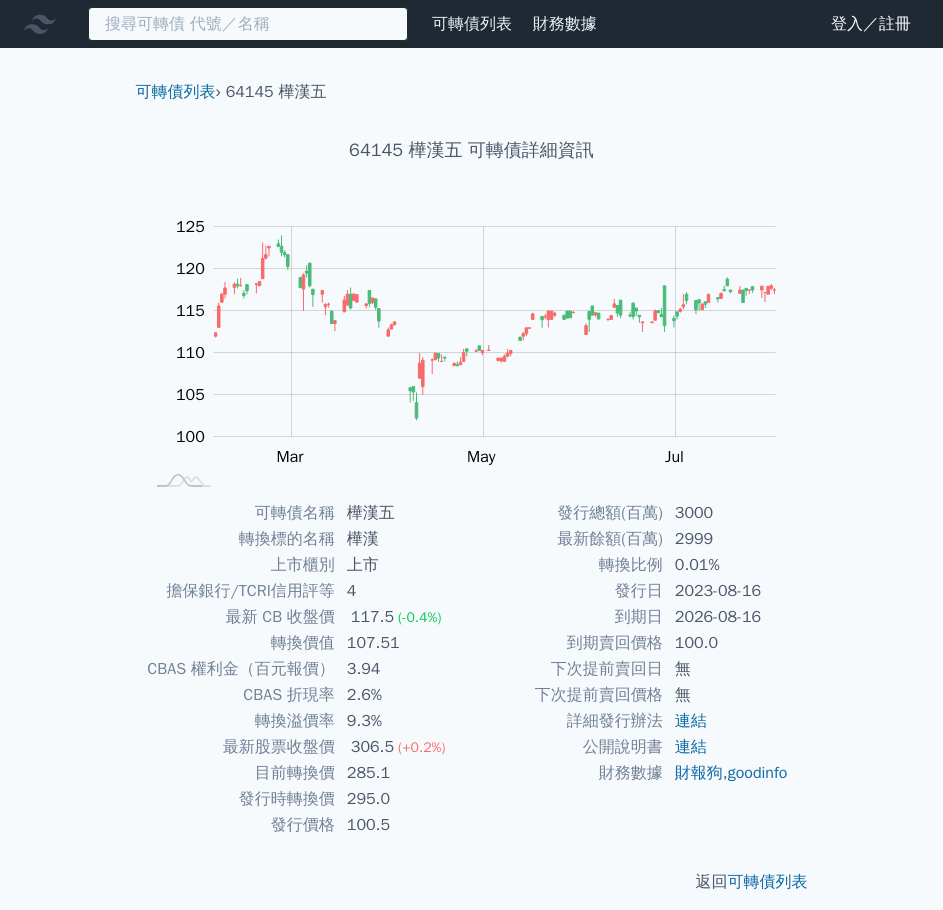 click at bounding box center (248, 24) 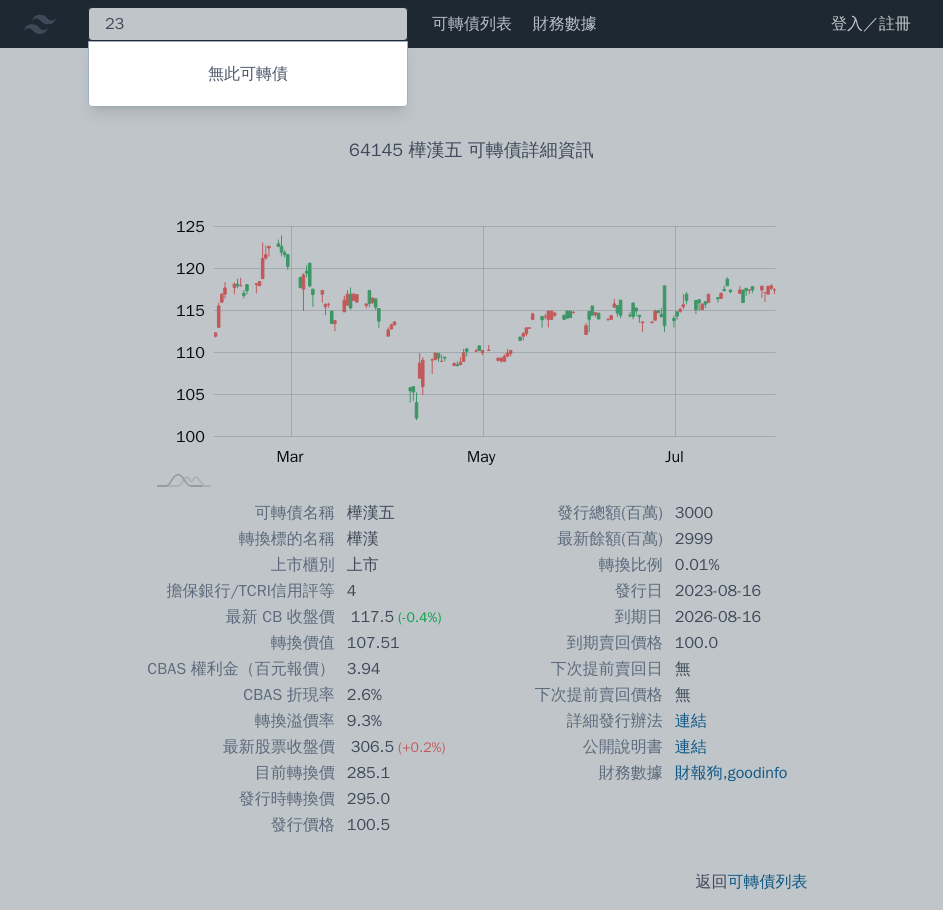 type on "2" 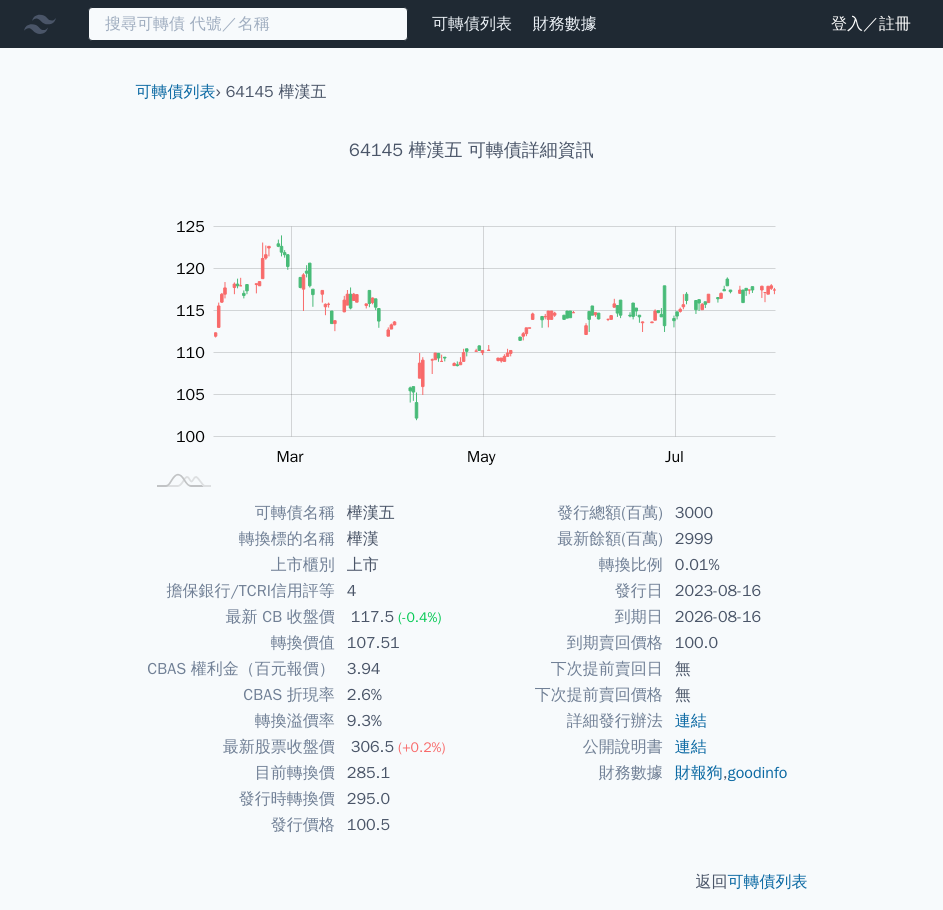 type on "2" 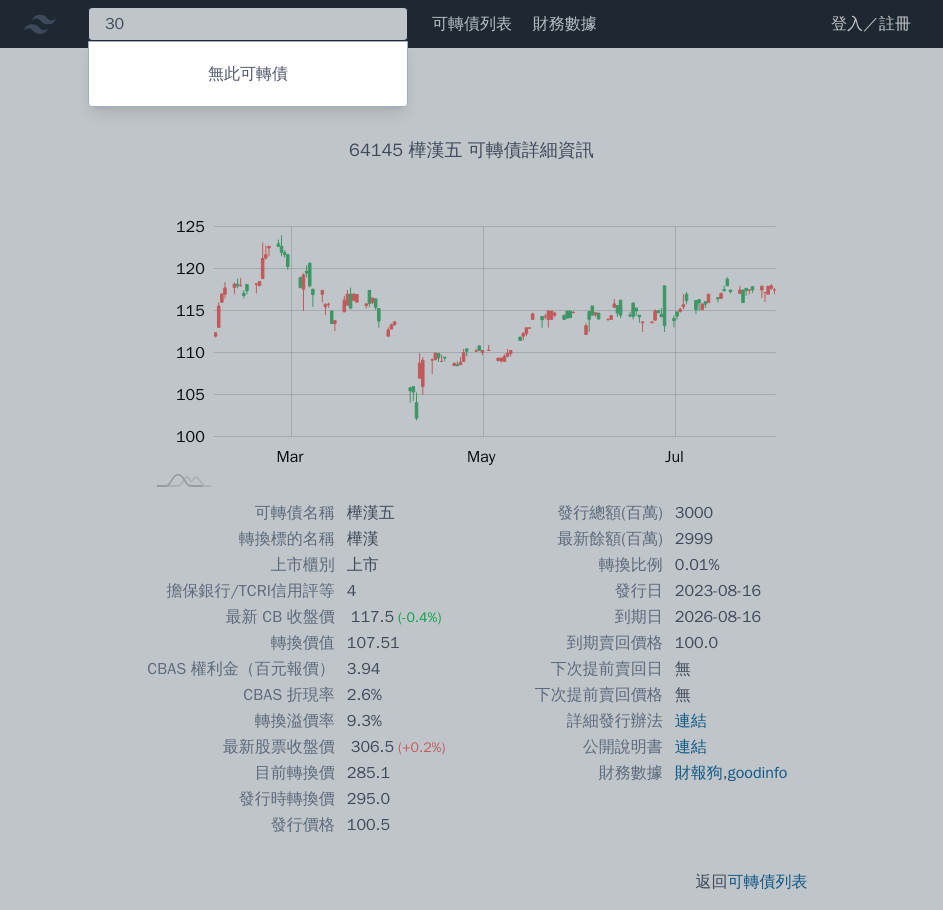 type on "3" 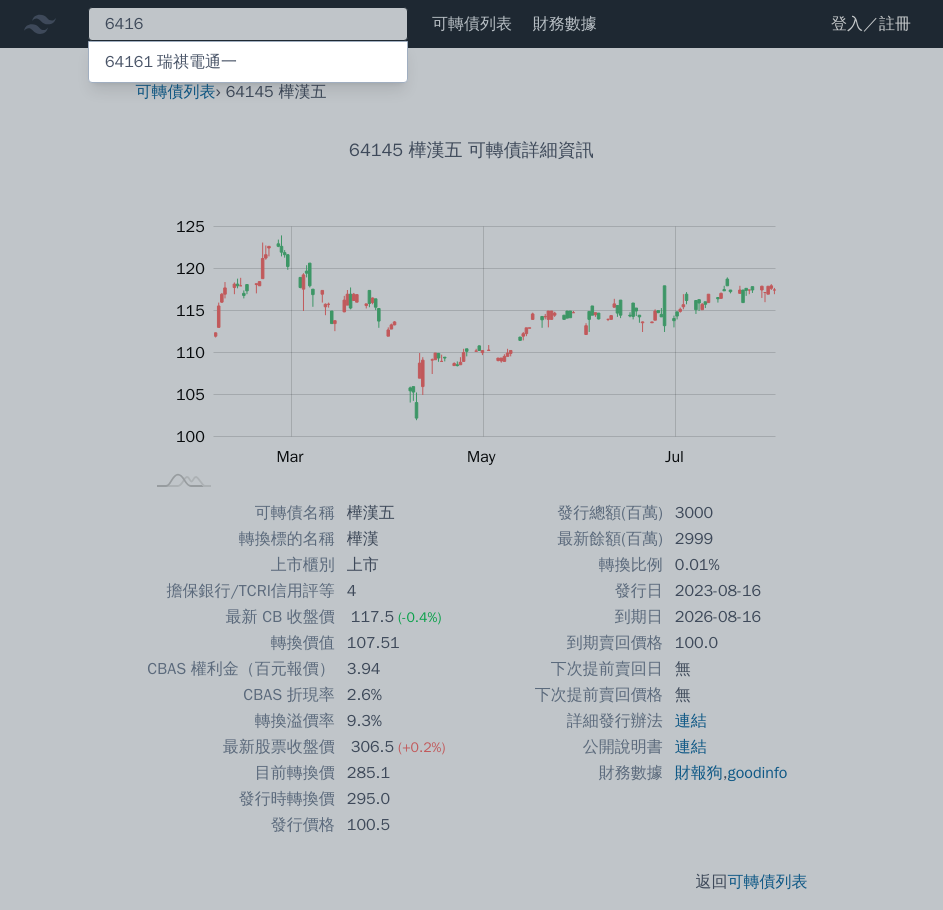 type on "6416" 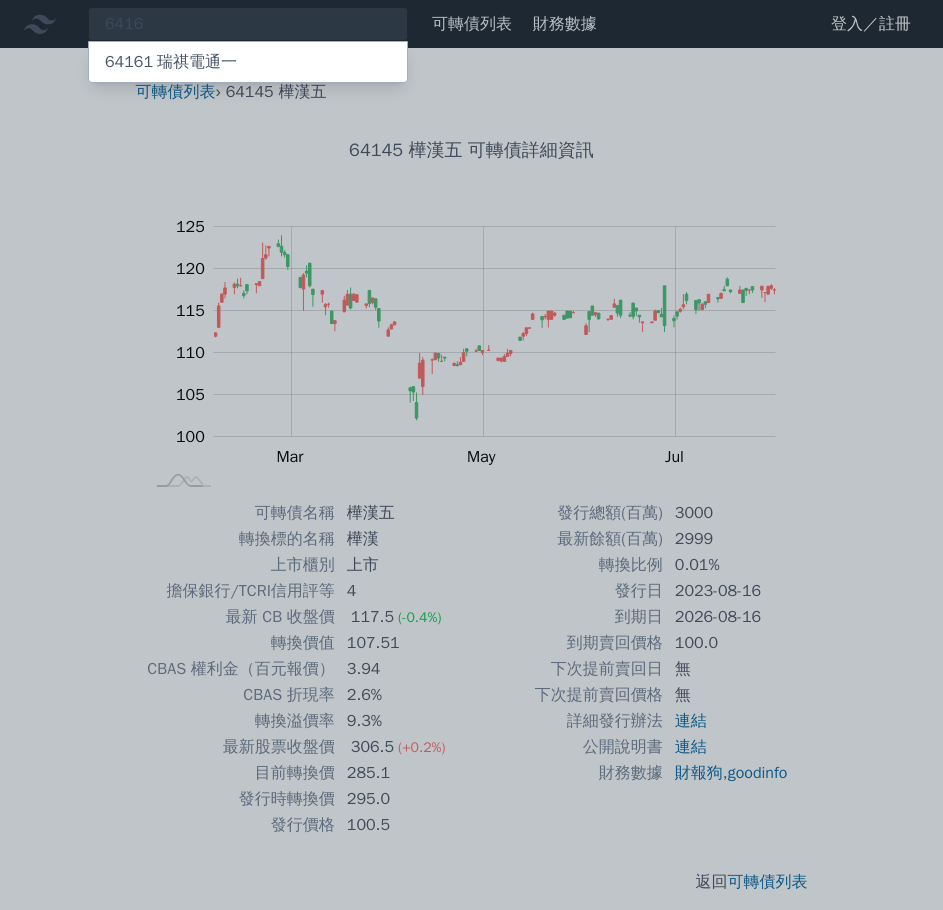 click on "64161 瑞祺電通一" at bounding box center (171, 62) 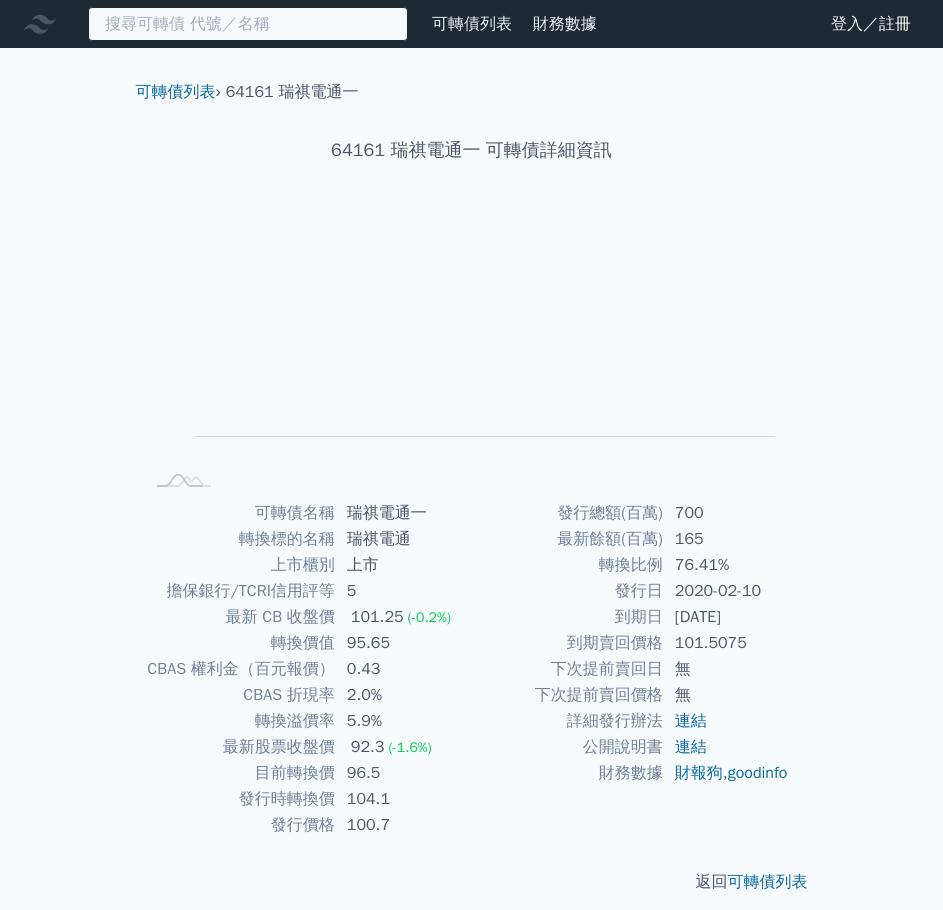 click at bounding box center (248, 24) 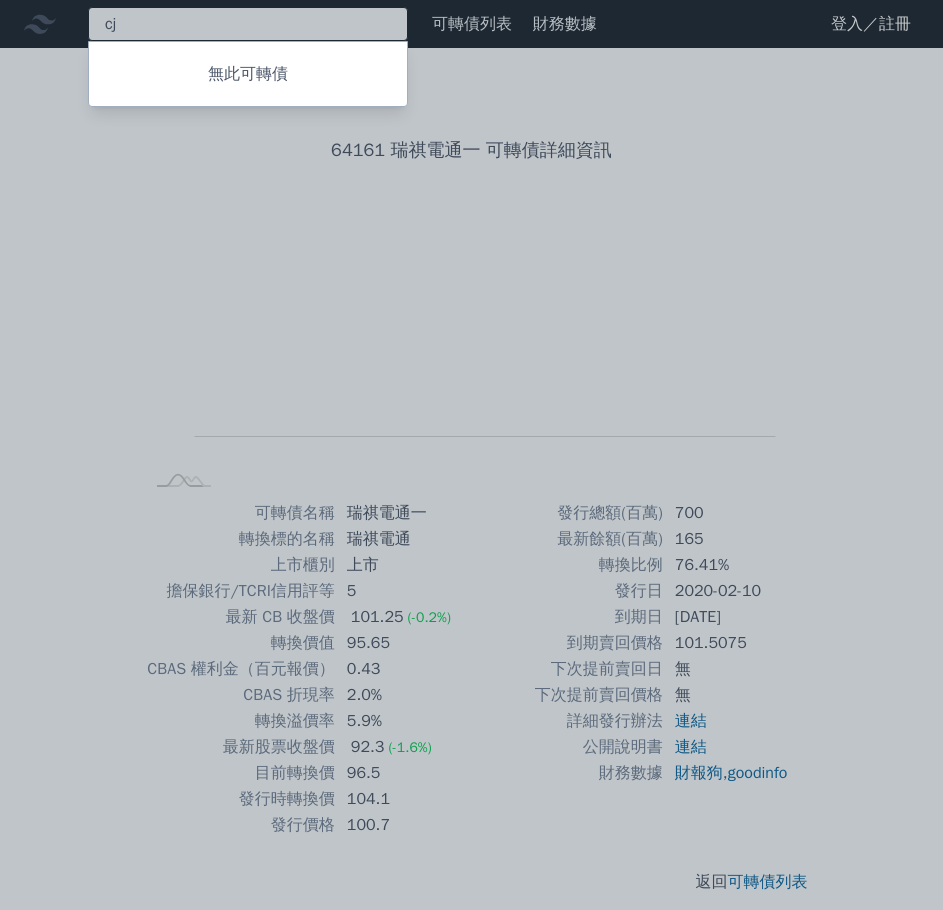 type on "c" 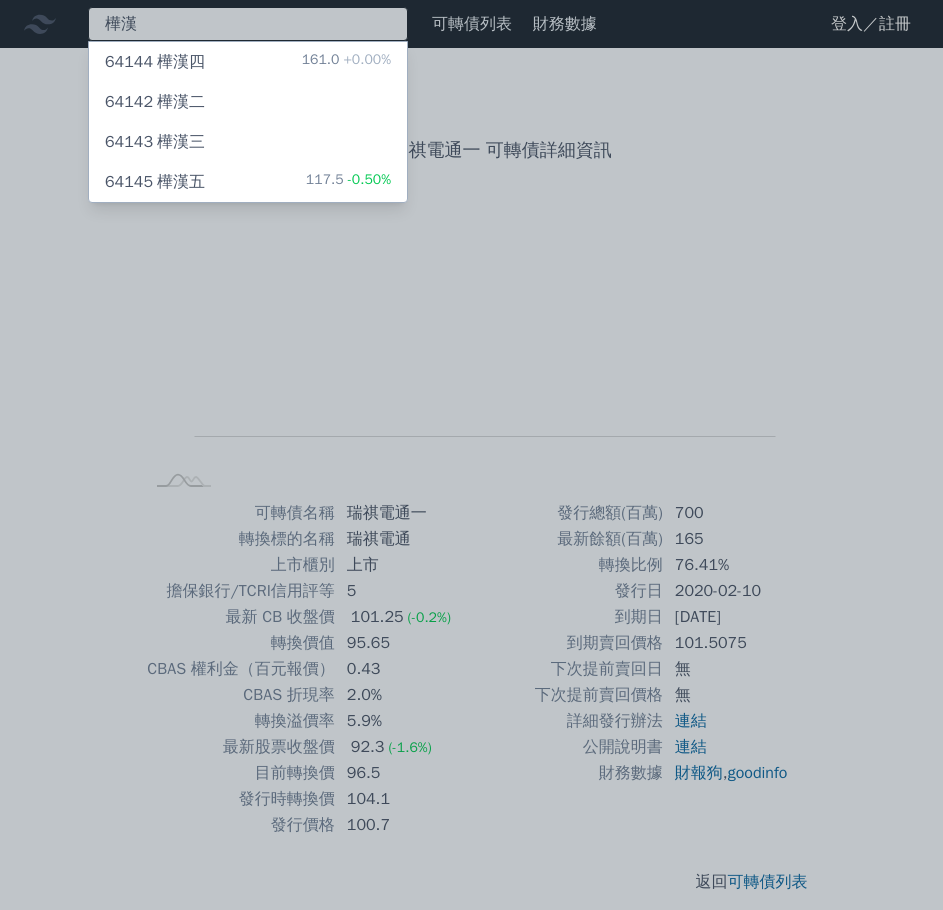 type on "樺漢" 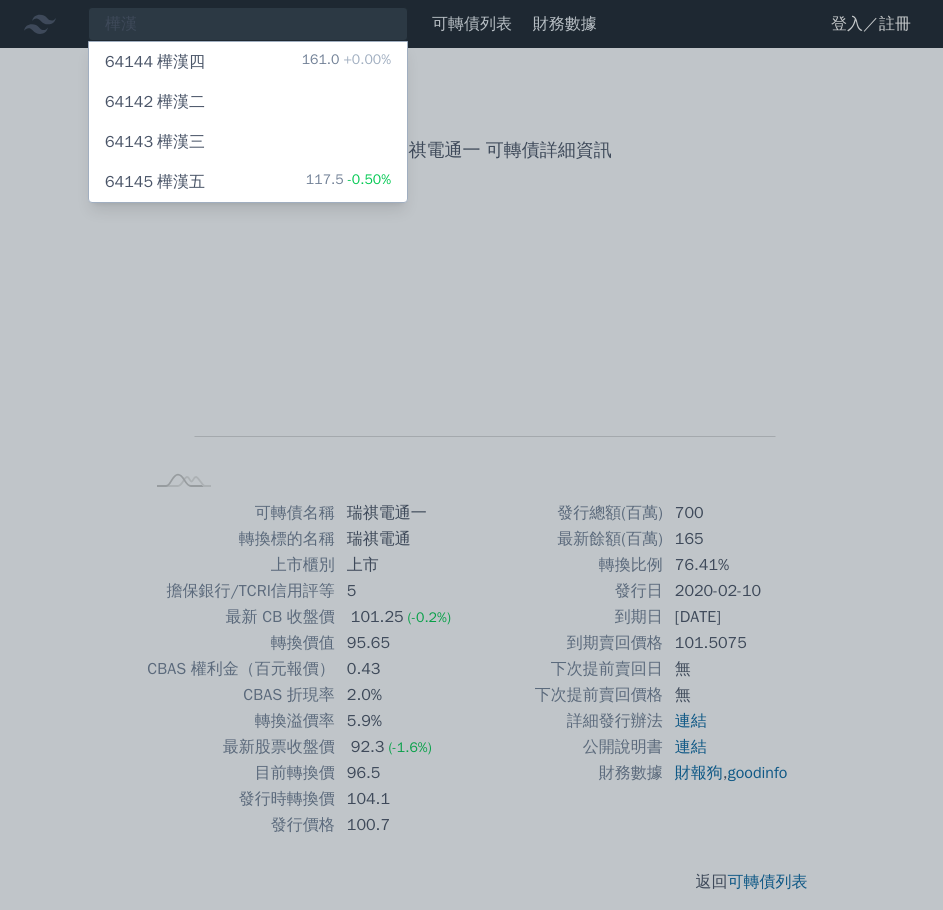 click on "64145 樺漢五
117.5 -0.50%" at bounding box center (248, 182) 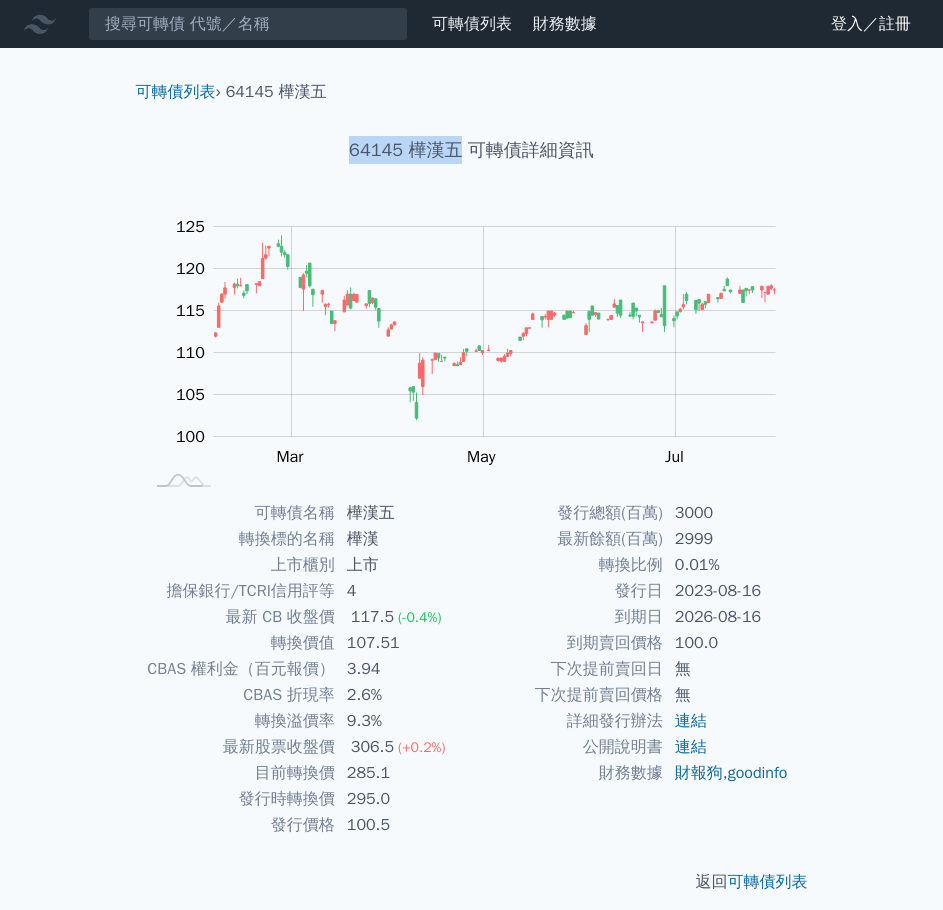 drag, startPoint x: 396, startPoint y: 146, endPoint x: 461, endPoint y: 143, distance: 65.06919 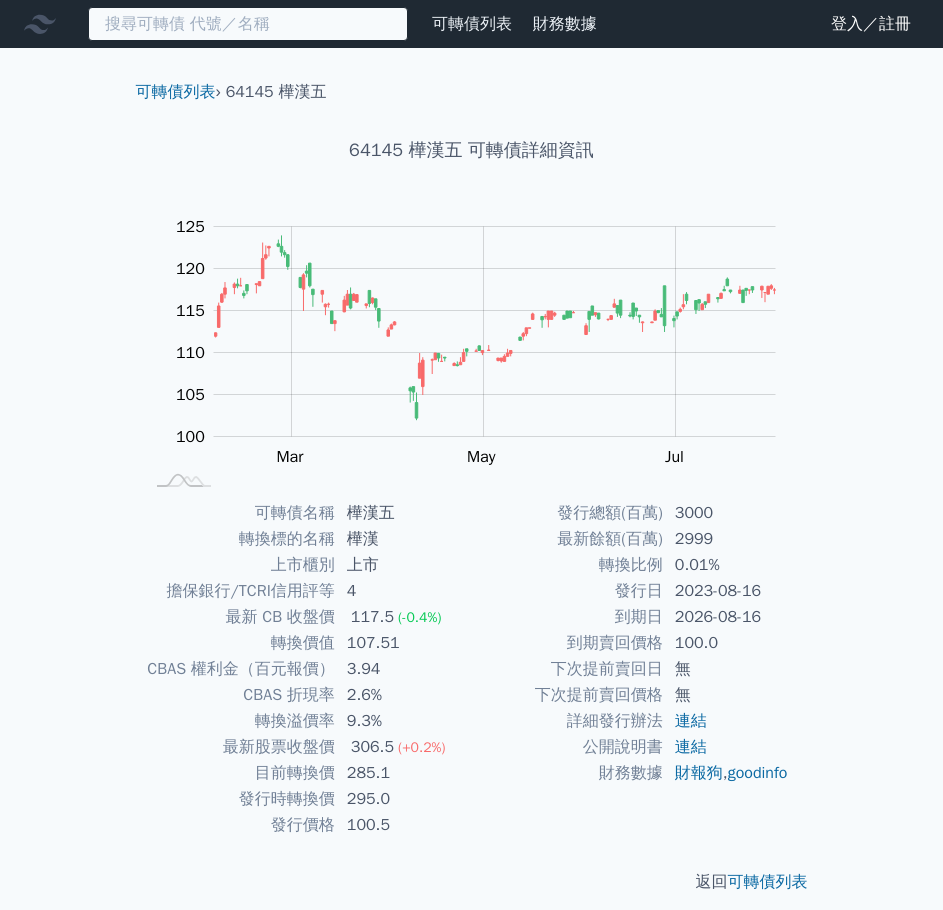 click at bounding box center (248, 24) 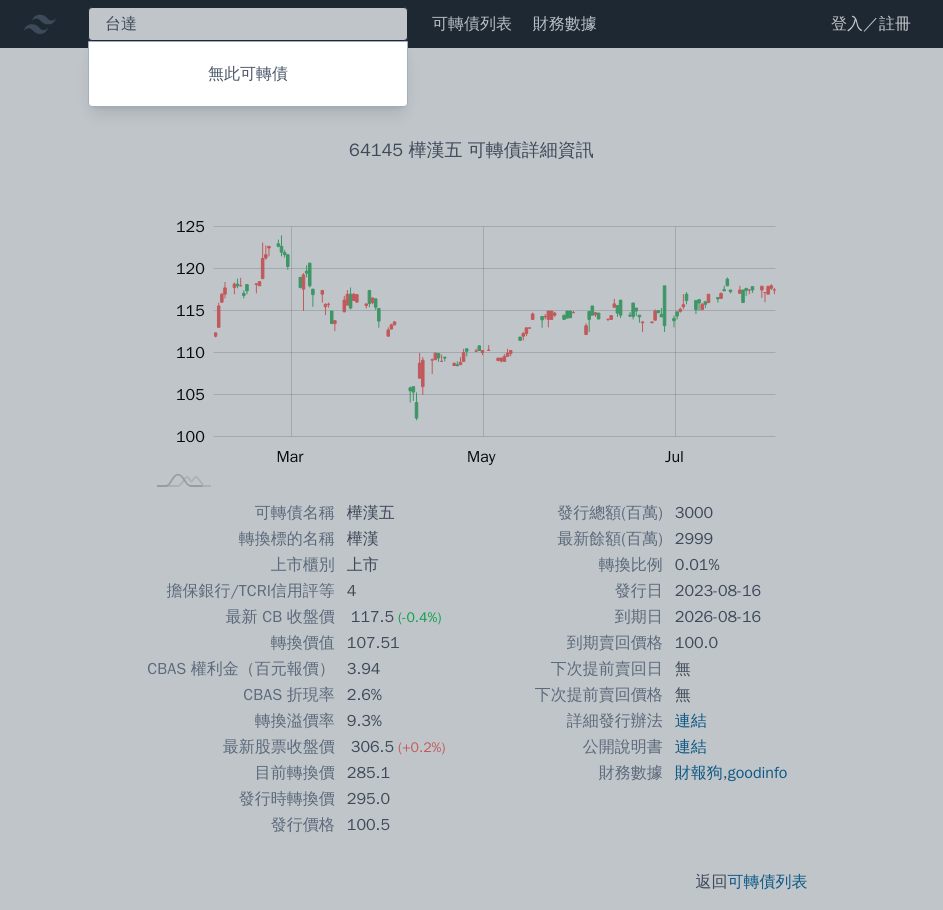 type on "台" 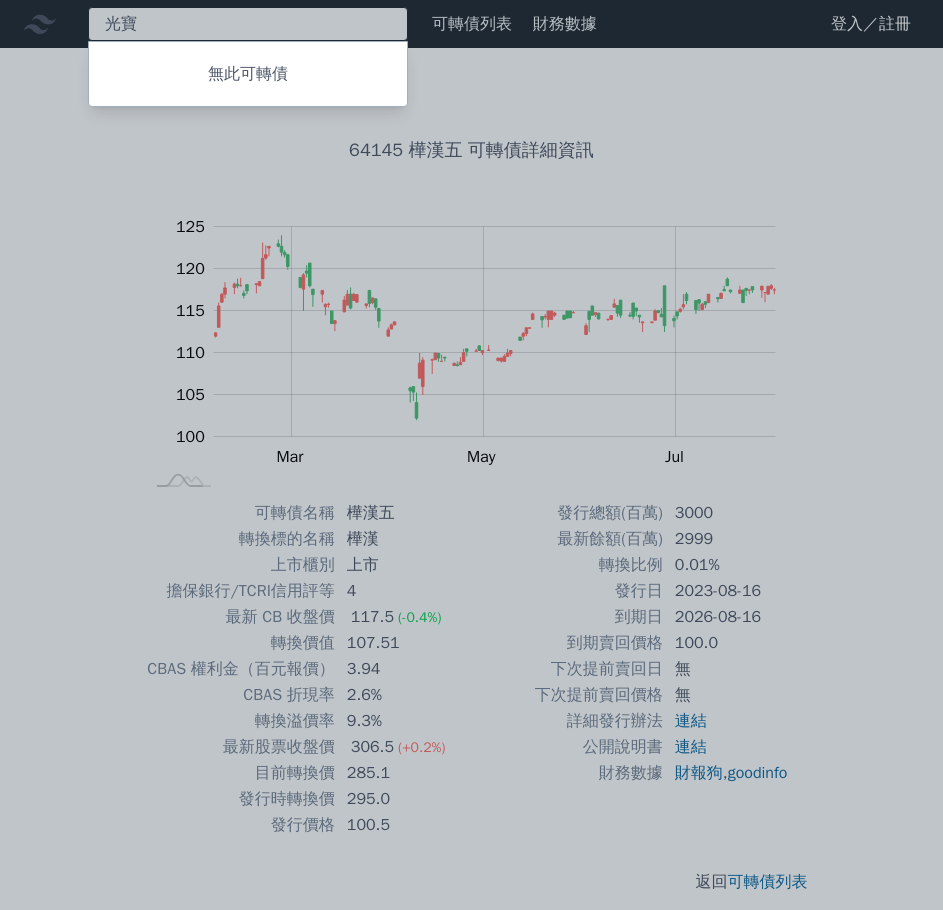 type on "光" 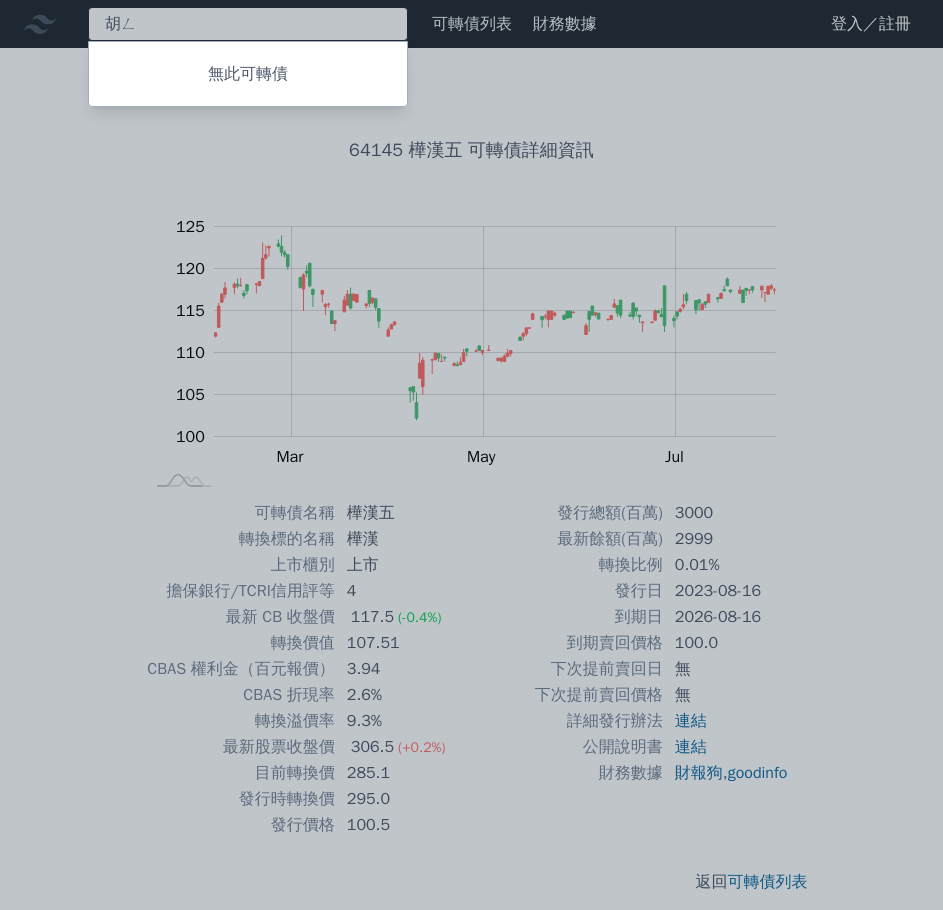 type on "胡" 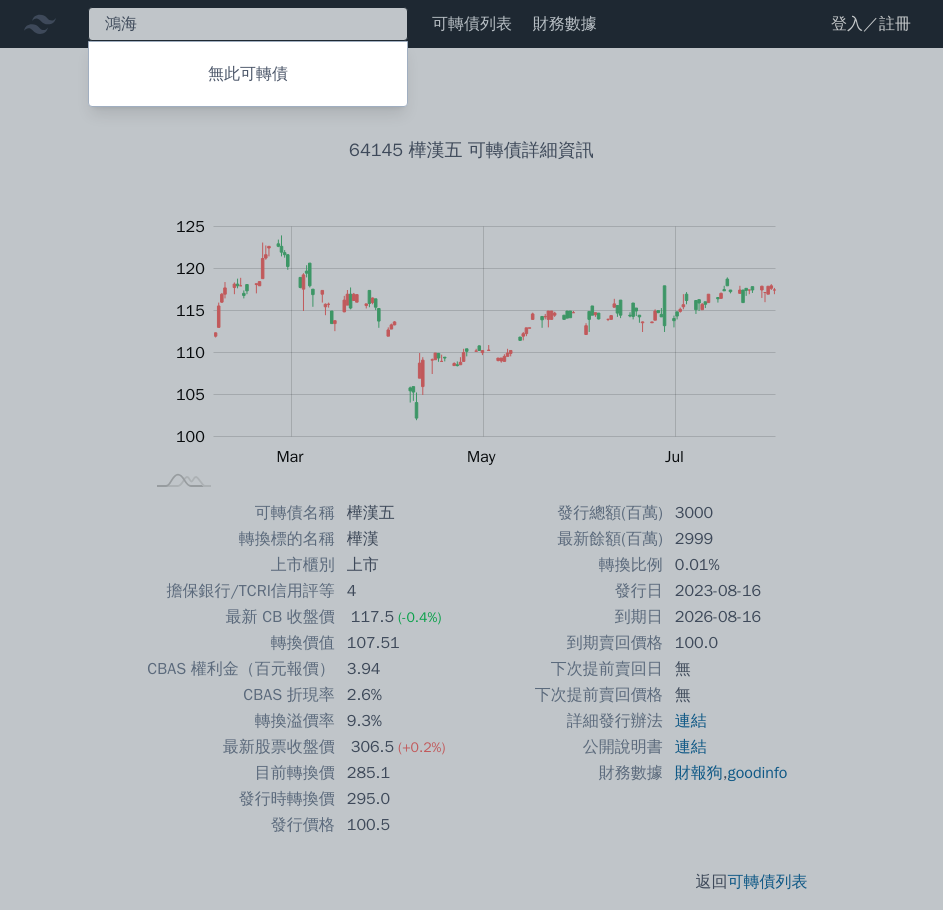 type on "鴻" 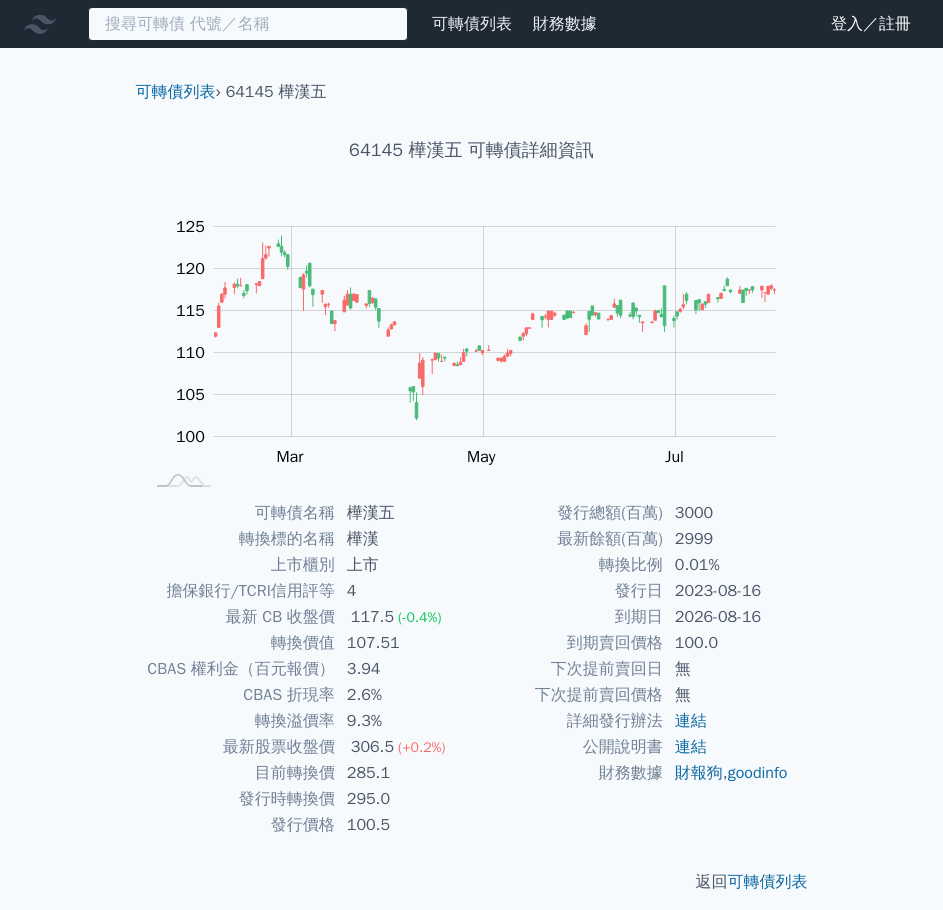 click at bounding box center [248, 24] 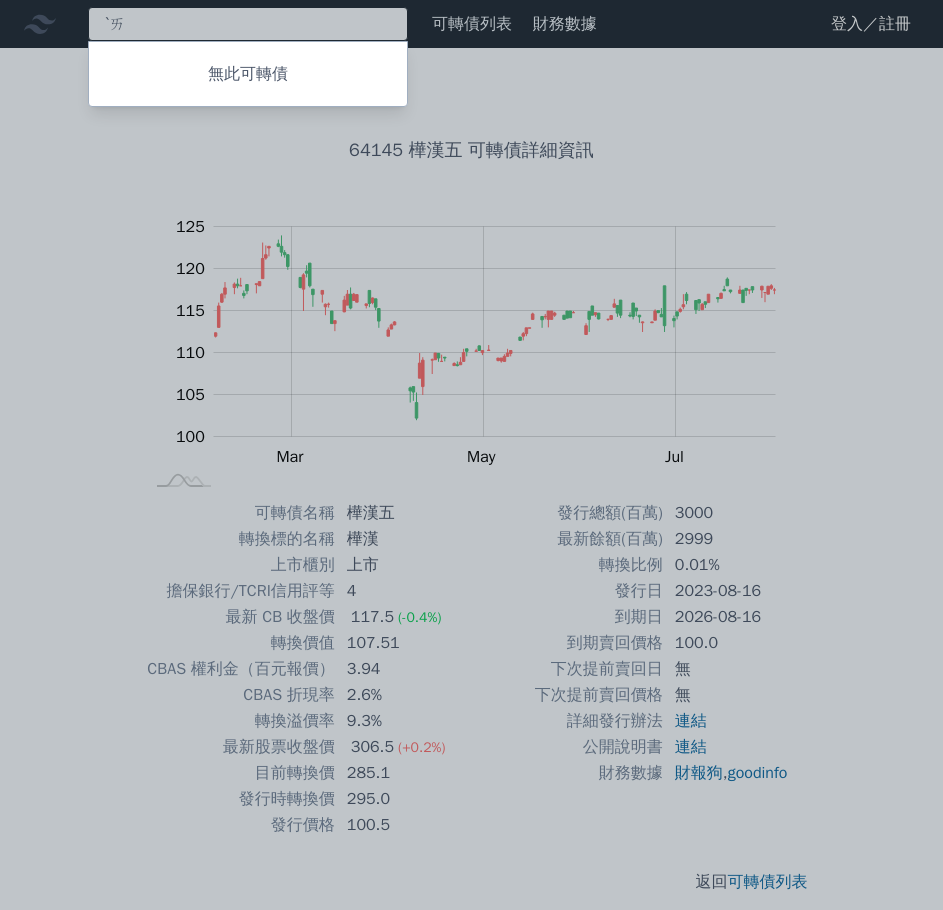 type on "ˋ" 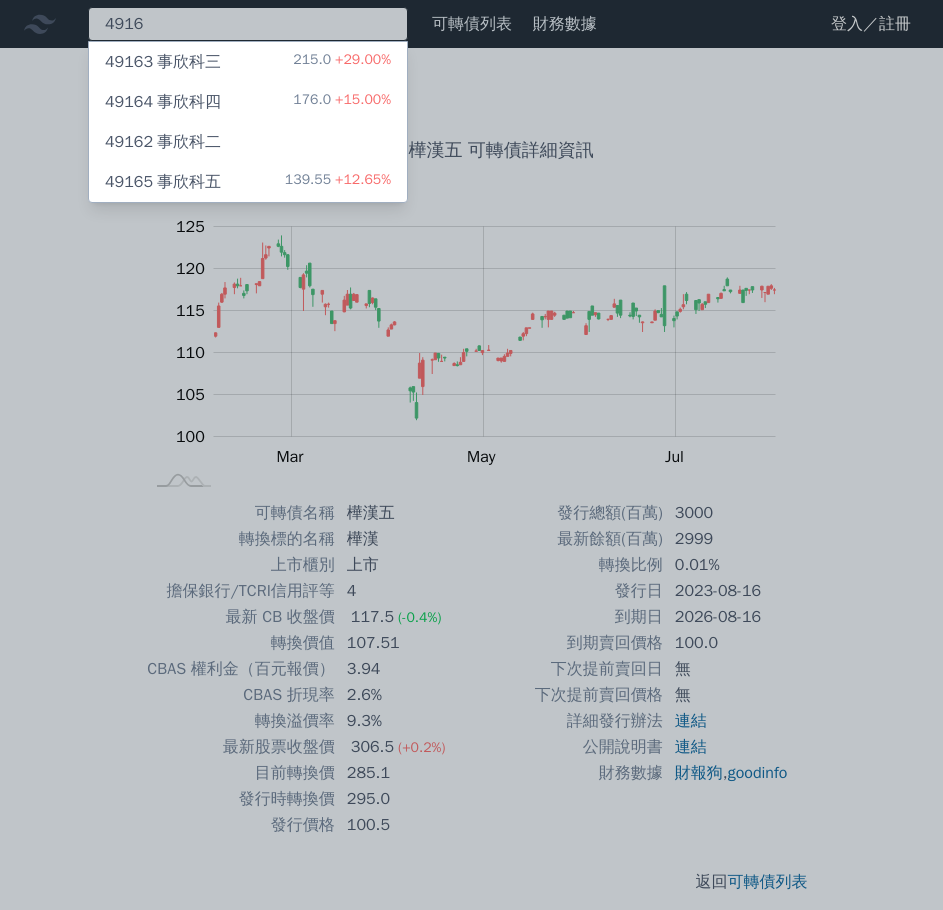 type on "4916" 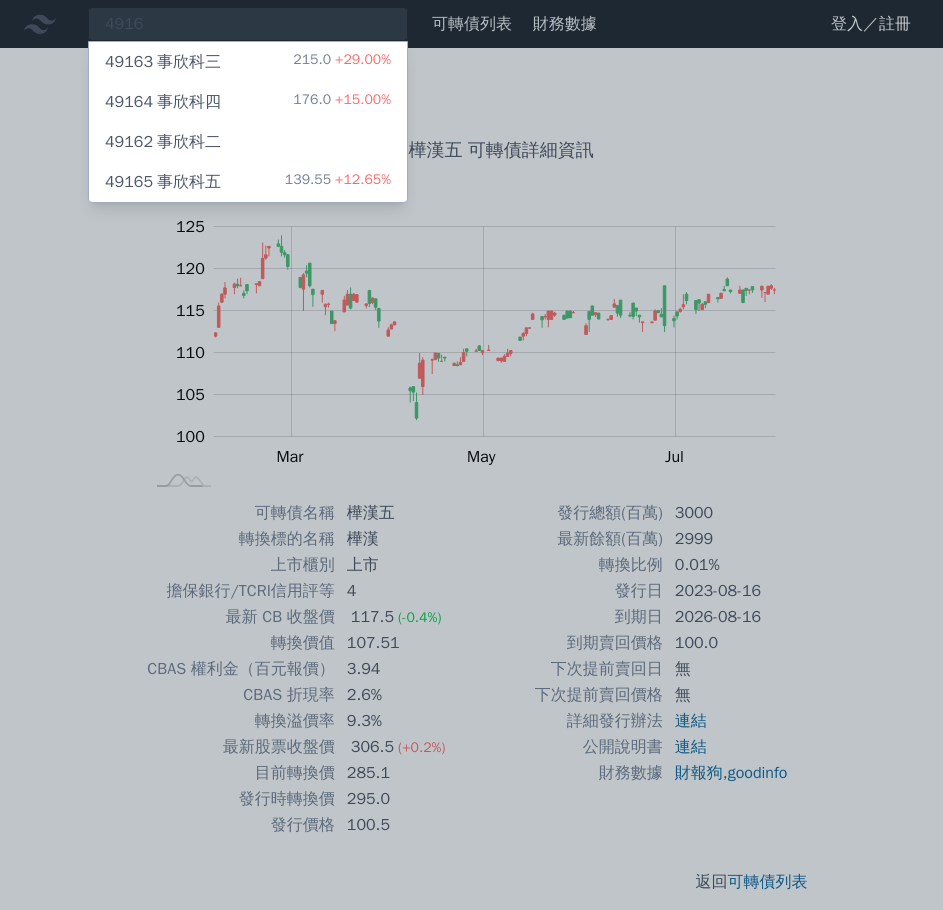 click on "49165 事欣科五
139.55 +12.65%" at bounding box center [248, 182] 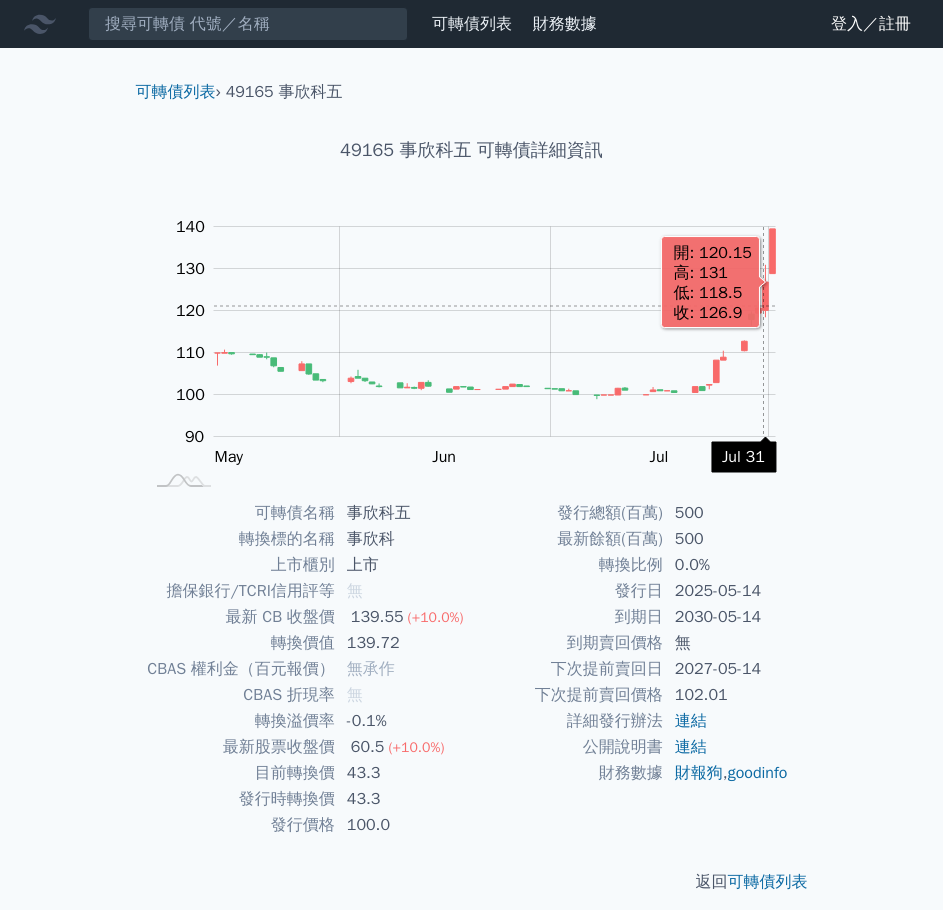 scroll, scrollTop: 16, scrollLeft: 0, axis: vertical 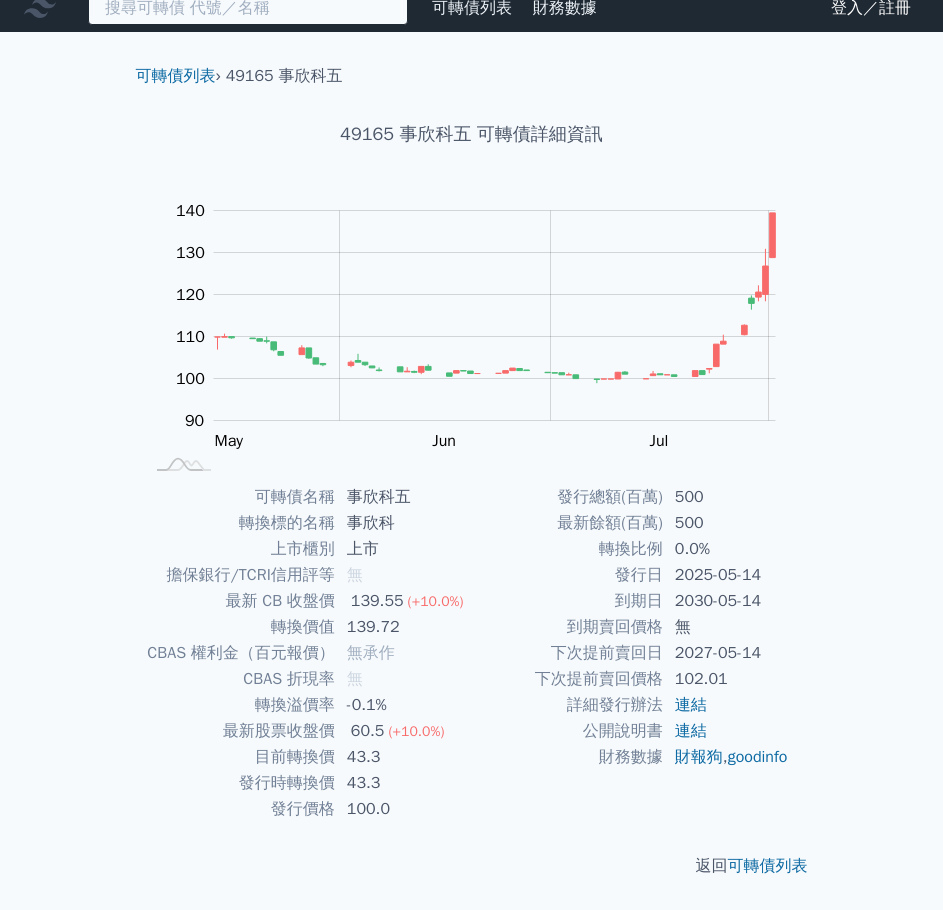 click at bounding box center (248, 8) 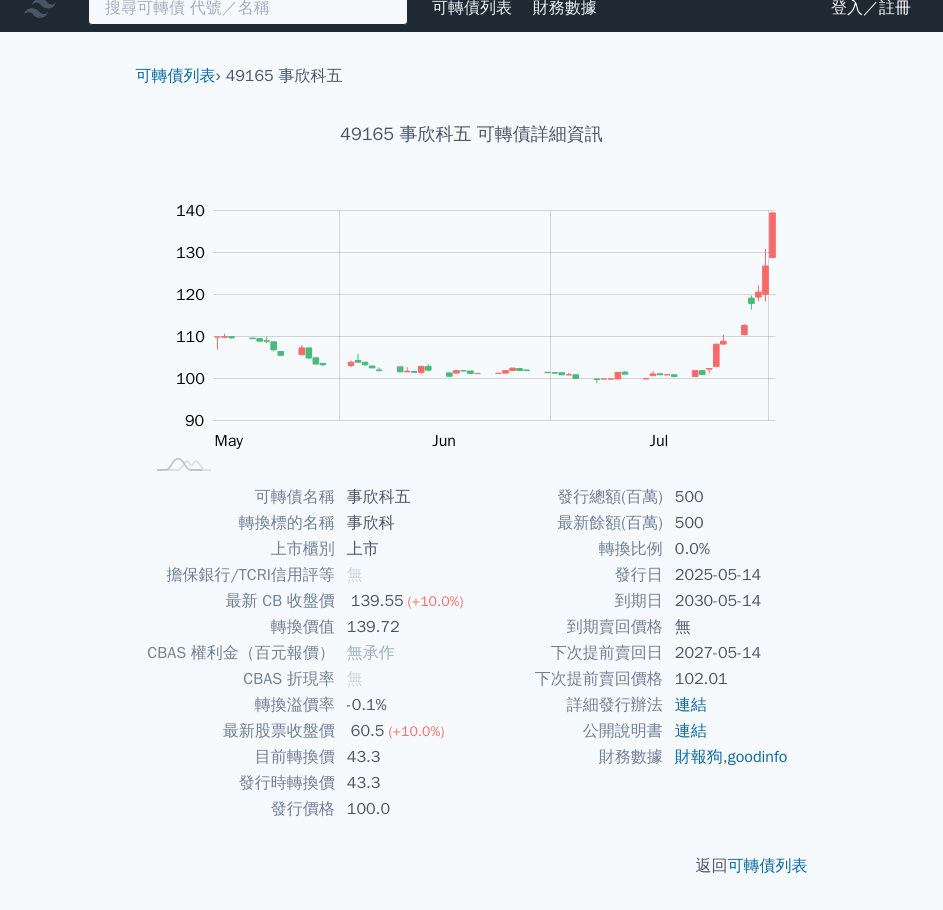 type on "d" 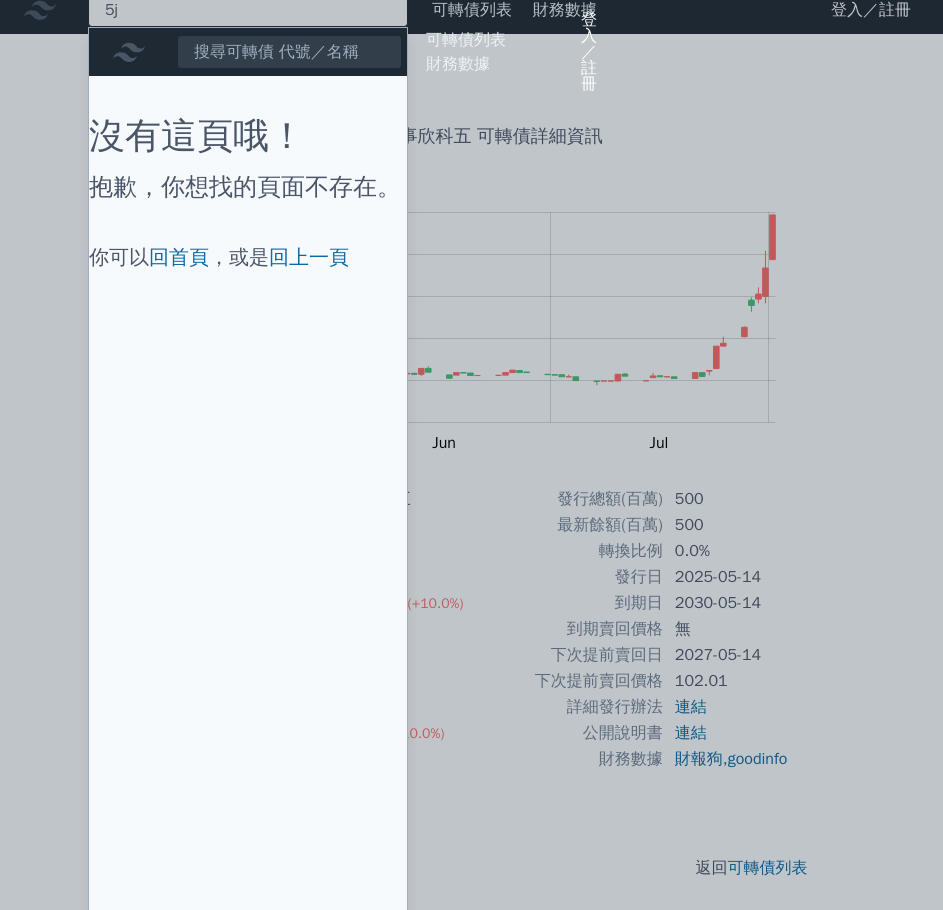 type on "5" 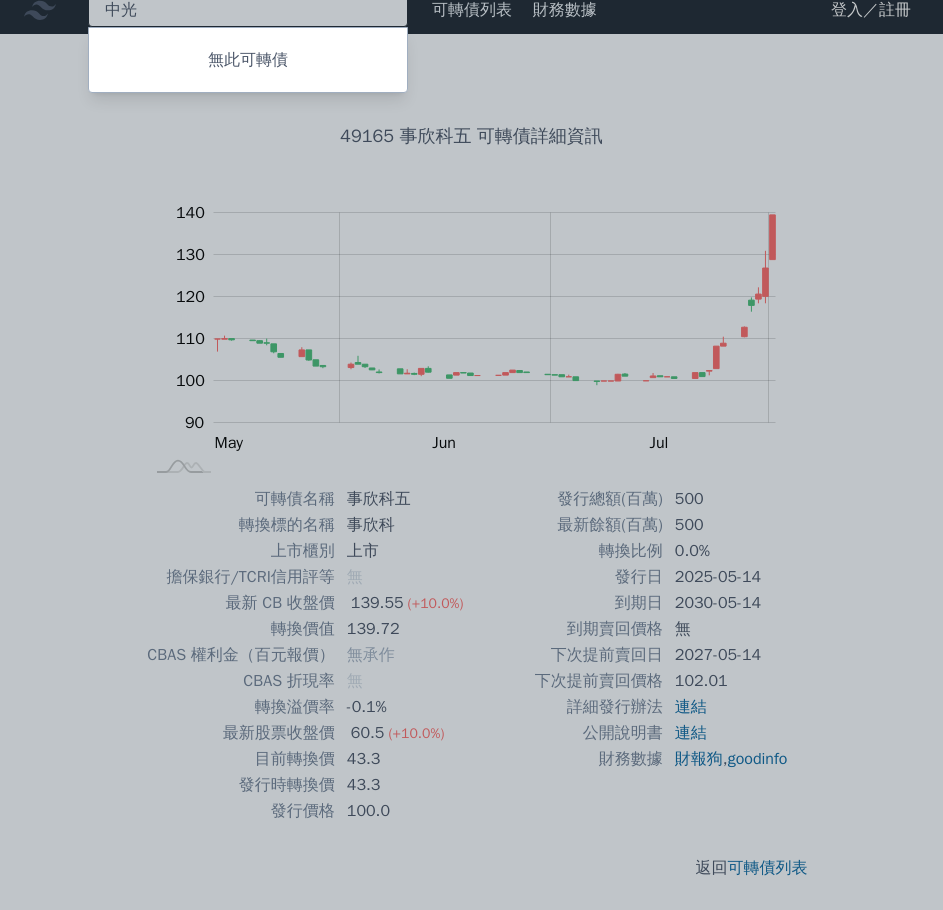 type on "中" 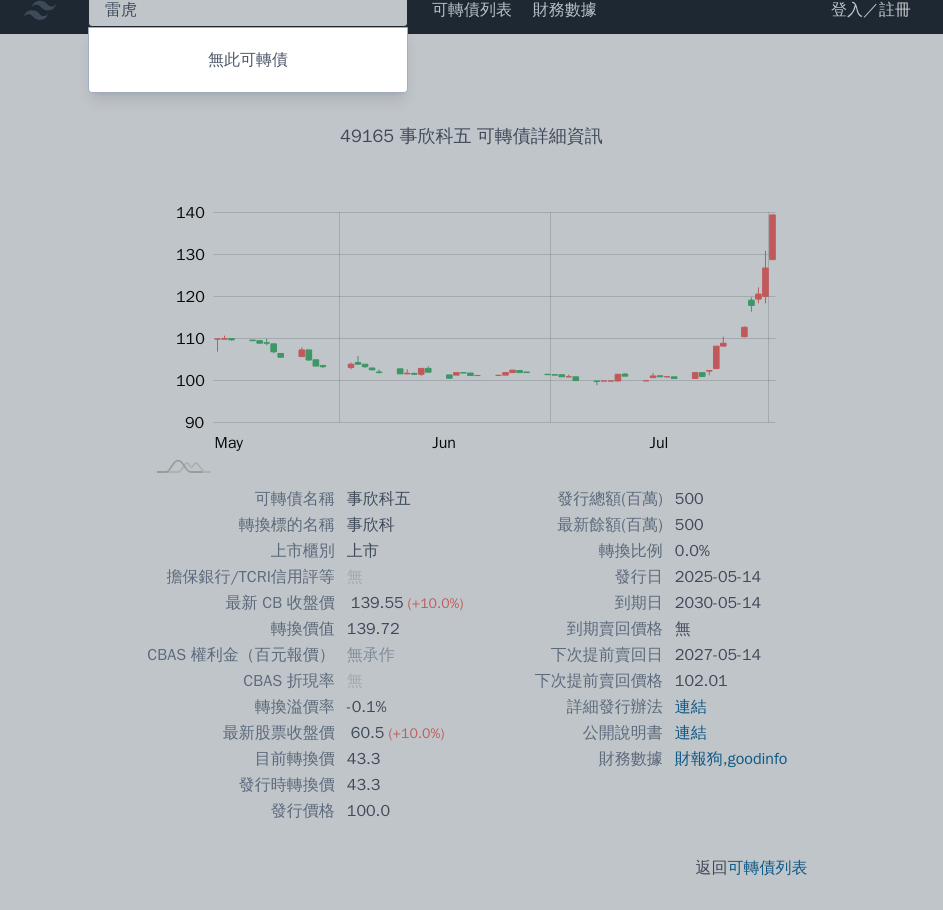 type on "雷" 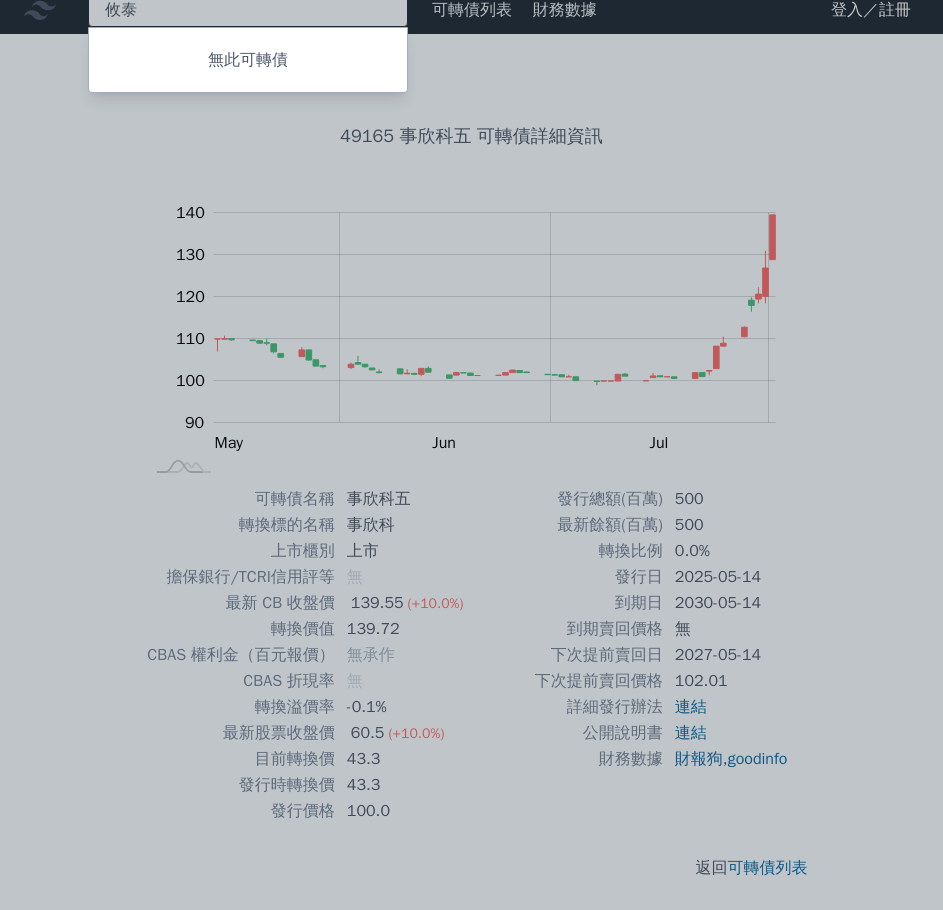 type on "攸" 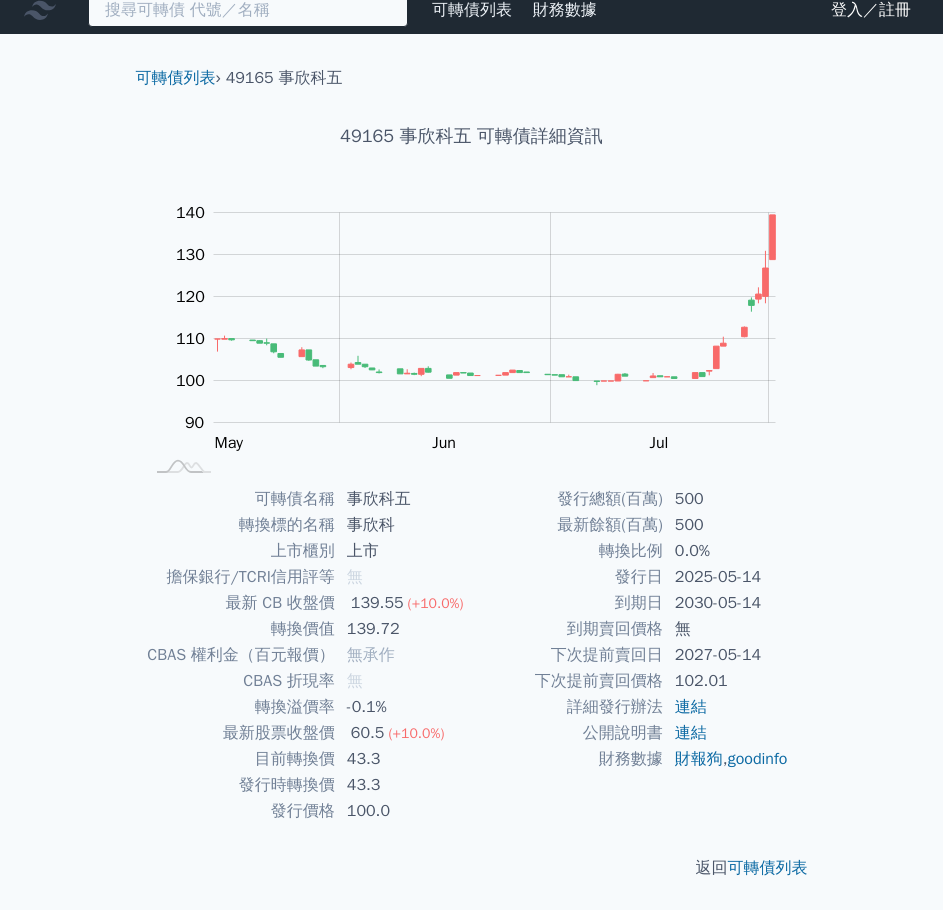 type on "ㄎ" 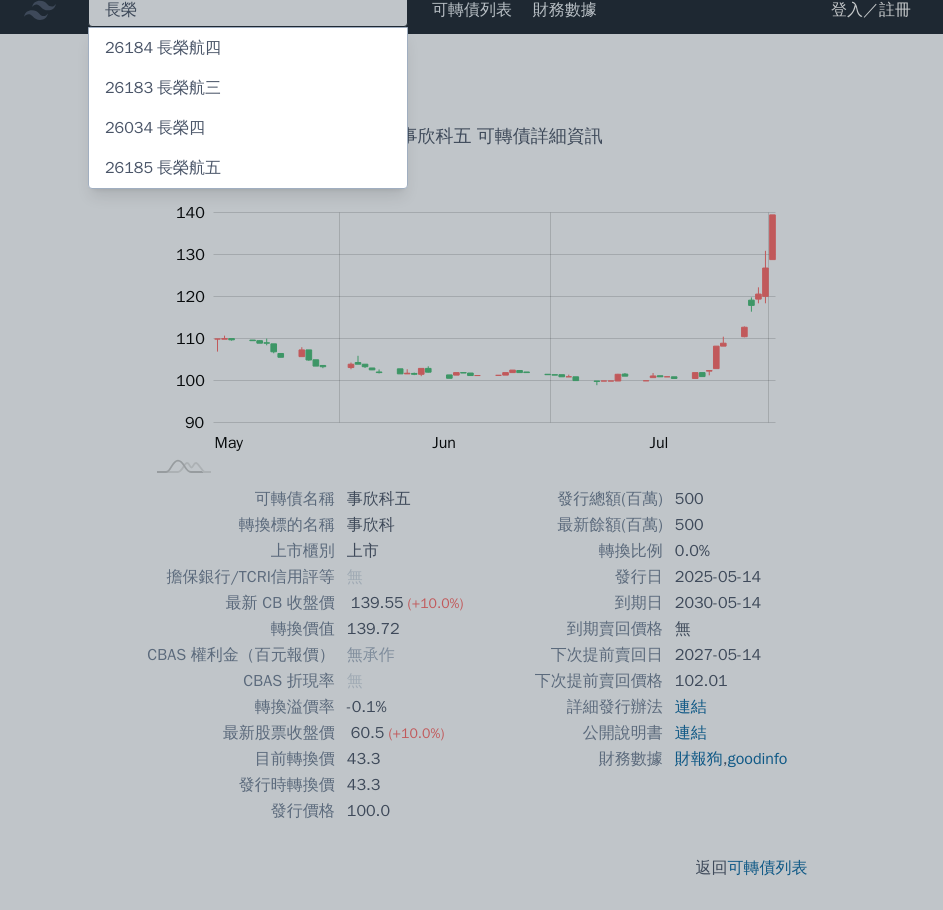 type on "長" 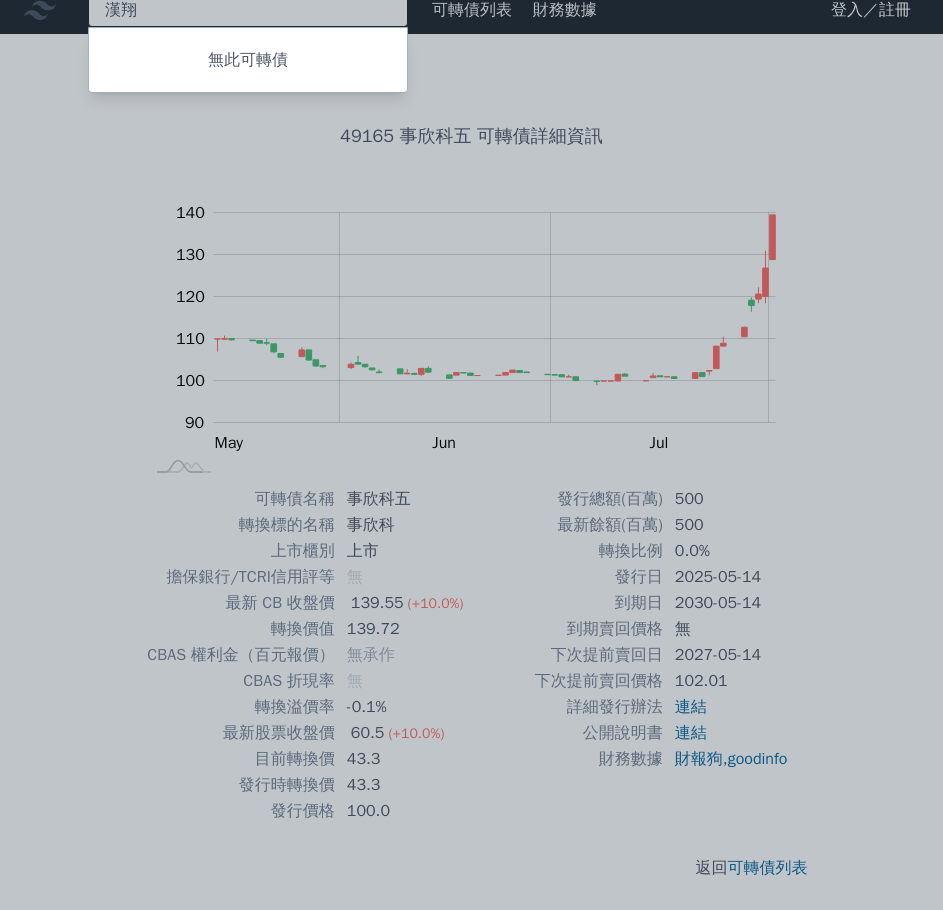 type on "漢" 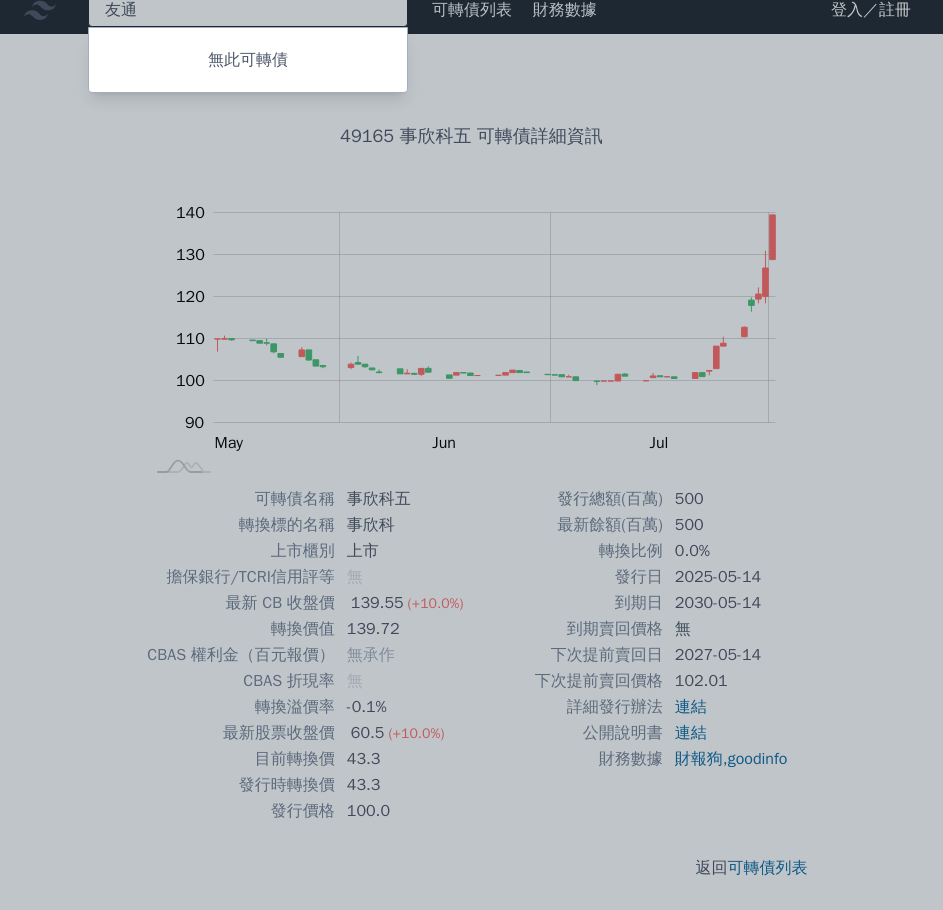 type on "友" 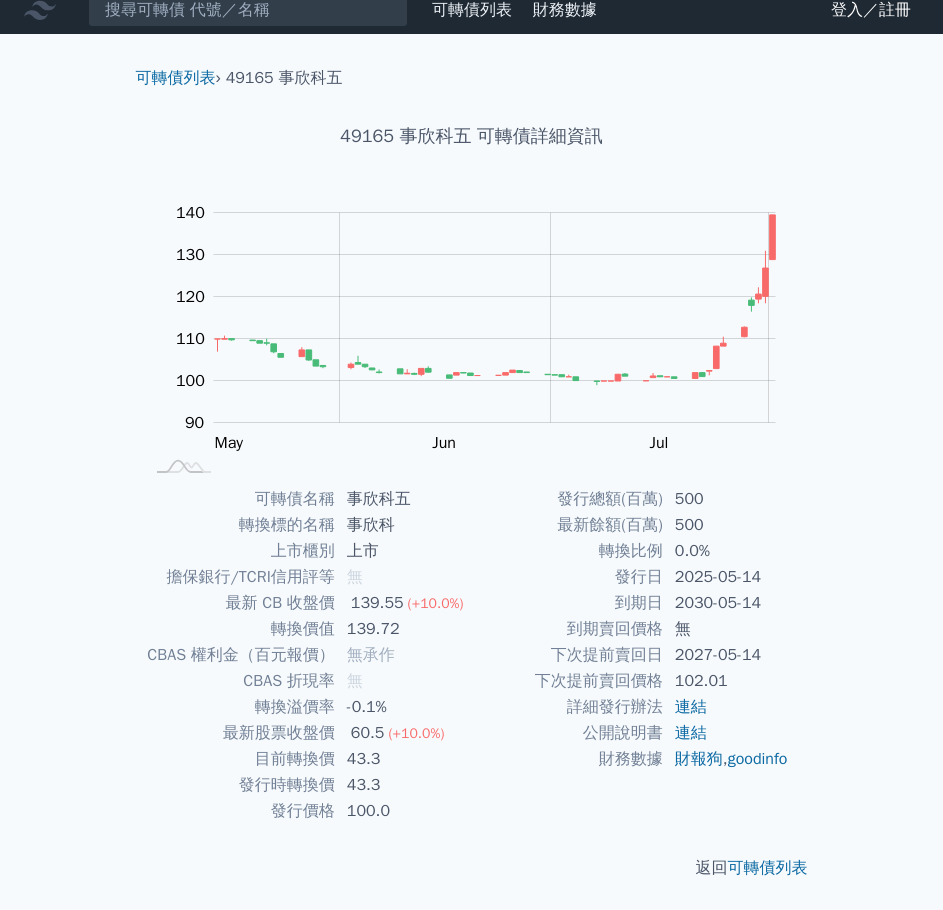 click on "無承作" at bounding box center [403, 655] 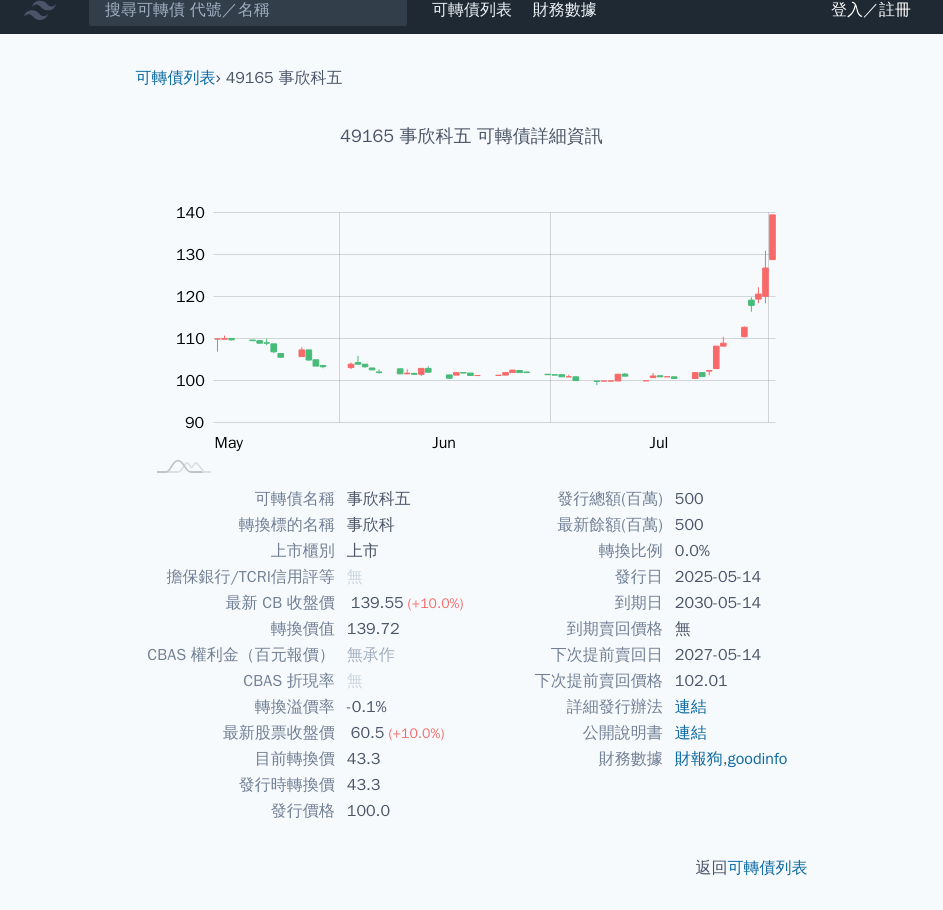 scroll, scrollTop: 16, scrollLeft: 0, axis: vertical 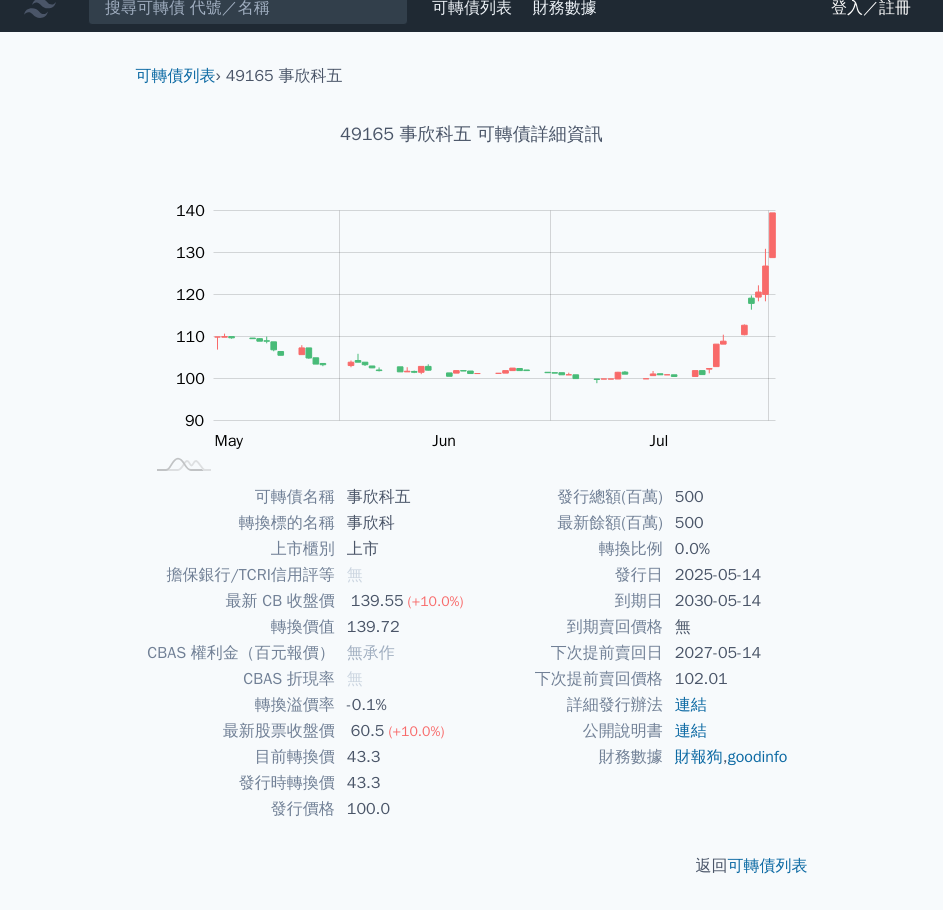click on "可轉債列表
財務數據
可轉債列表
財務數據
登入／註冊
登入／註冊" at bounding box center (471, 8) 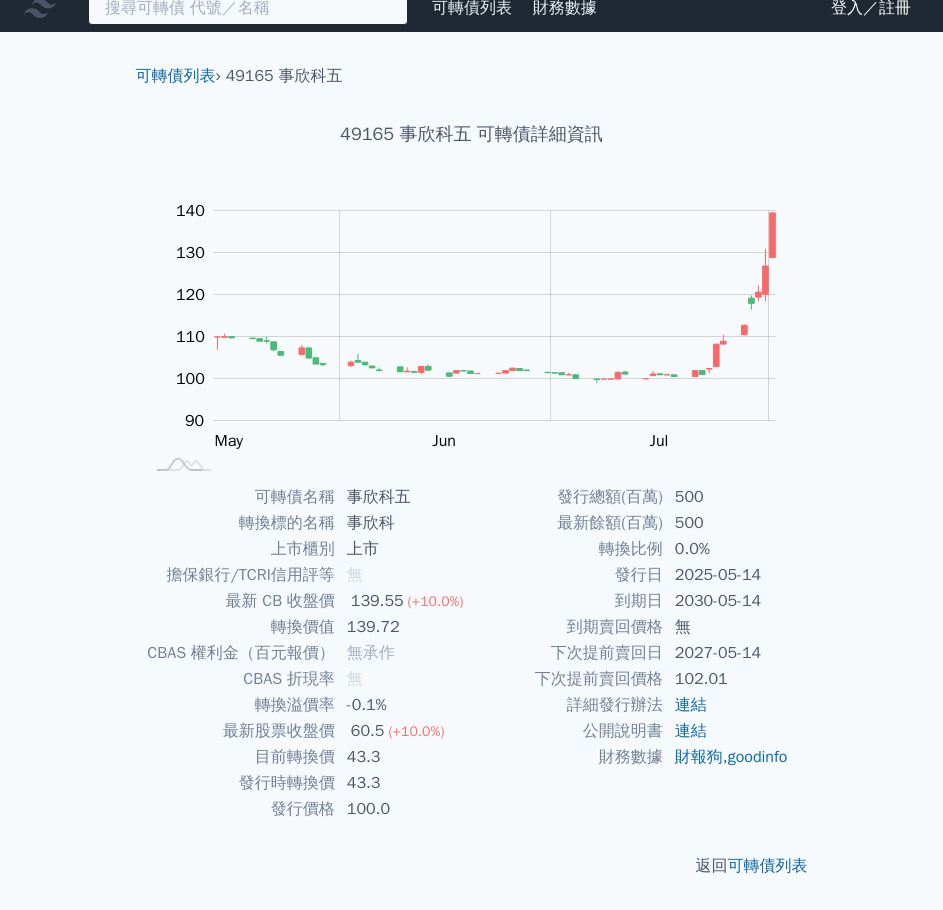 click at bounding box center [248, 8] 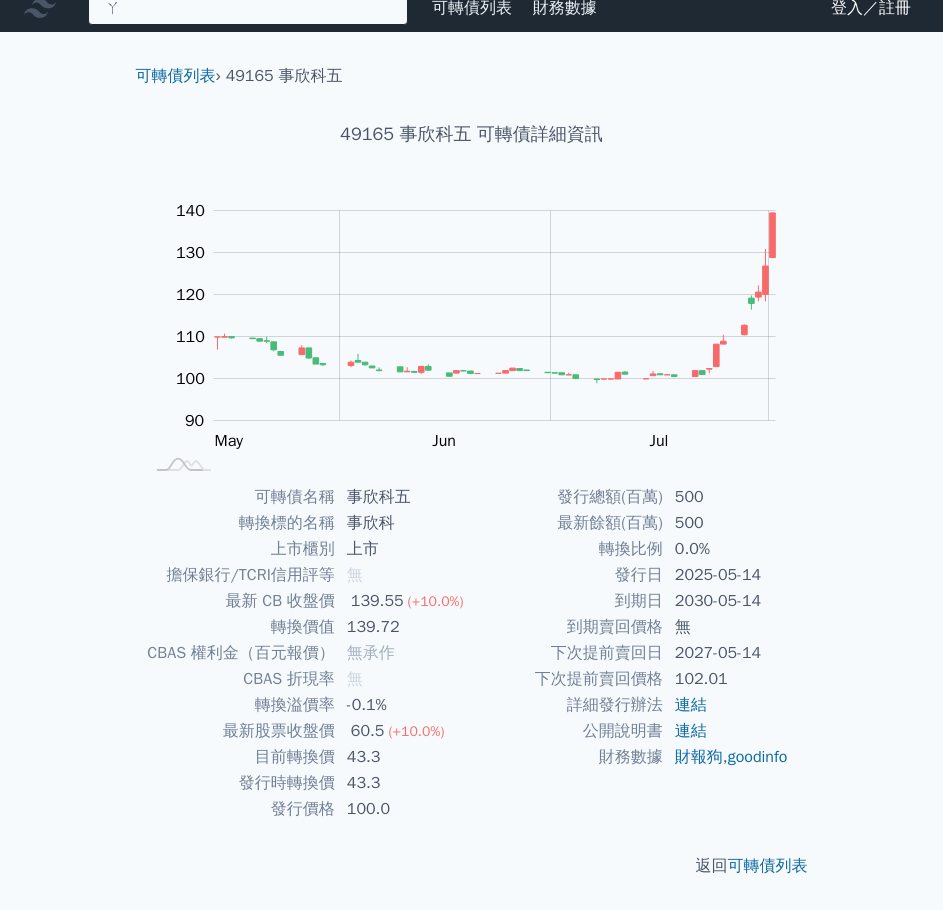 scroll, scrollTop: 14, scrollLeft: 0, axis: vertical 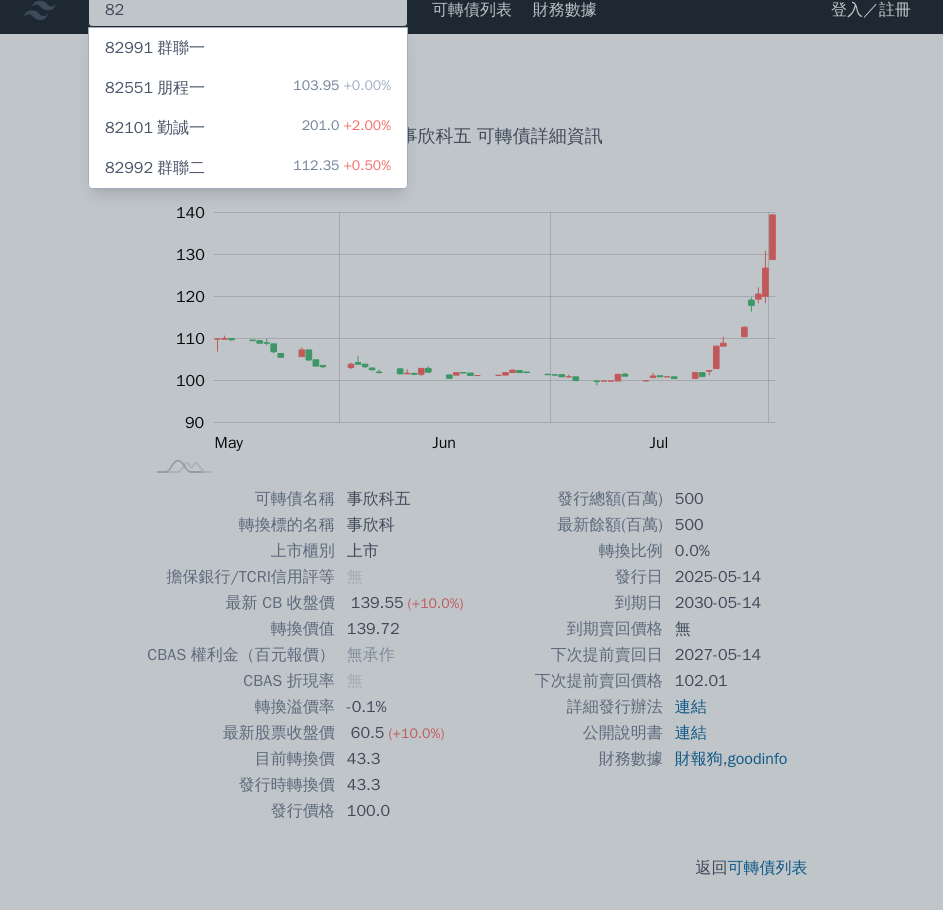 type on "8" 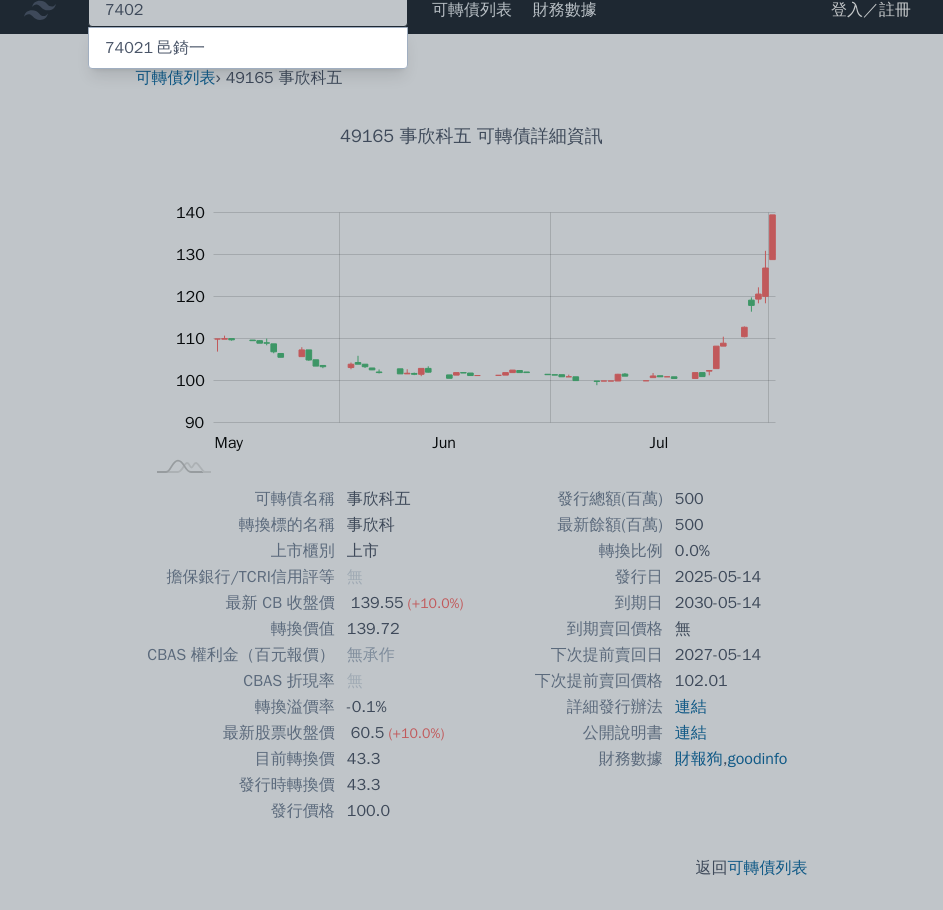 type on "7402" 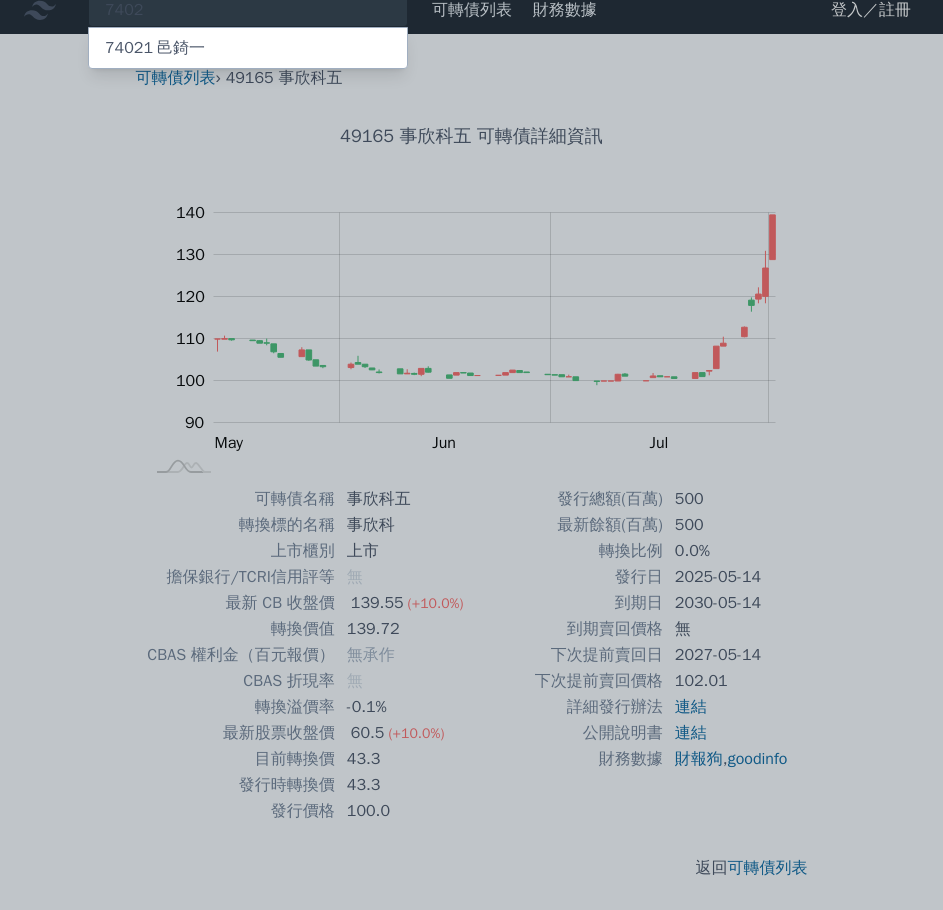 click on "74021 邑錡一" at bounding box center [155, 48] 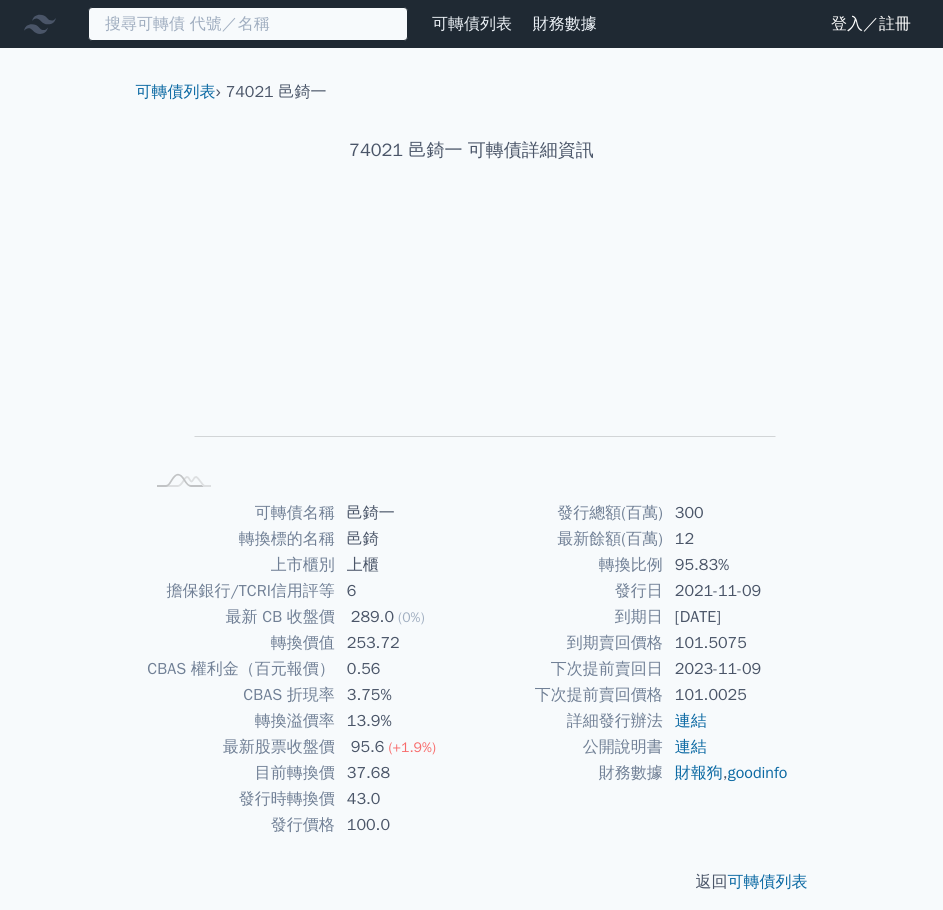 click at bounding box center (248, 24) 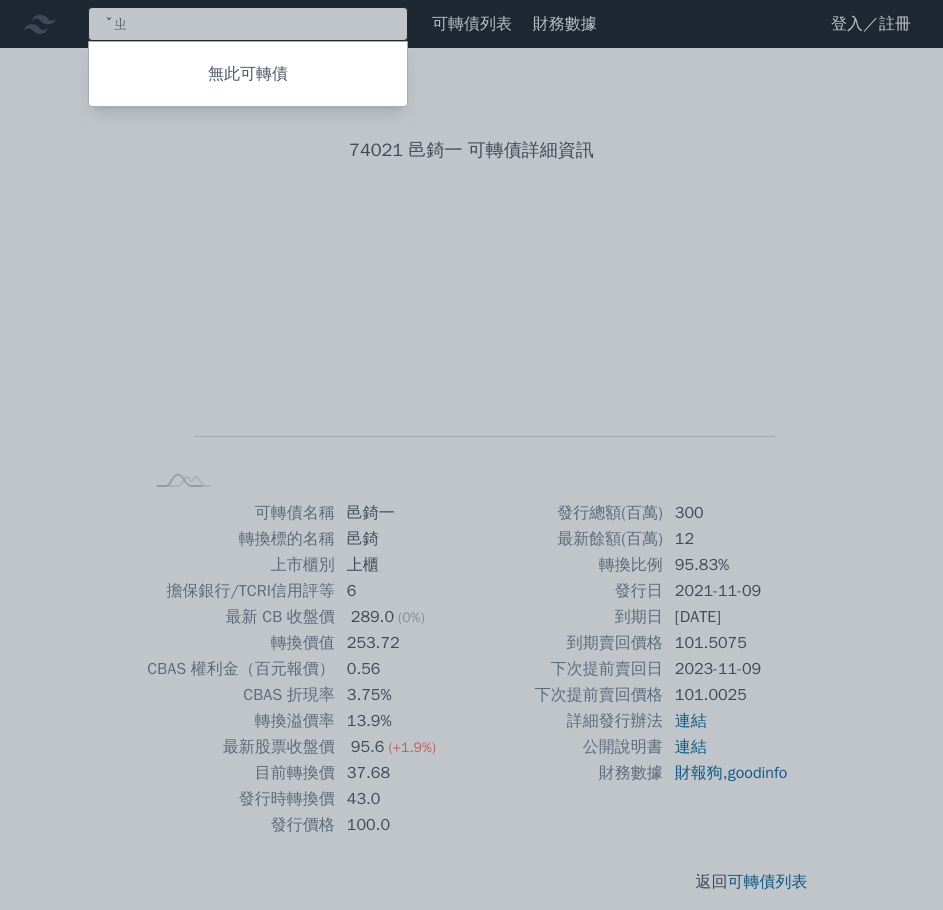 type on "ˇ" 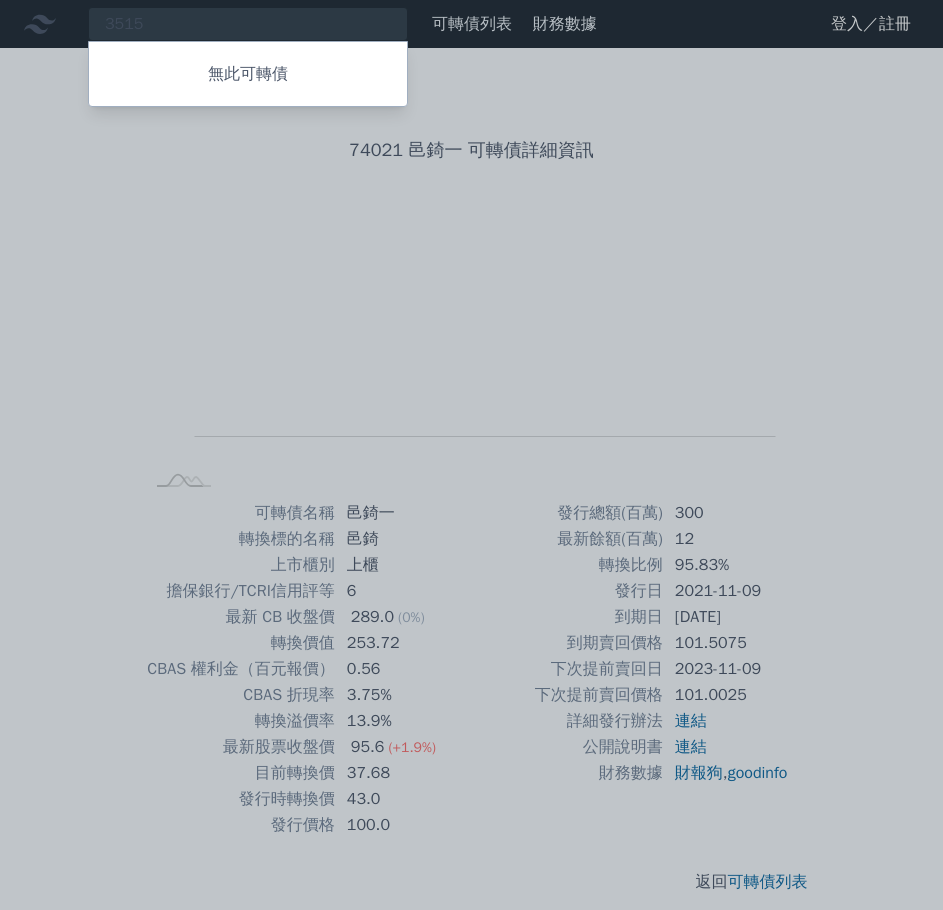 click at bounding box center (471, 455) 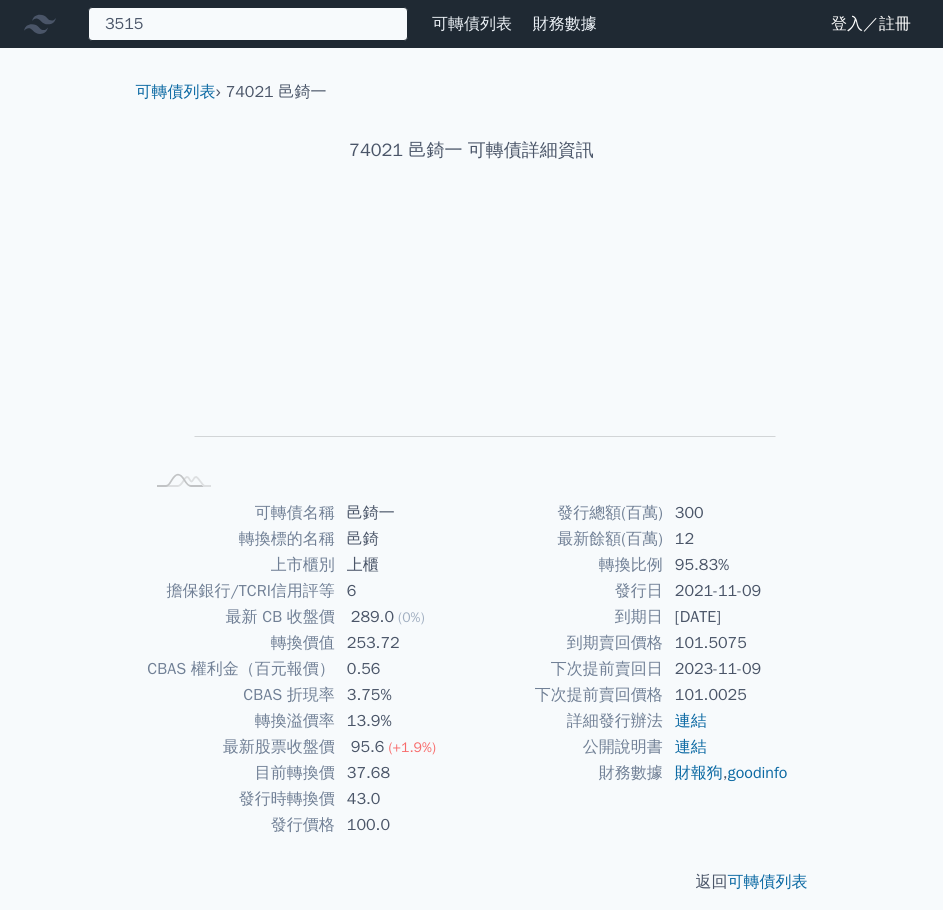 click on "3515
無此可轉債" at bounding box center [248, 24] 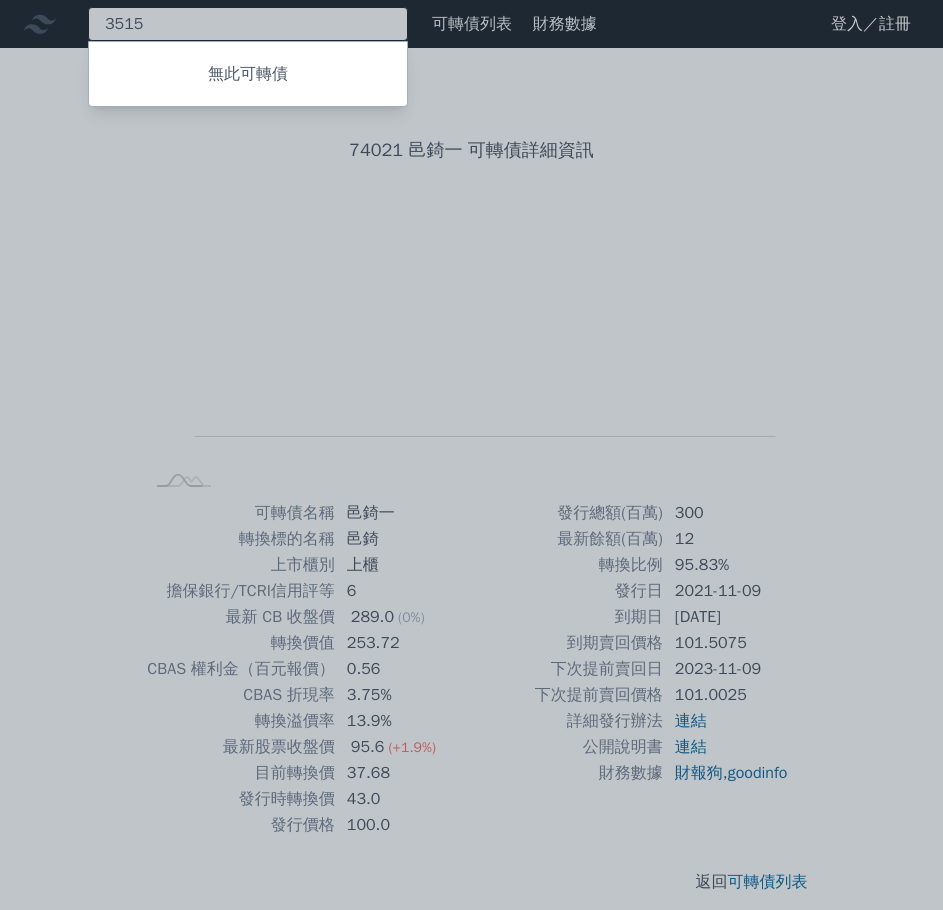 type on "ㄑ" 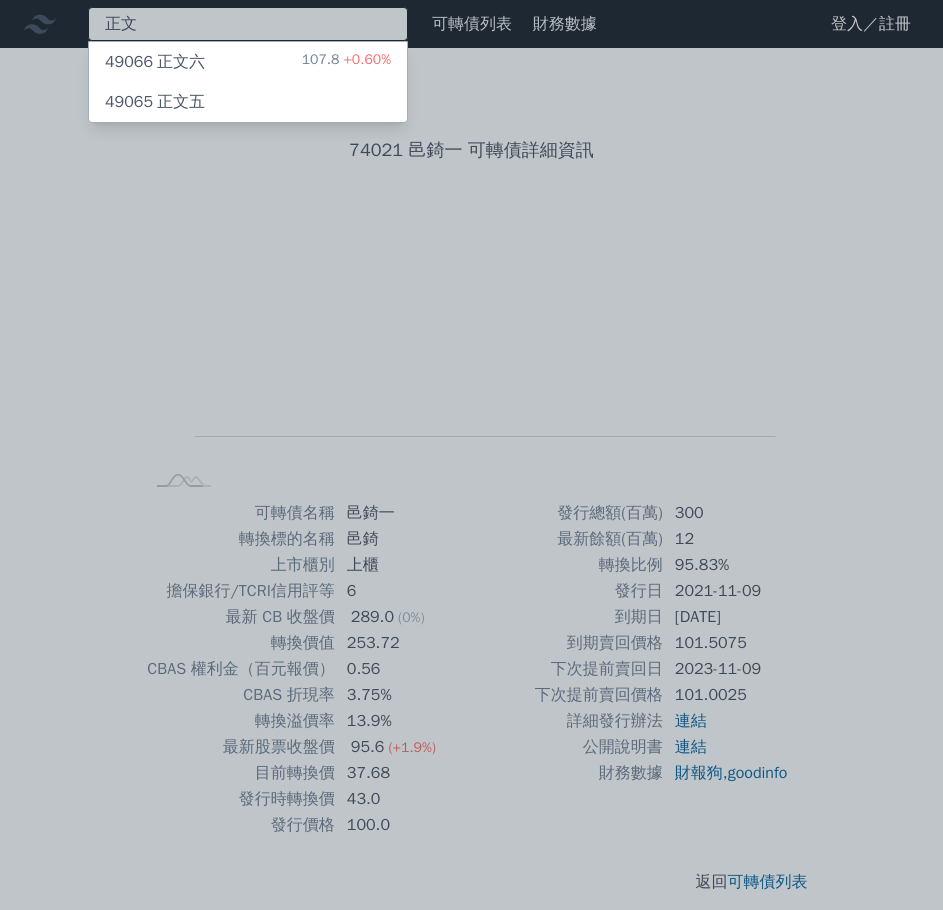 type on "正文" 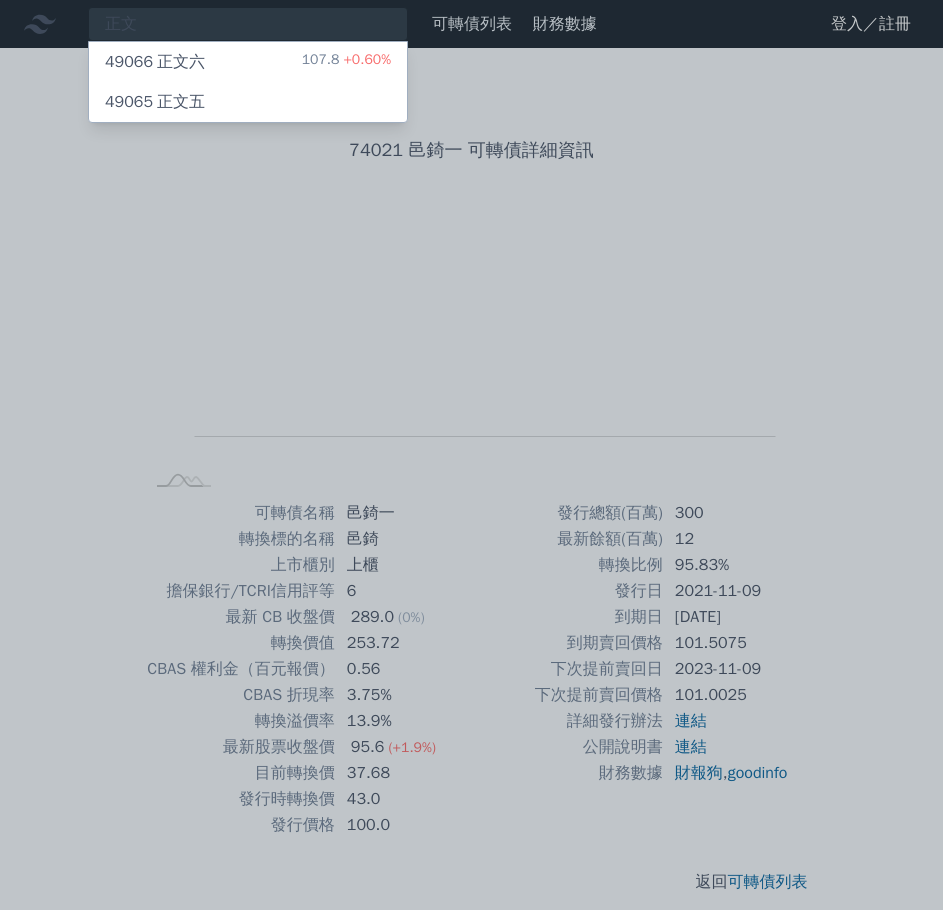 click on "49066 正文六
107.8 +0.60%" at bounding box center (248, 62) 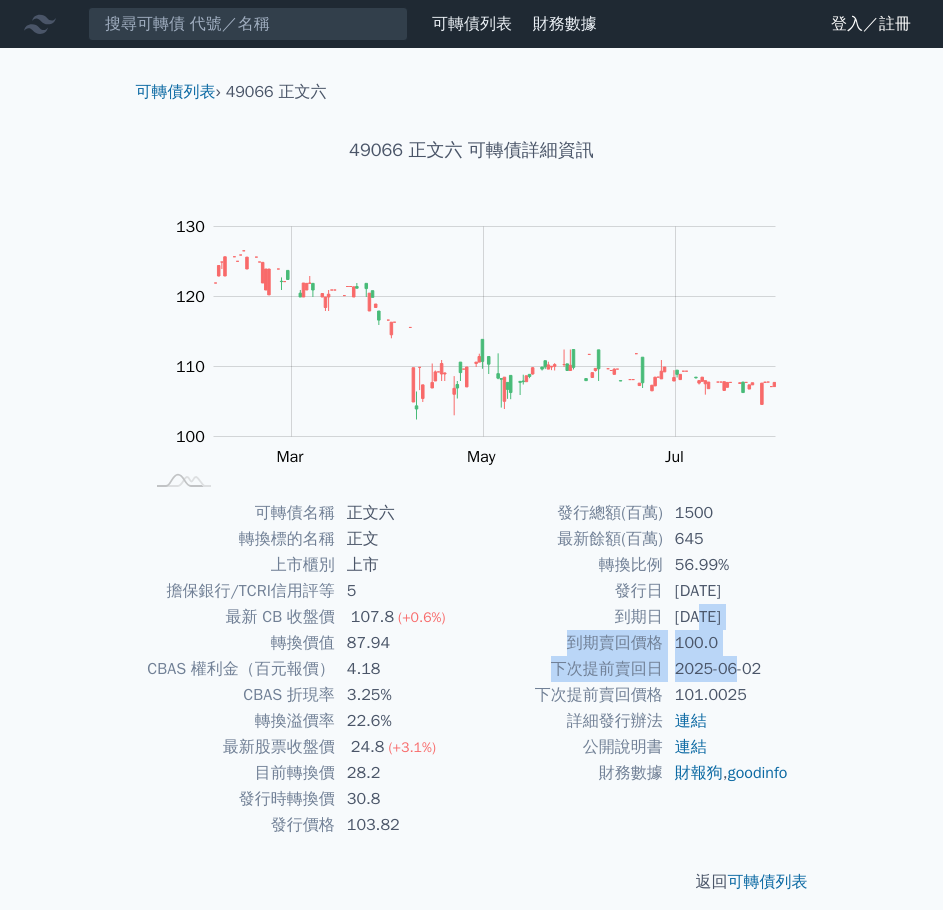 drag, startPoint x: 731, startPoint y: 667, endPoint x: 699, endPoint y: 624, distance: 53.600372 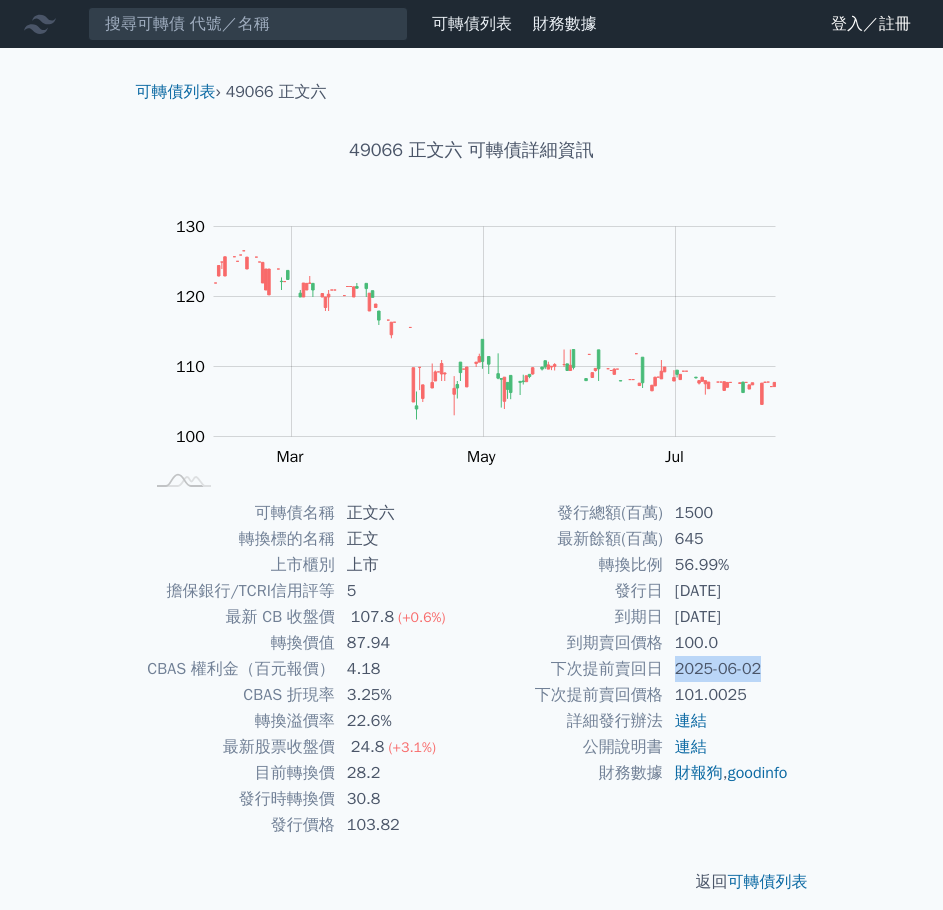 drag, startPoint x: 678, startPoint y: 659, endPoint x: 796, endPoint y: 674, distance: 118.94957 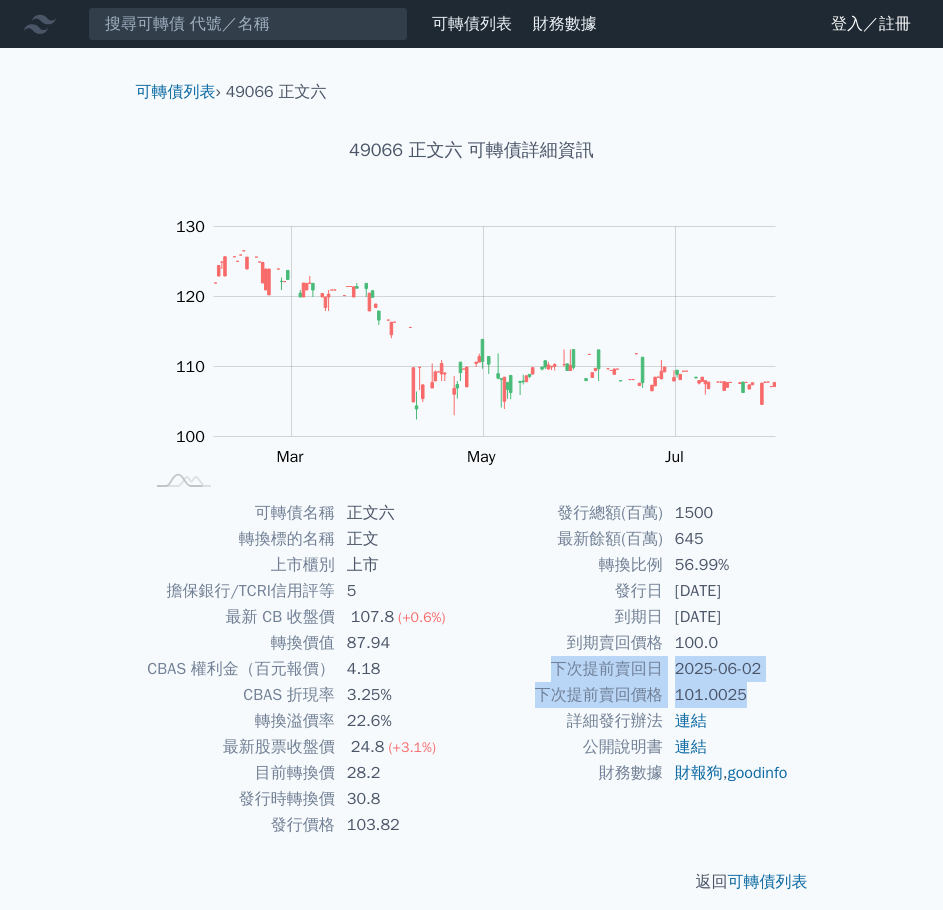drag, startPoint x: 777, startPoint y: 689, endPoint x: 727, endPoint y: 619, distance: 86.023254 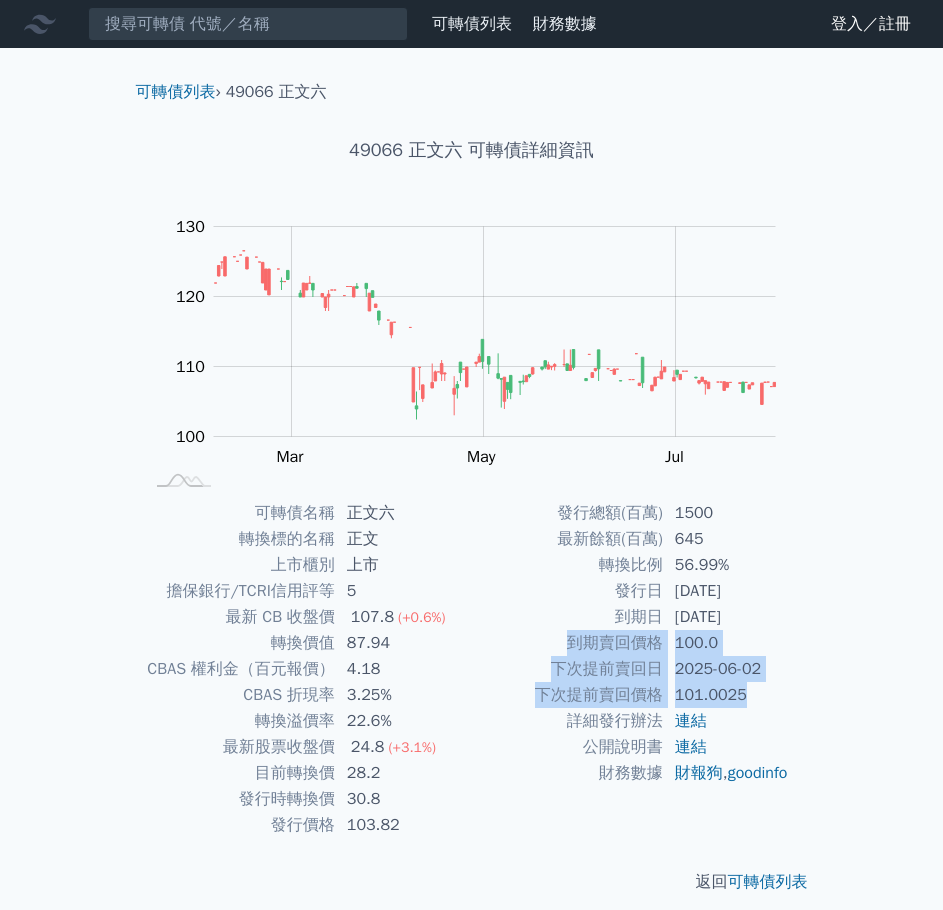 click on "100.0" at bounding box center [731, 643] 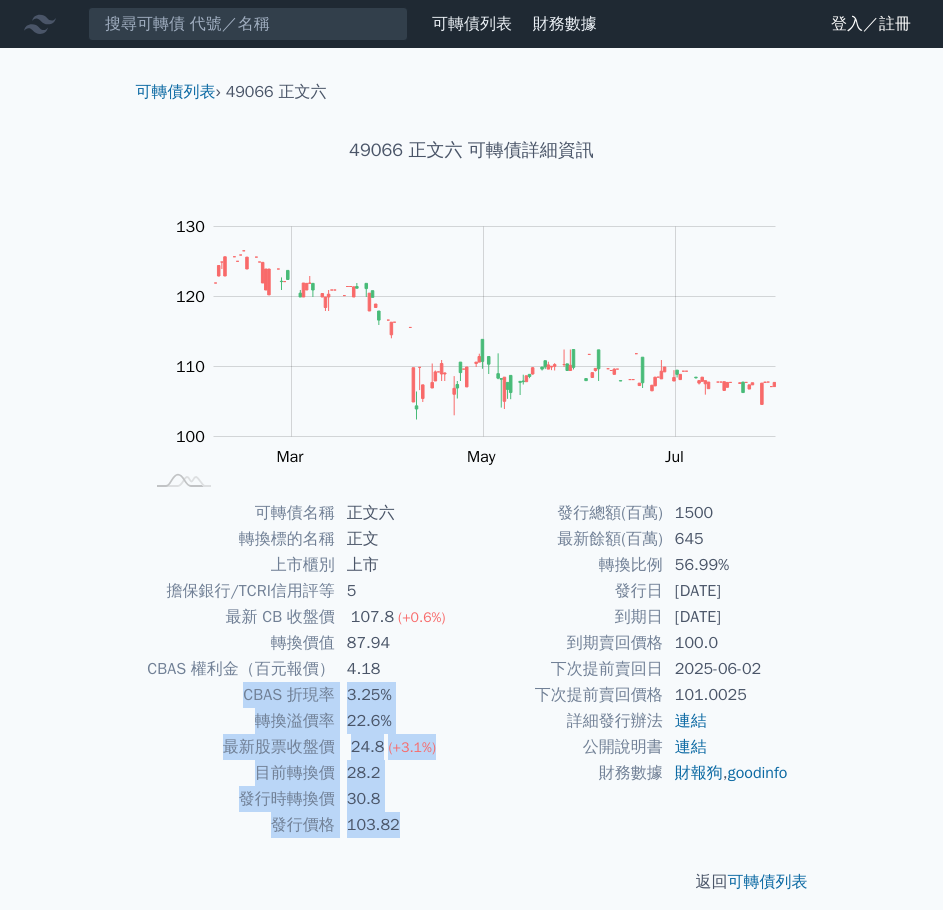 drag, startPoint x: 459, startPoint y: 818, endPoint x: 395, endPoint y: 657, distance: 173.25415 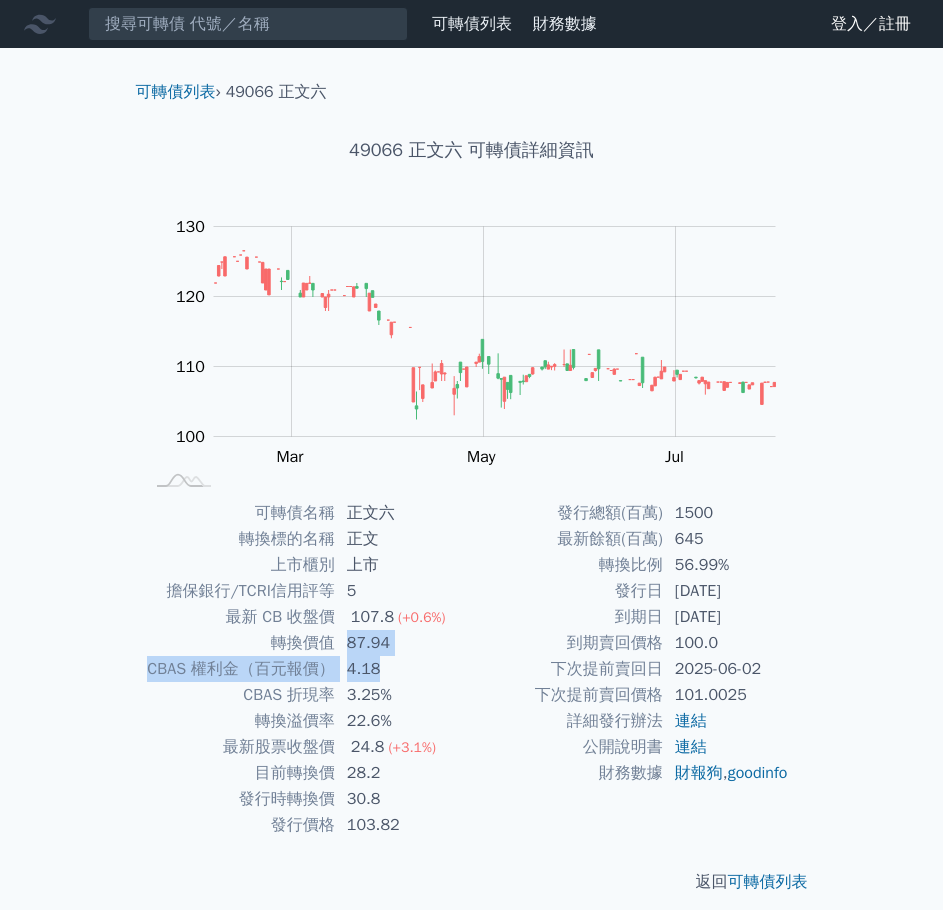 drag, startPoint x: 339, startPoint y: 651, endPoint x: 413, endPoint y: 672, distance: 76.922035 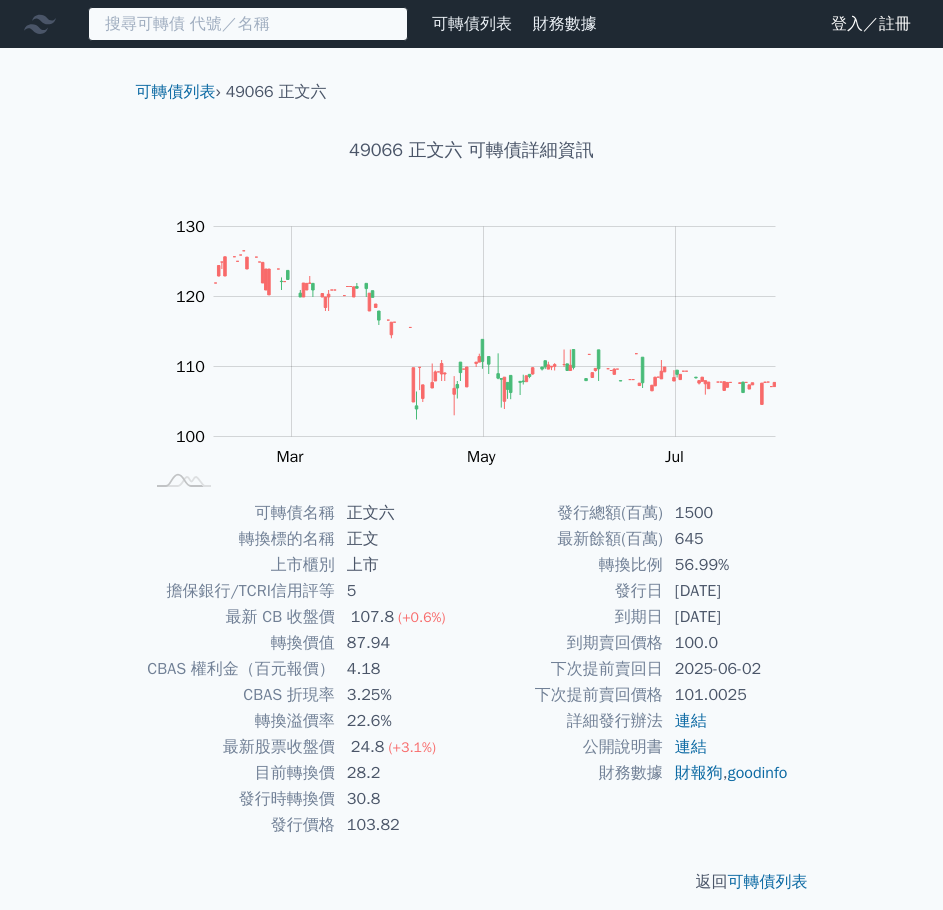 click at bounding box center [248, 24] 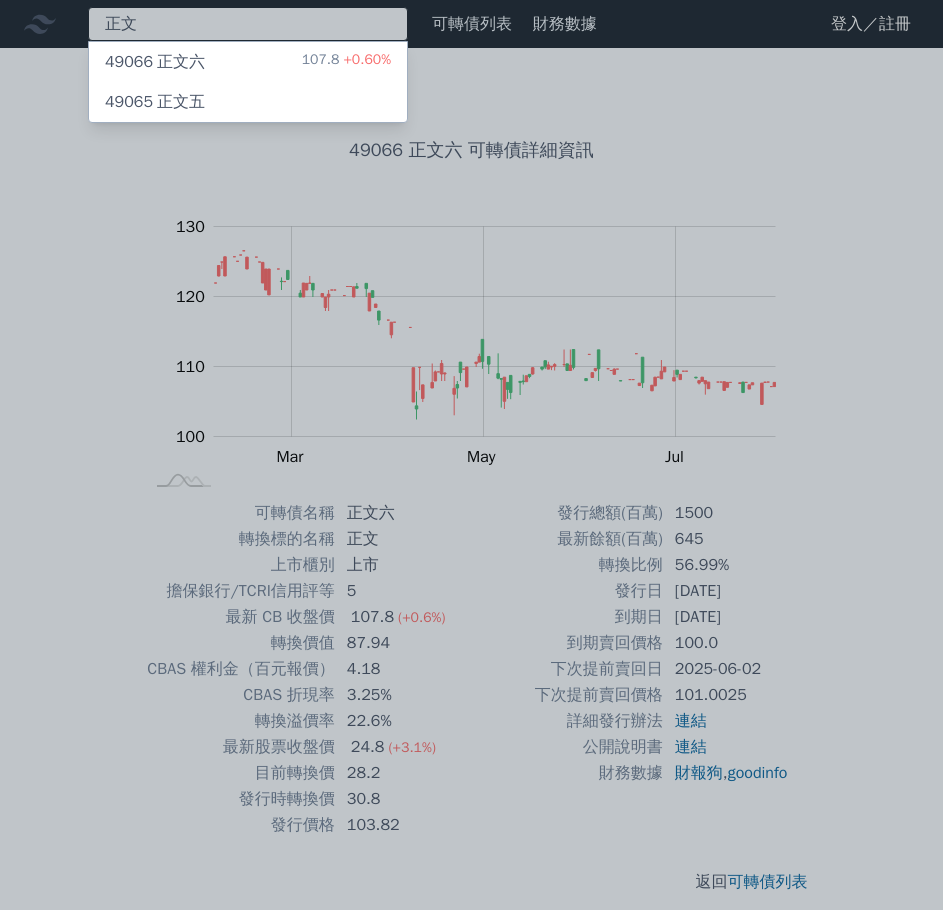 type on "正文" 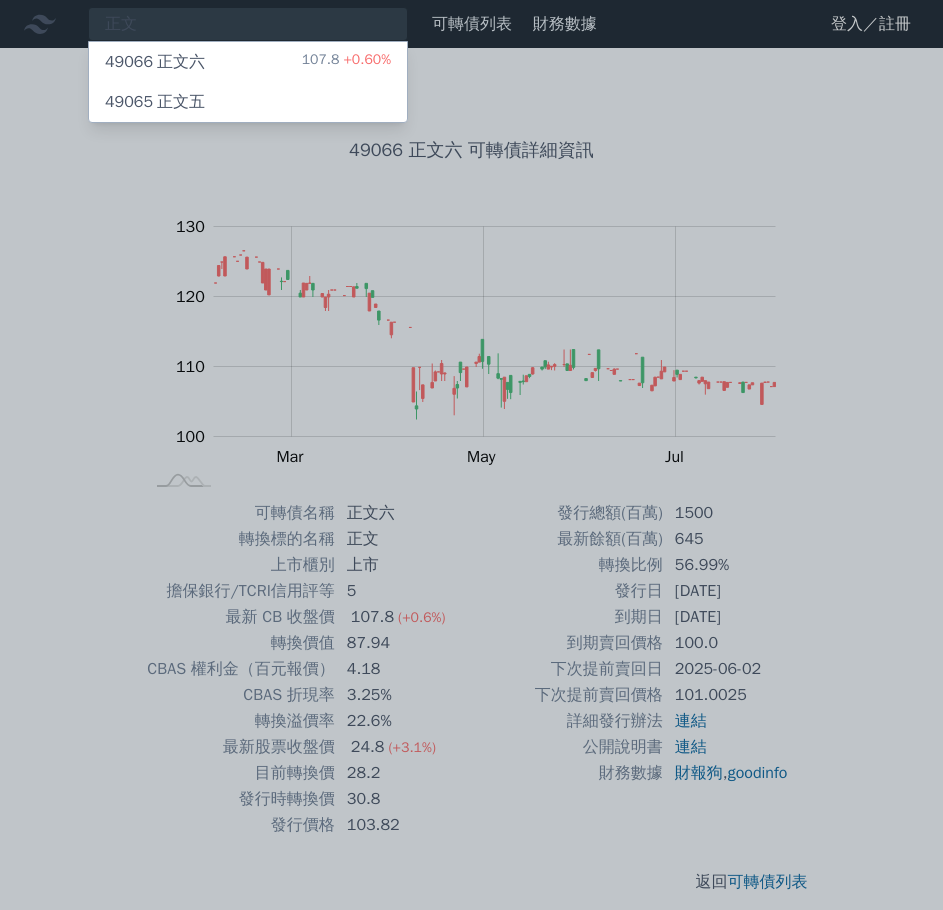 click on "49065" at bounding box center (129, 102) 